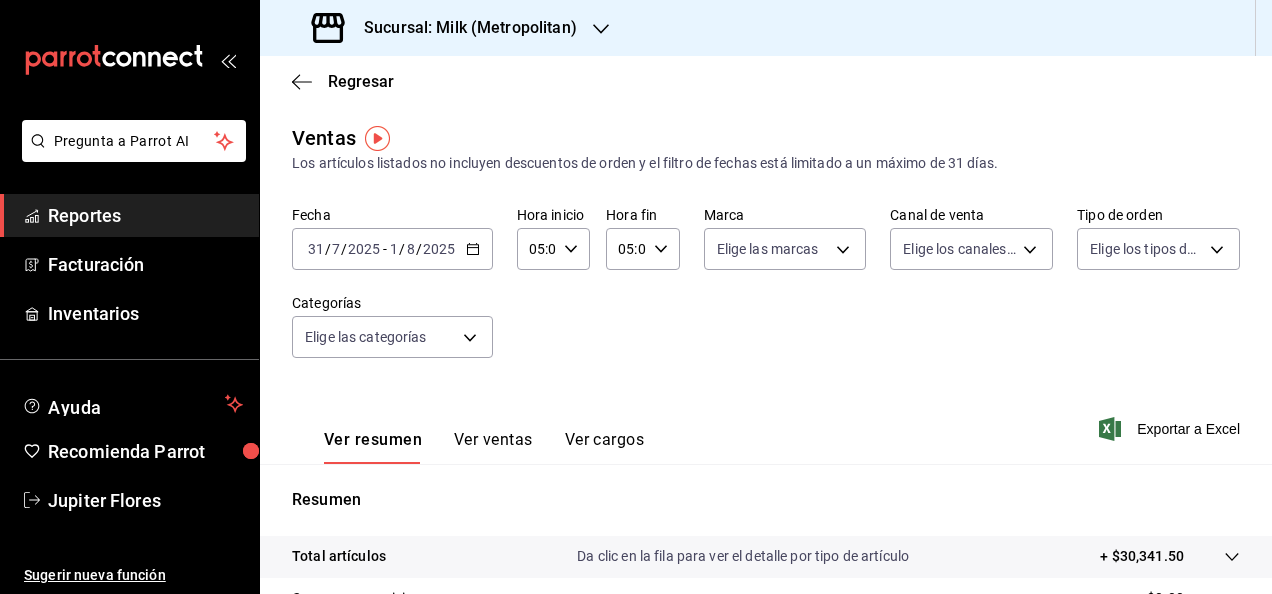 scroll, scrollTop: 0, scrollLeft: 0, axis: both 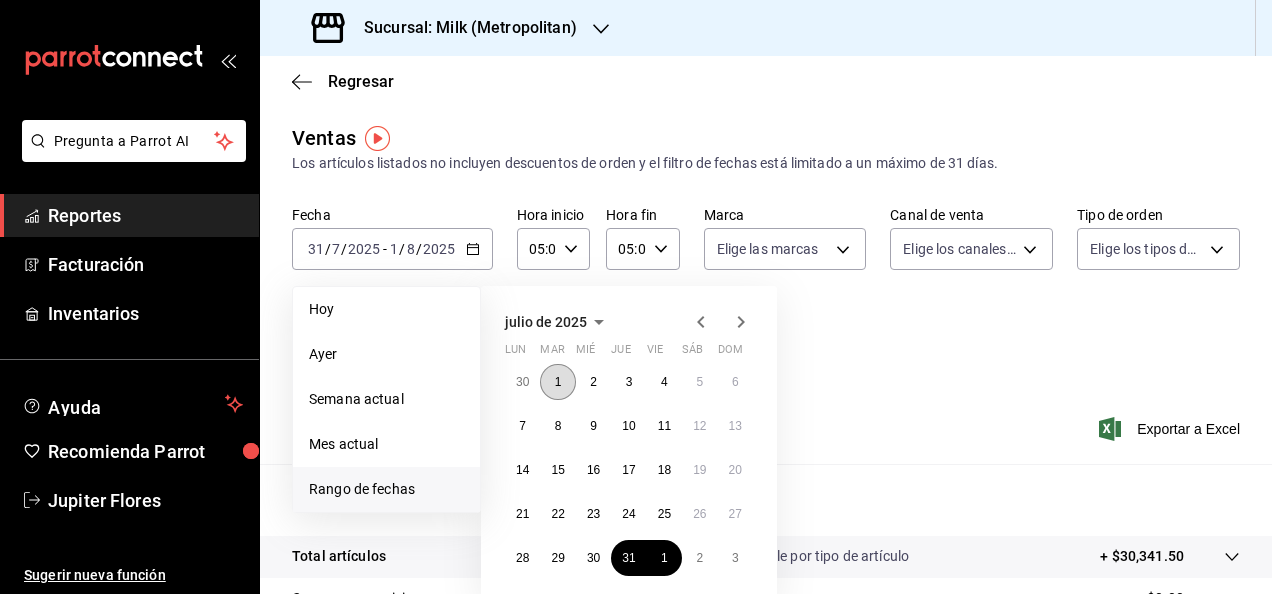 click on "1" at bounding box center [557, 382] 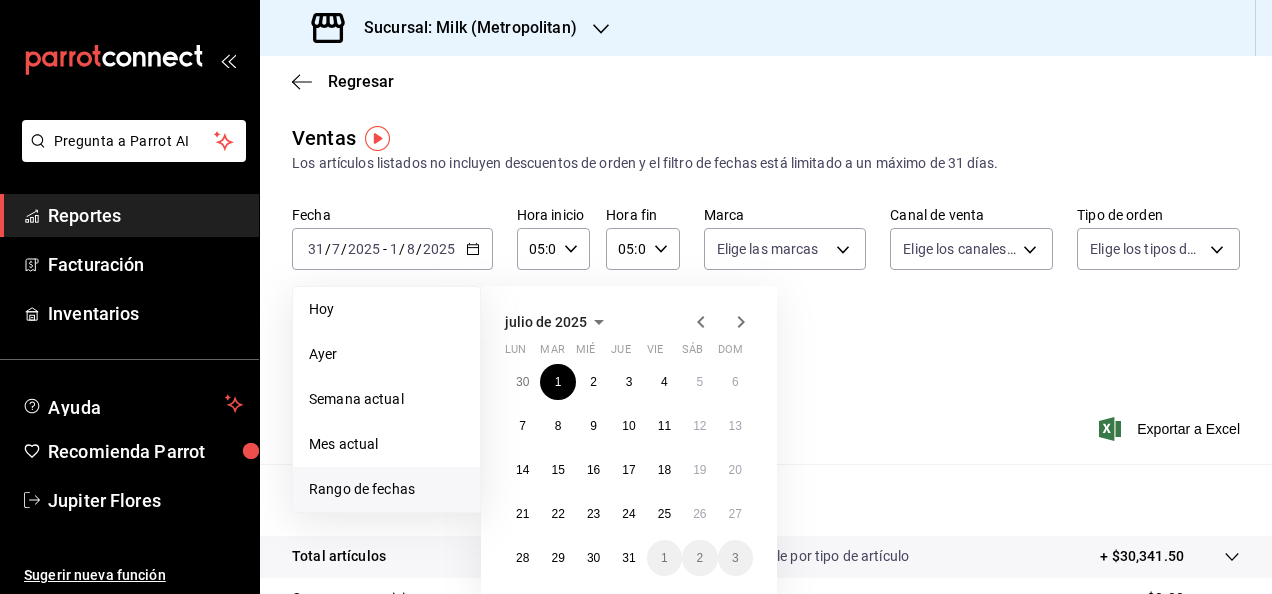 click on "Ventas Los artículos listados no incluyen descuentos de orden y el filtro de fechas está limitado a un máximo de 31 días." at bounding box center [766, 148] 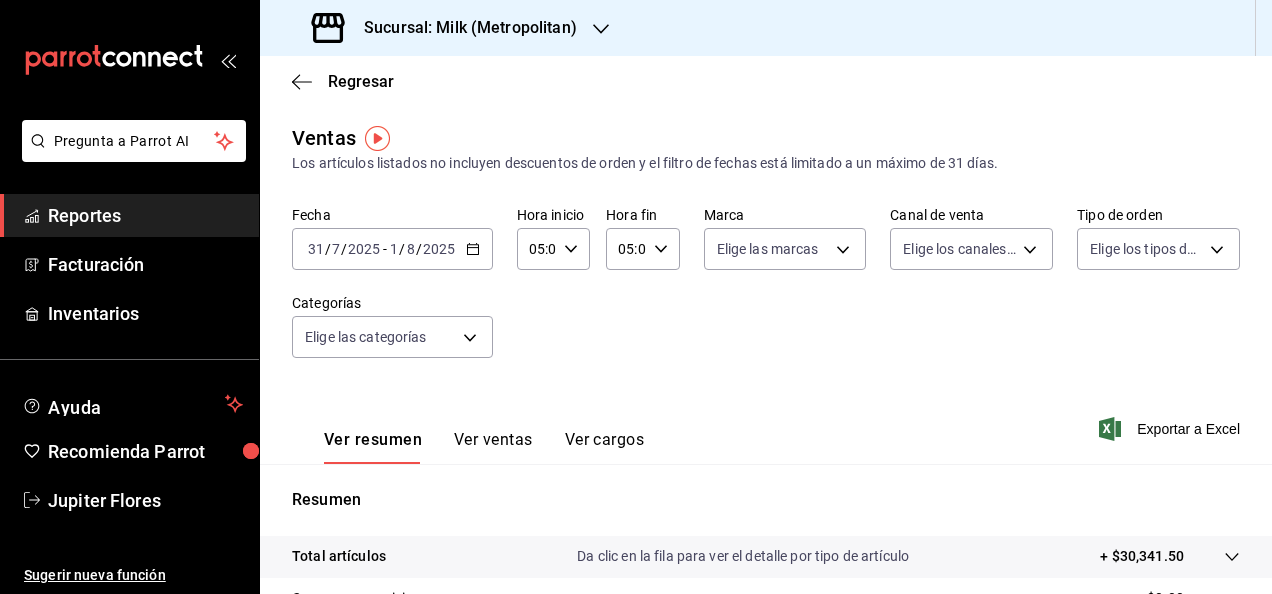 click on "Sucursal: Milk (Metropolitan)" at bounding box center [446, 28] 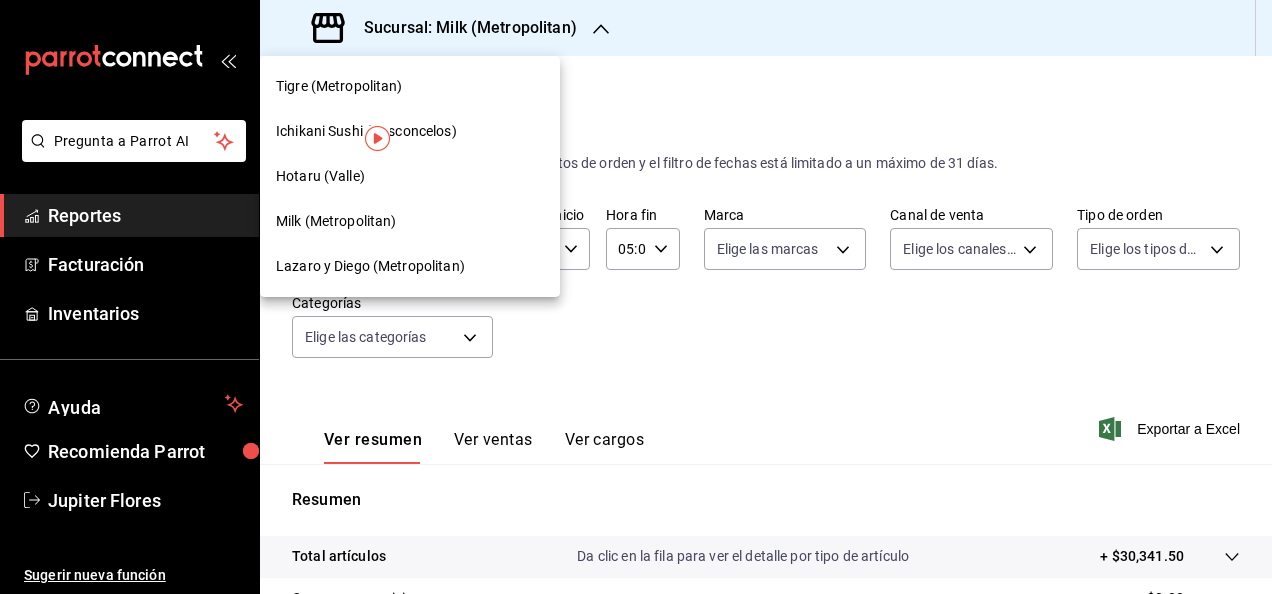 click on "Lazaro y Diego (Metropolitan)" at bounding box center (410, 266) 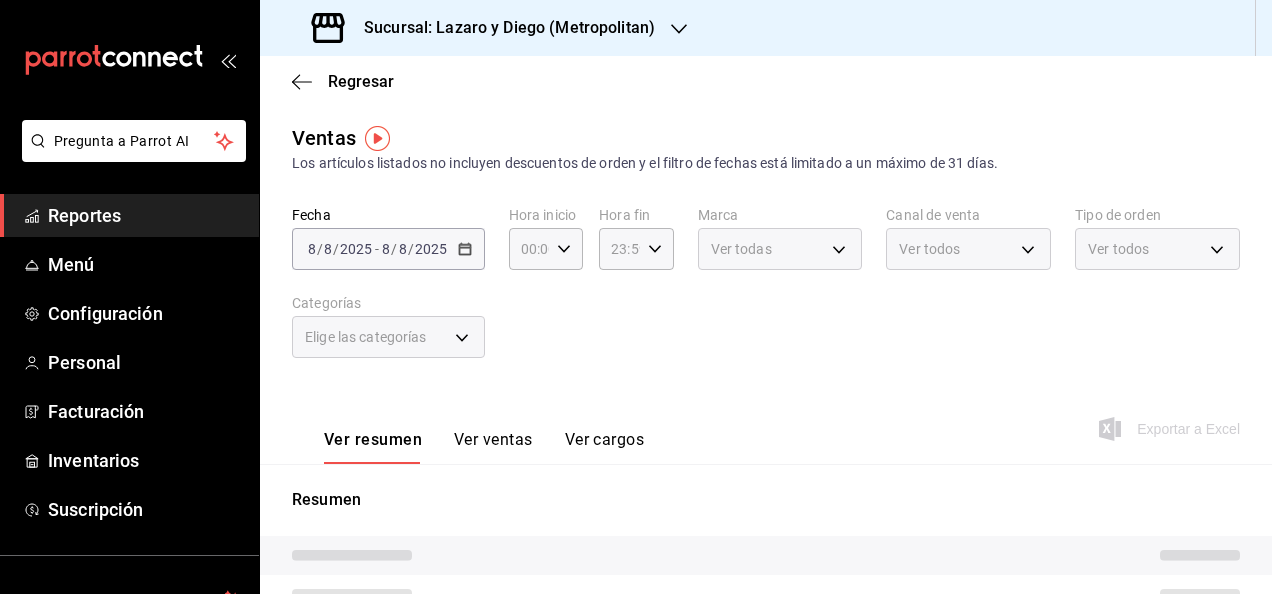 type on "05:00" 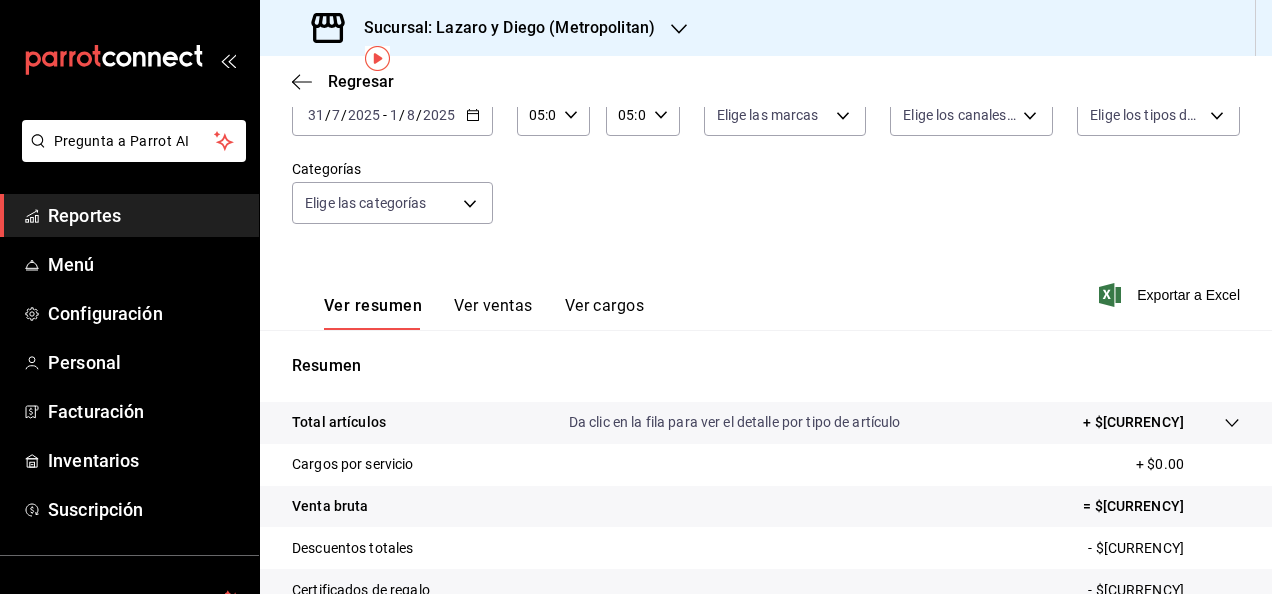 scroll, scrollTop: 22, scrollLeft: 0, axis: vertical 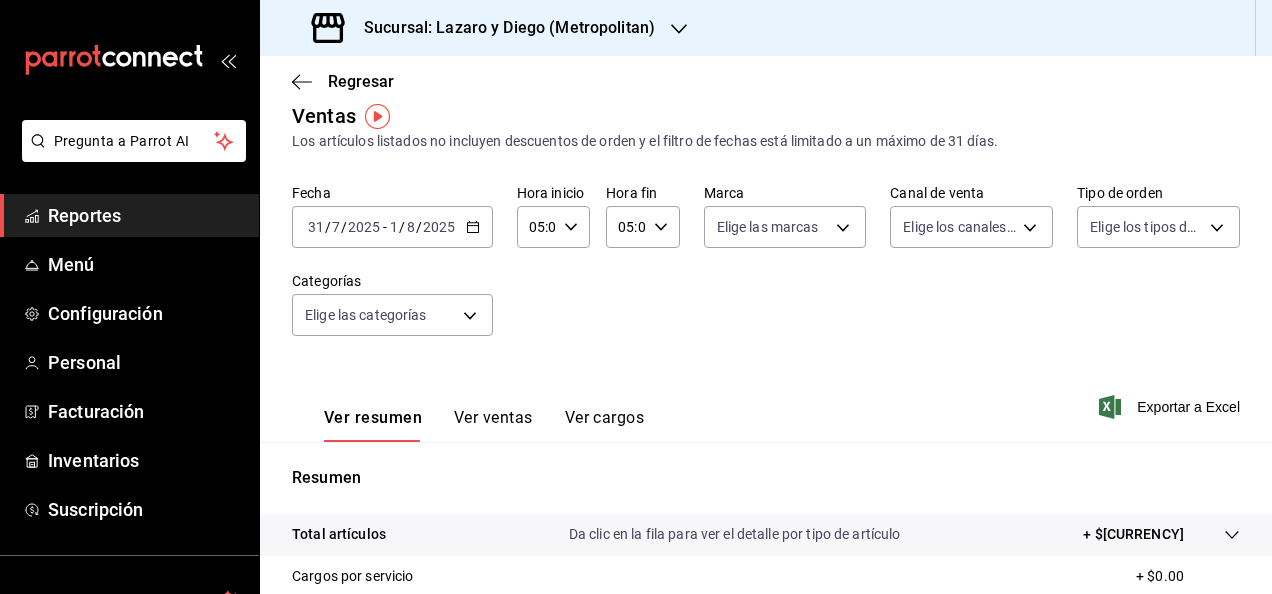 click on "[DATE] [DATE] / [DATE] / [DATE] - [DATE] [DATE] / [DATE] / [DATE]" at bounding box center [392, 227] 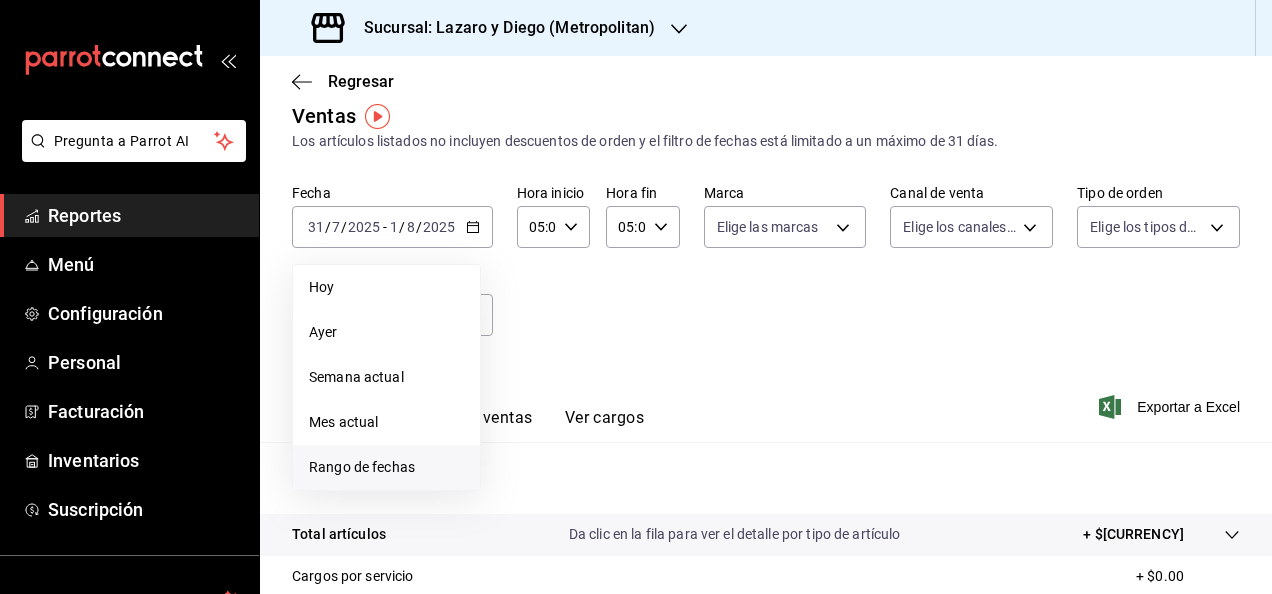 click on "Rango de fechas" at bounding box center (386, 467) 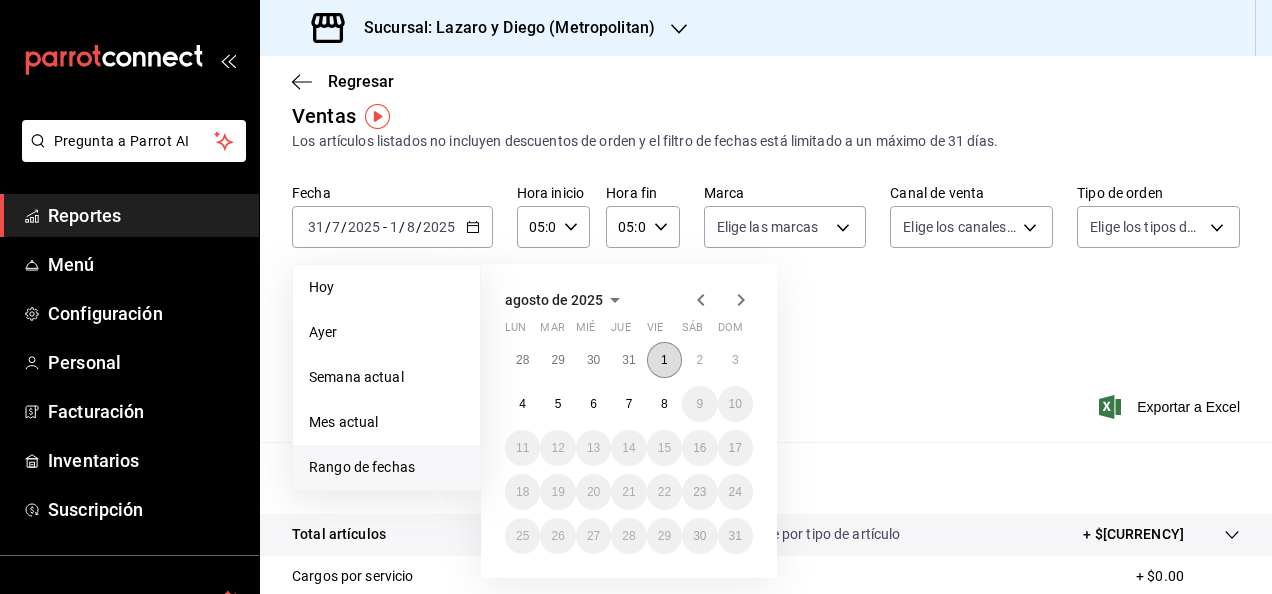 scroll, scrollTop: 0, scrollLeft: 0, axis: both 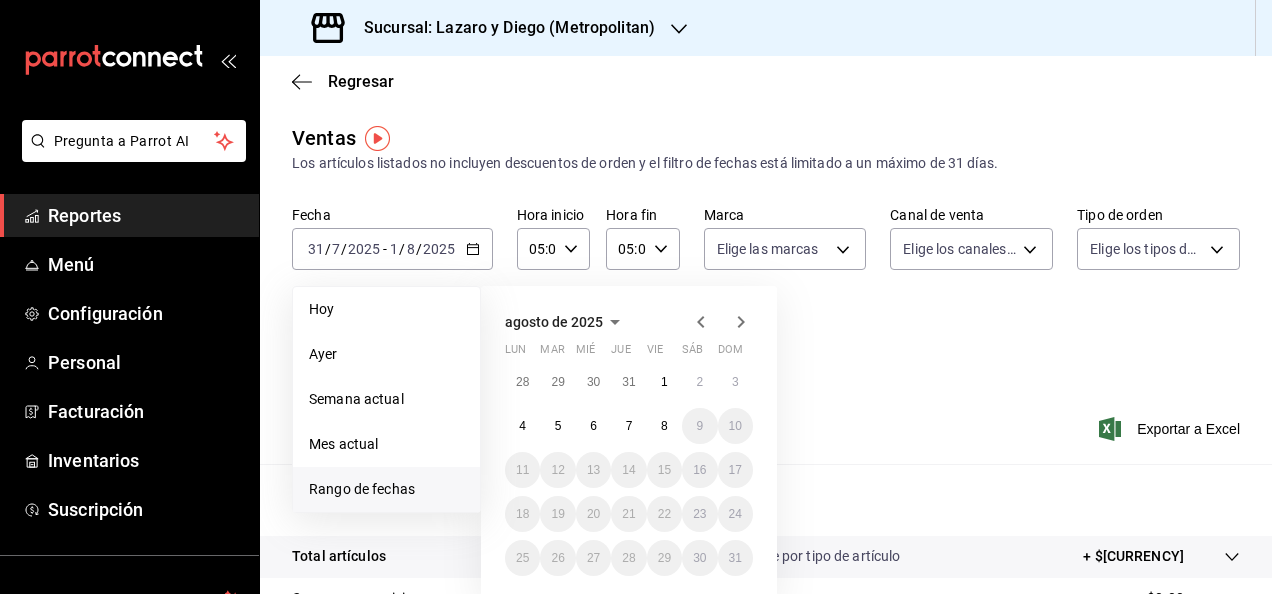 click 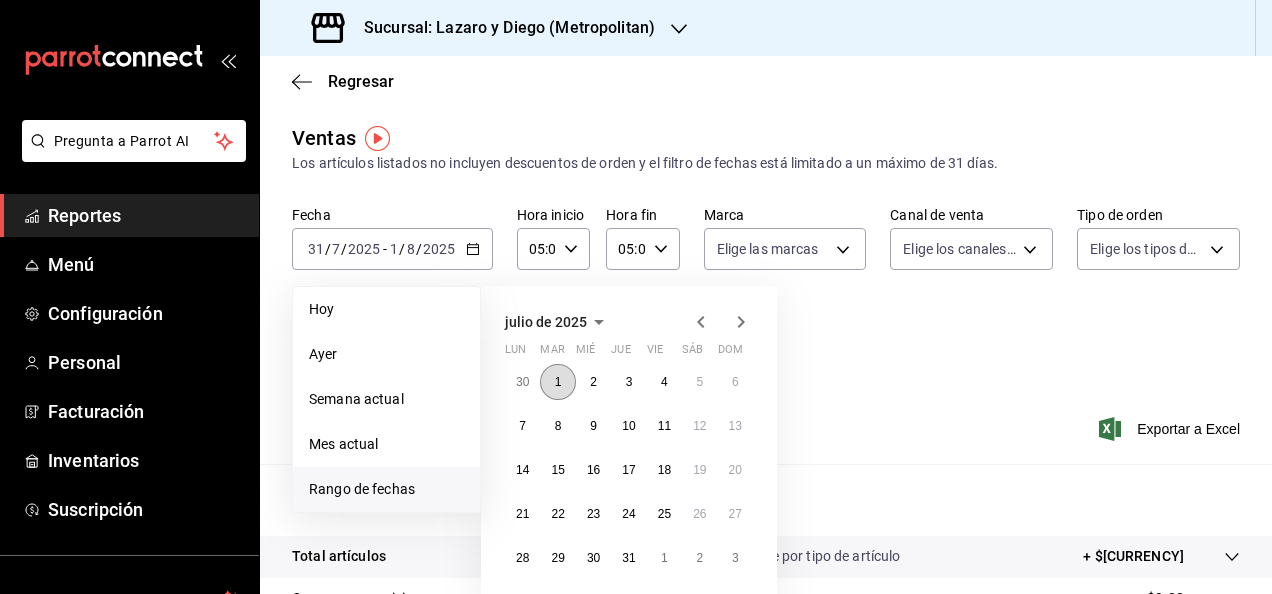 click on "1" at bounding box center [557, 382] 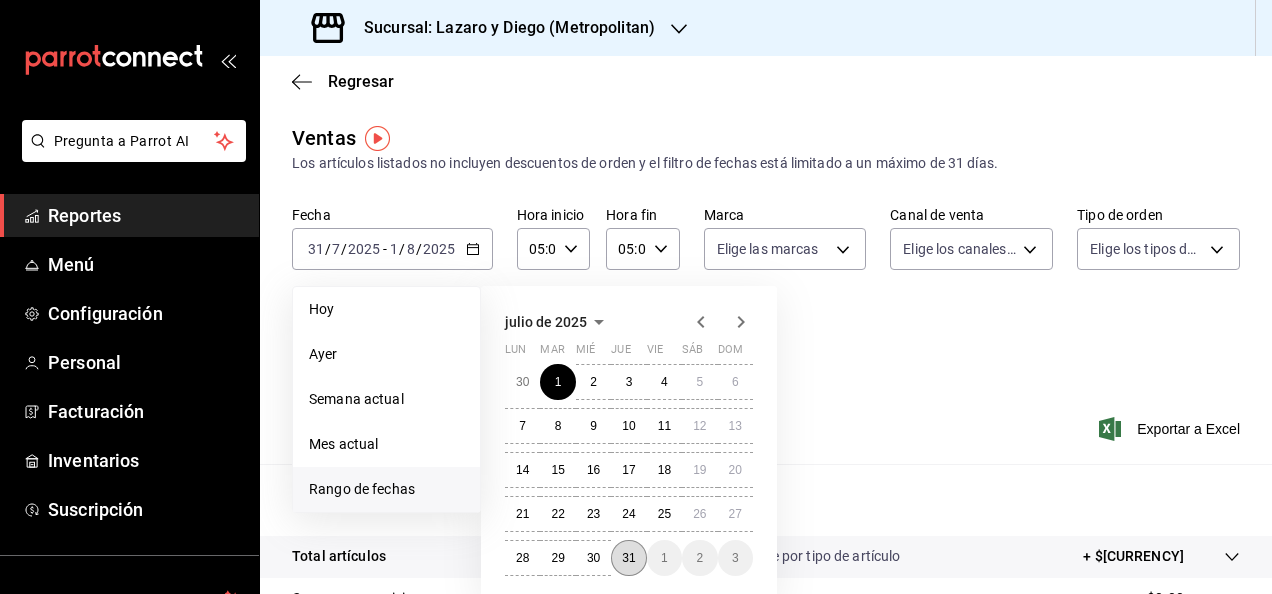 click on "31" at bounding box center [628, 558] 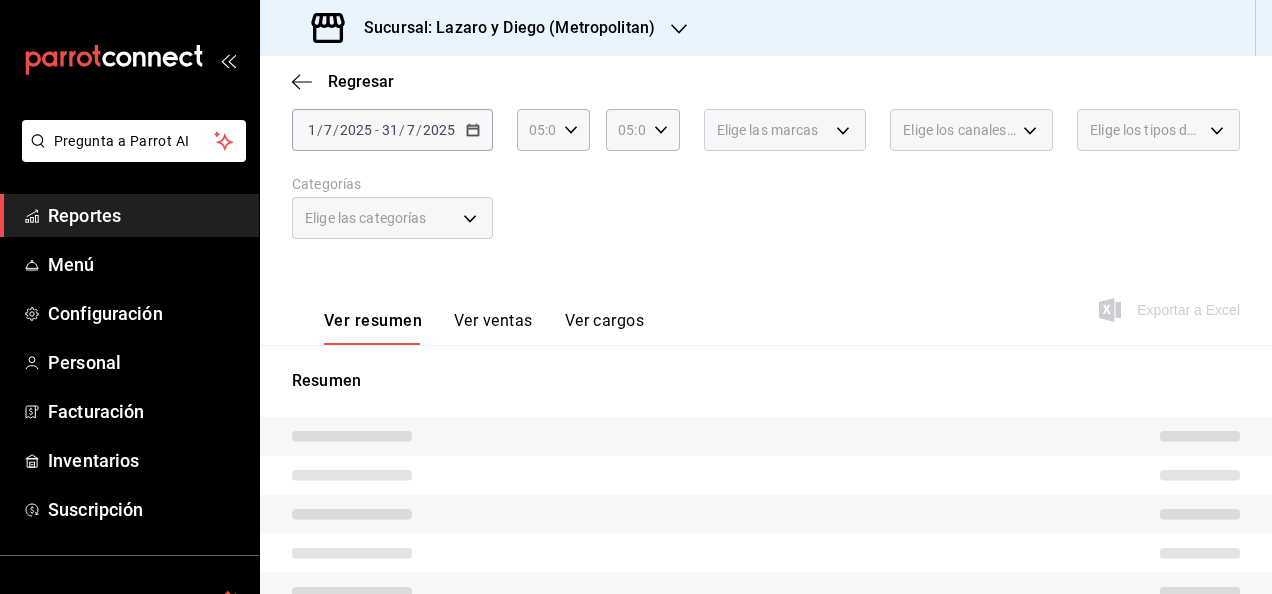 scroll, scrollTop: 144, scrollLeft: 0, axis: vertical 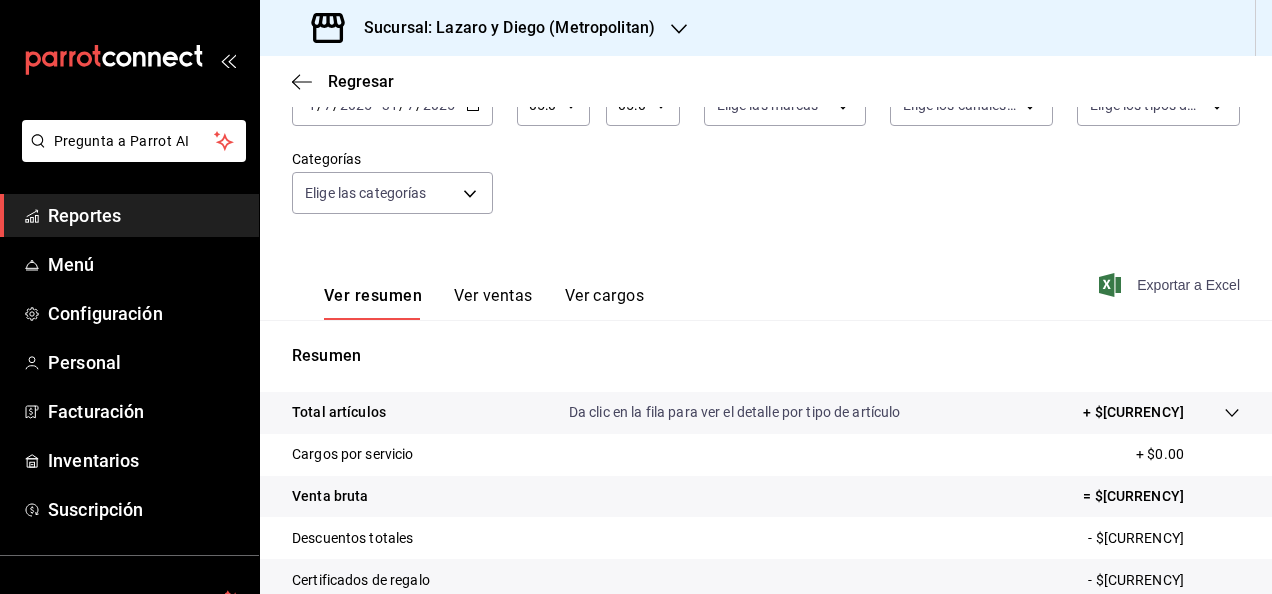 click on "Exportar a Excel" at bounding box center [1171, 285] 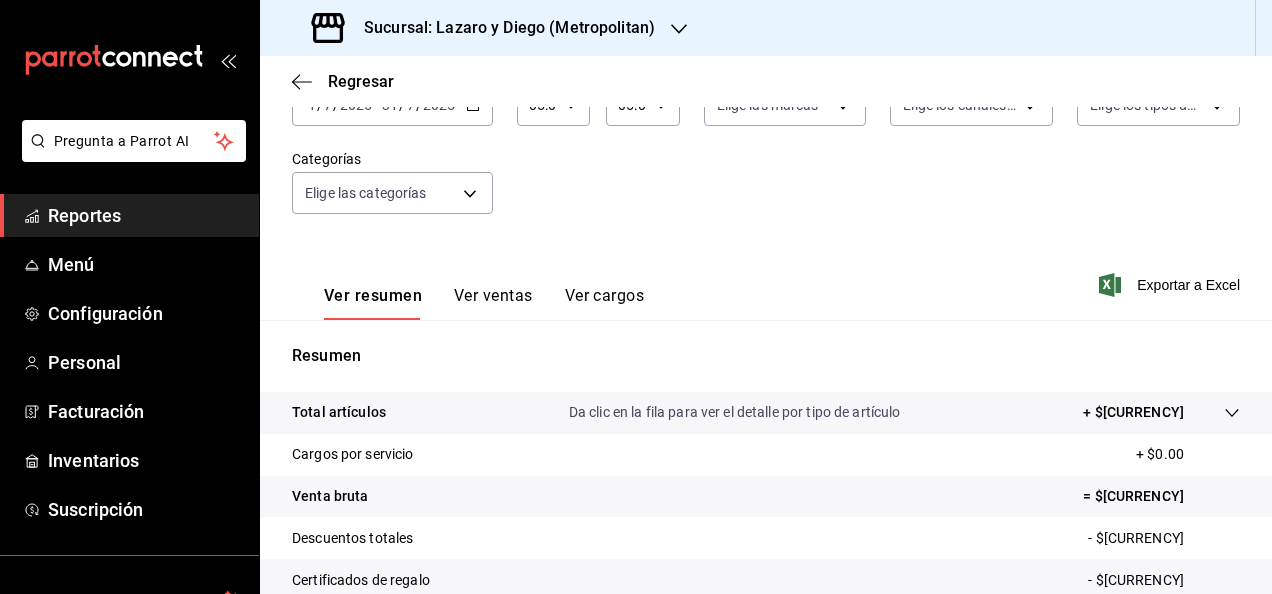 click on "Fecha 2025-07-01 1 / 7 / 2025 - 2025-07-31 31 / 7 / 2025 Hora inicio 05:00 Hora inicio Hora fin 05:00 Hora fin Marca Elige las marcas Canal de venta Elige los canales de venta Tipo de orden Elige los tipos de orden Categorías Elige las categorías" at bounding box center (766, 150) 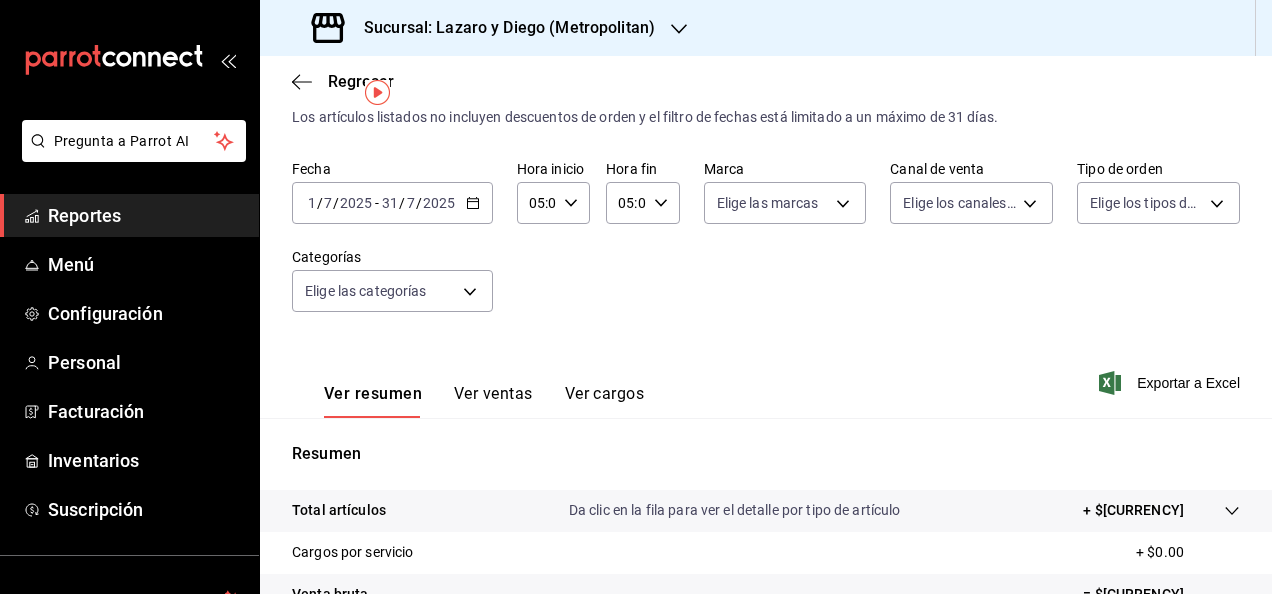 click on "2025-07-01 1 / 7 / 2025 - 2025-07-31 31 / 7 / 2025" at bounding box center (392, 203) 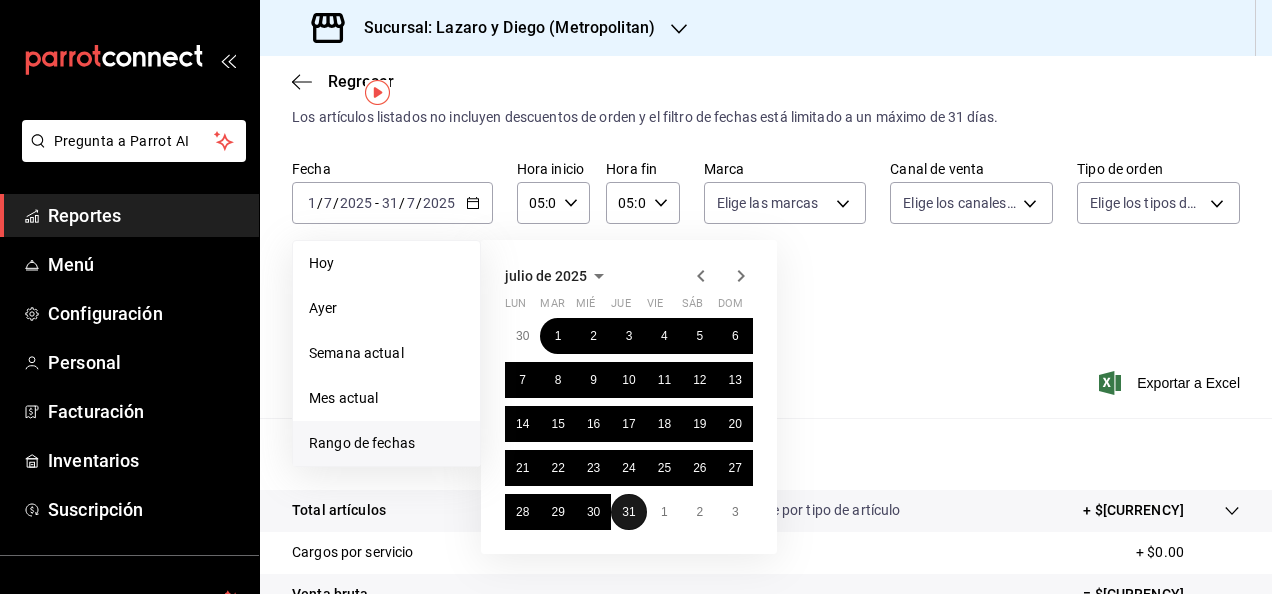 click on "31" at bounding box center (628, 512) 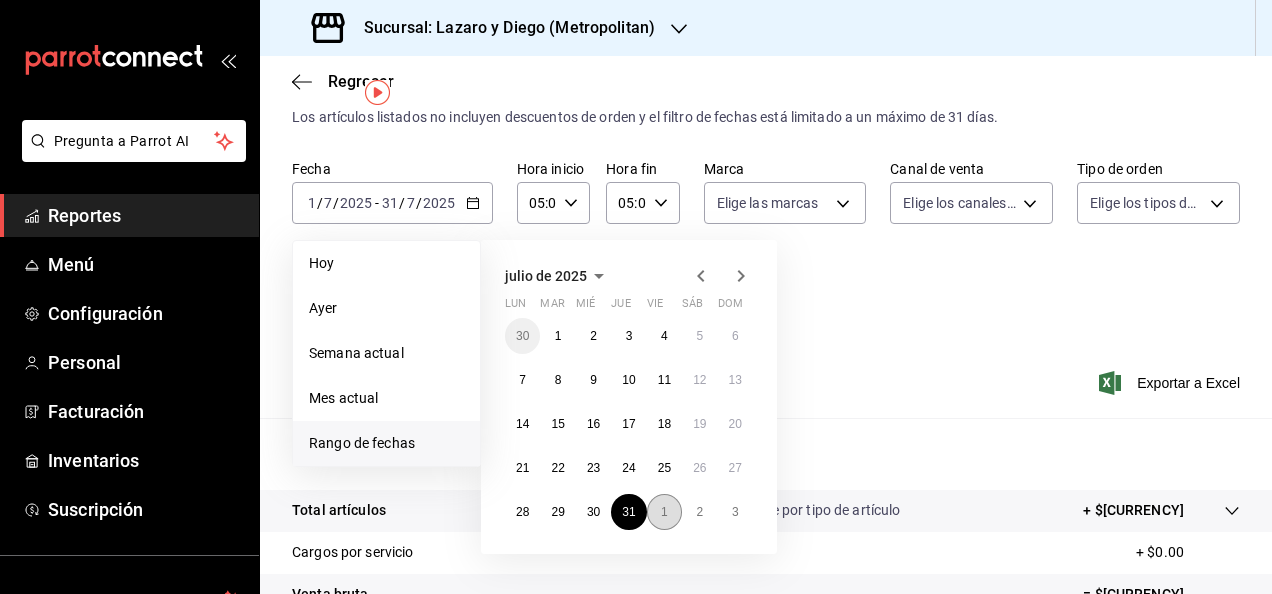 click on "1" at bounding box center (664, 512) 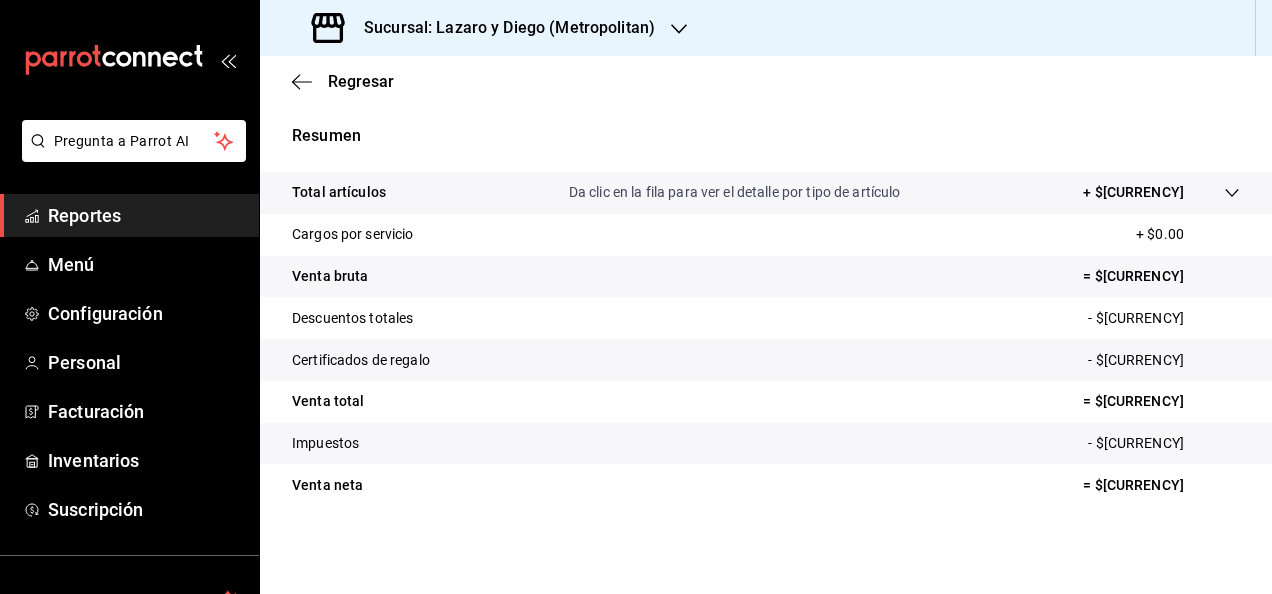 scroll, scrollTop: 108, scrollLeft: 0, axis: vertical 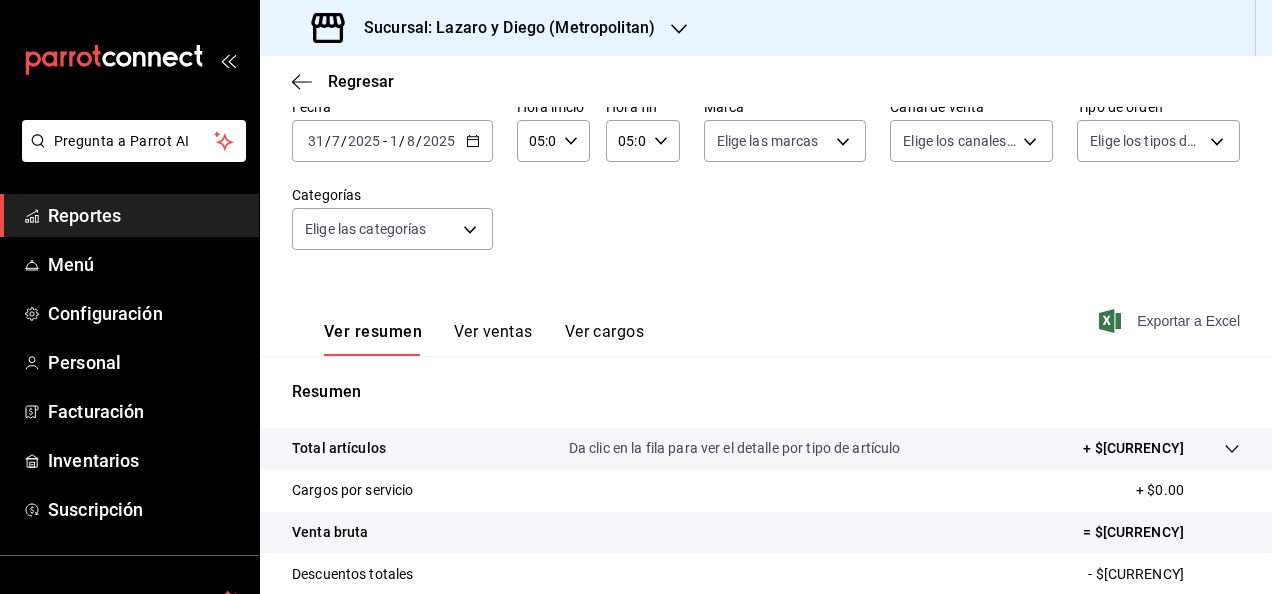 click 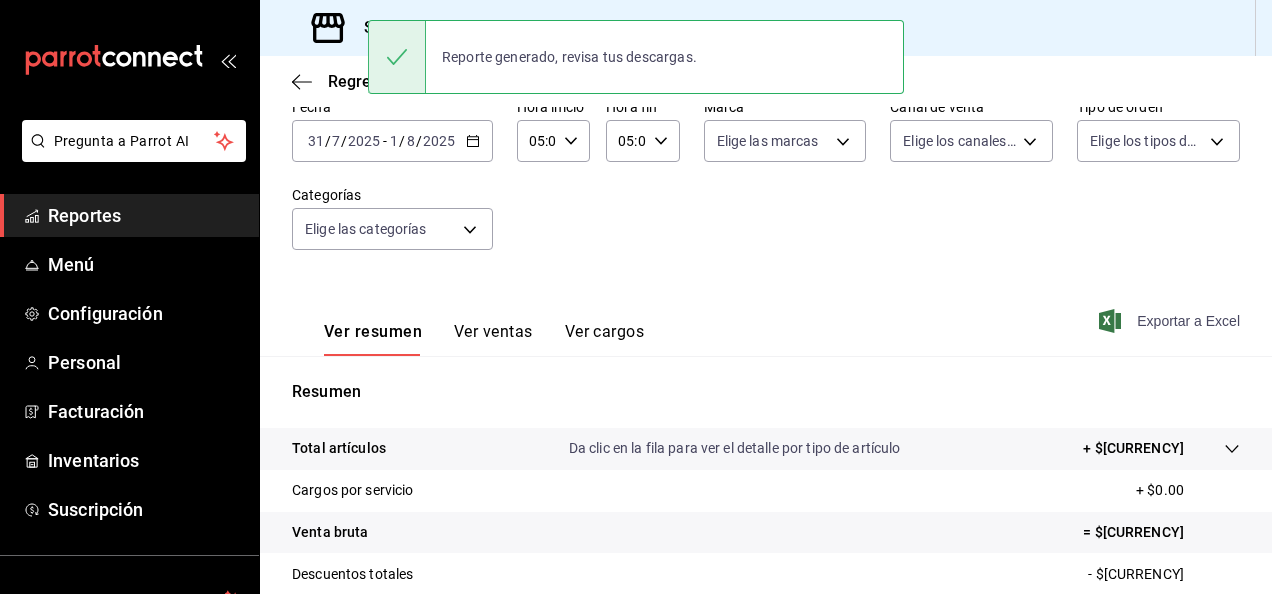 click on "Fecha [DATE] [DATE] / [DATE] / [DATE] Hora inicio [TIME] Hora inicio Hora fin [TIME] Hora fin Marca Elige las marcas Canal de venta Elige los canales de venta Tipo de orden Elige los tipos de orden Categorías Elige las categorías" at bounding box center [766, 186] 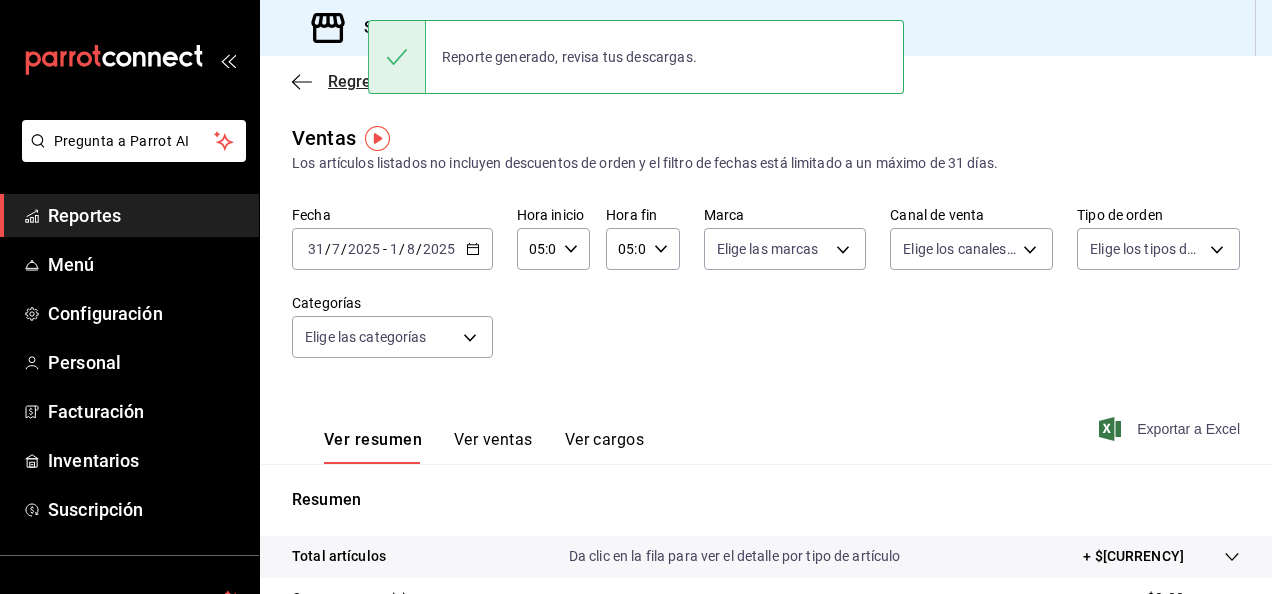 click 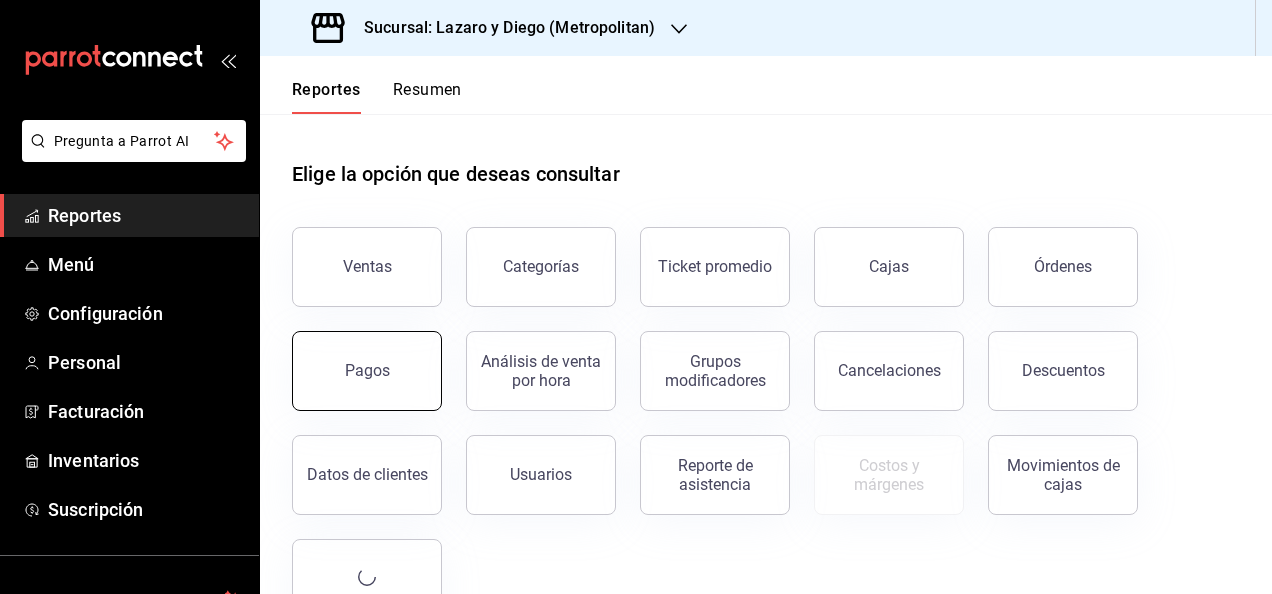 click on "Pagos" at bounding box center (367, 371) 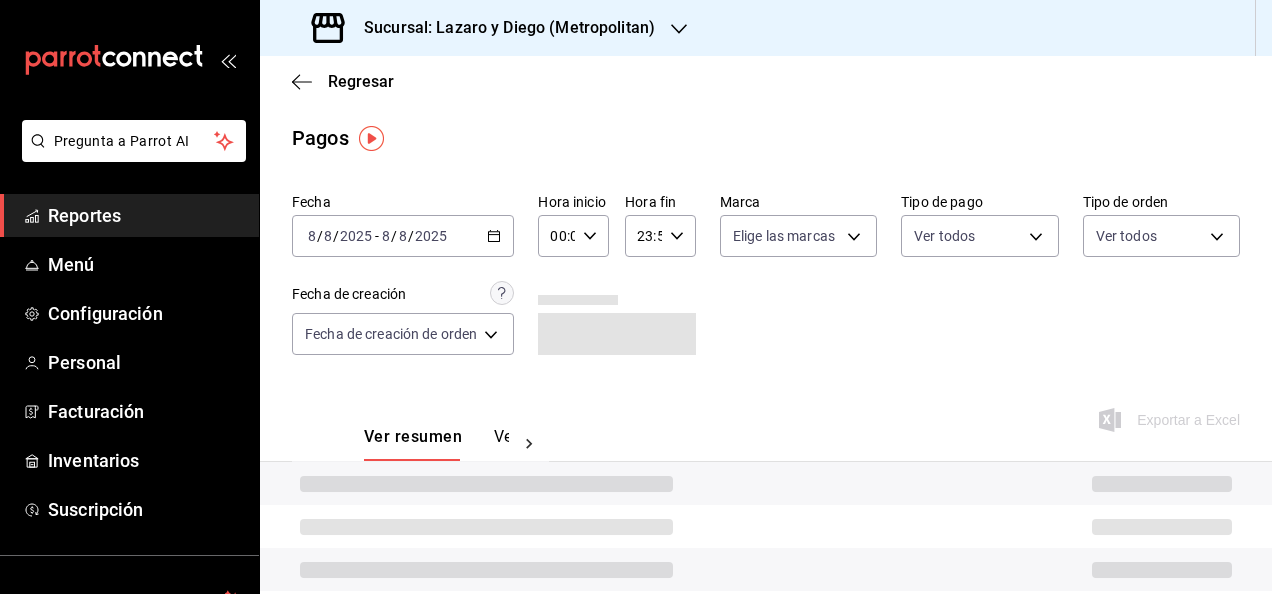 click on "2025-08-08 8 / 8 / 2025 - 2025-08-08 8 / 8 / 2025" at bounding box center [403, 236] 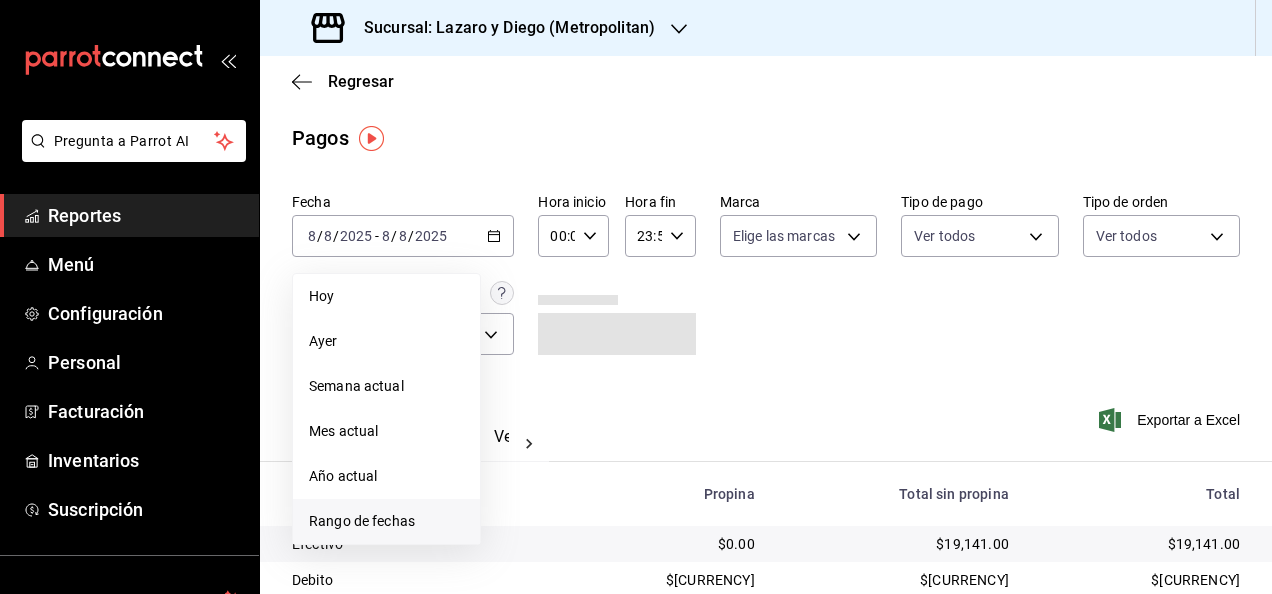 click on "Rango de fechas" at bounding box center (386, 521) 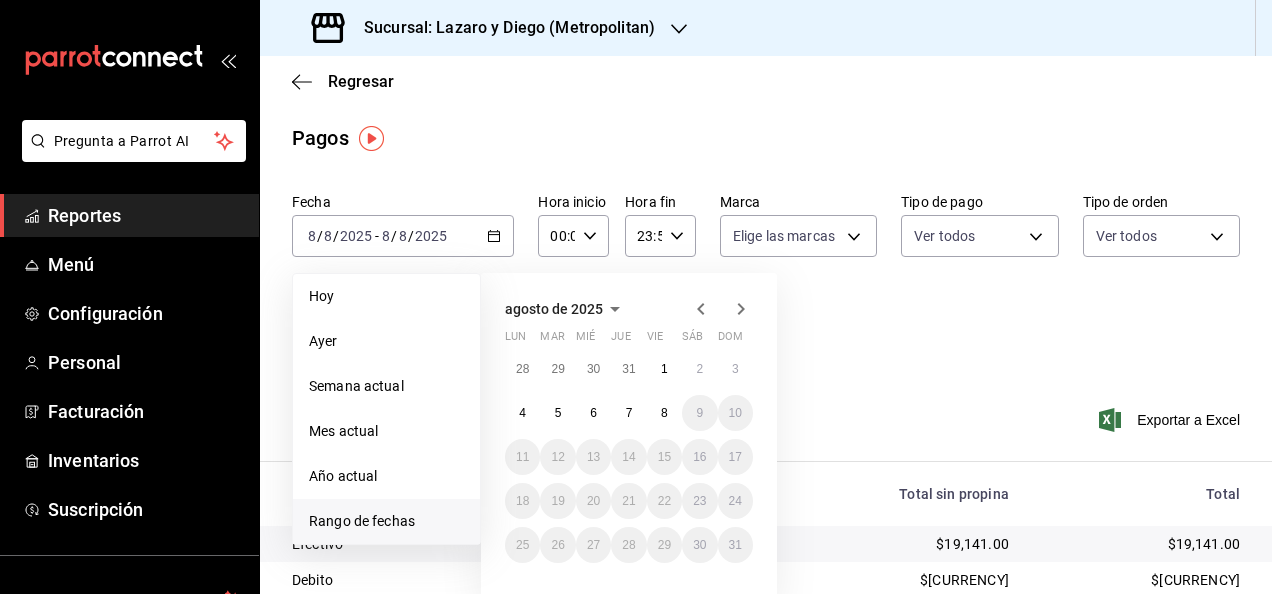click 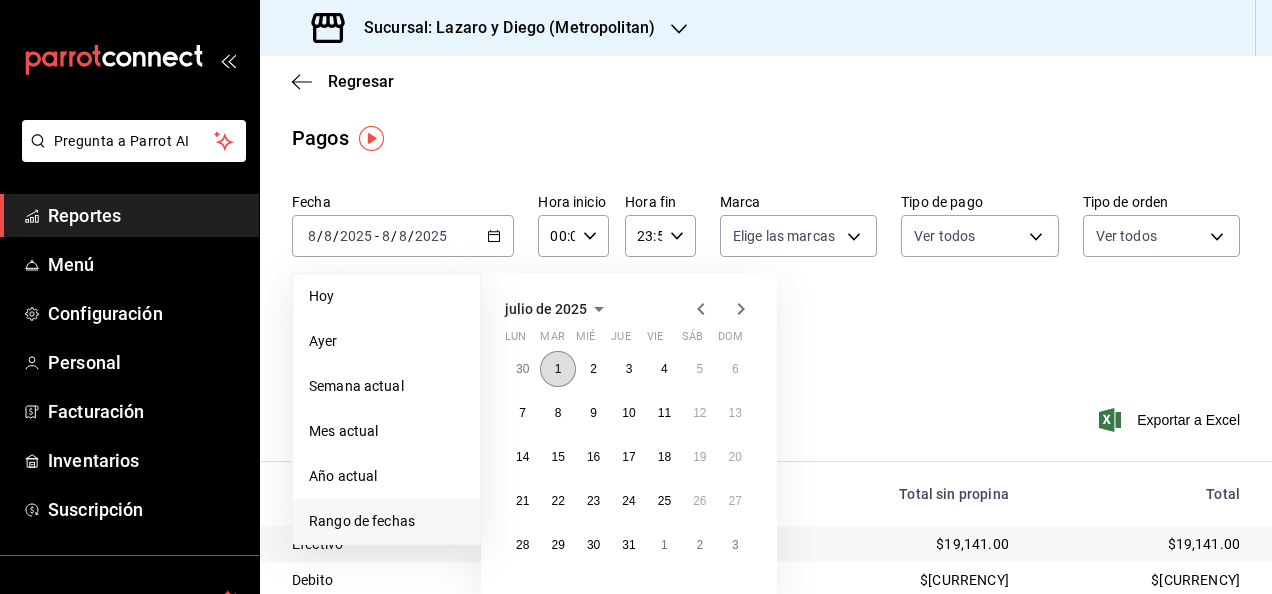click on "1" at bounding box center (557, 369) 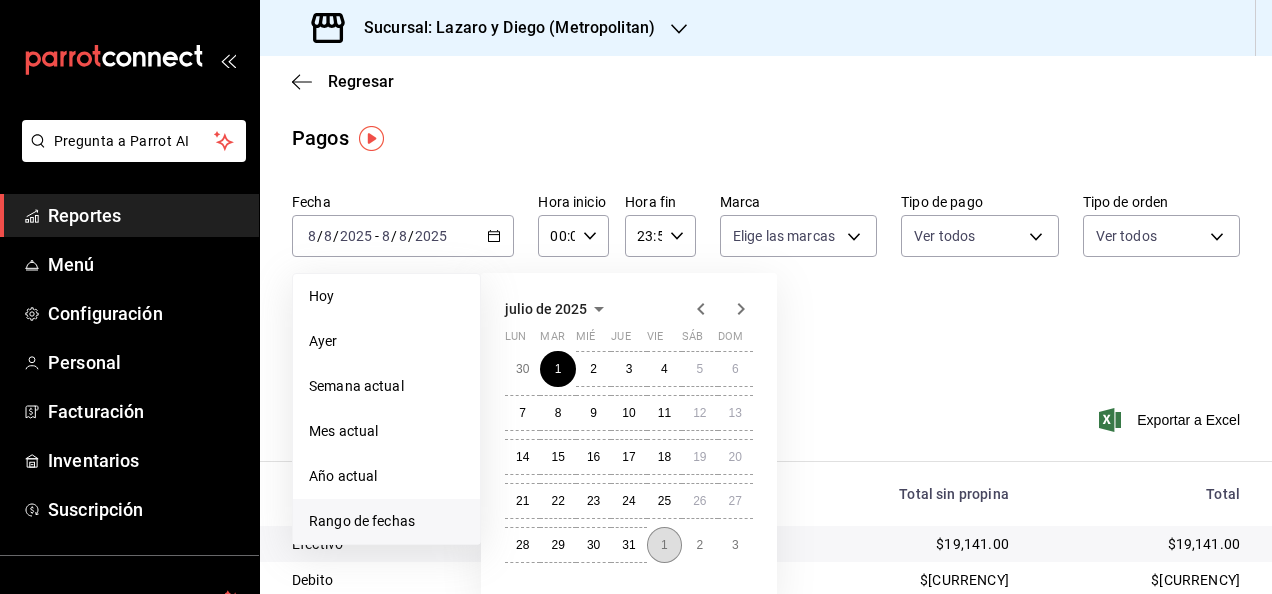 click on "1" at bounding box center (664, 545) 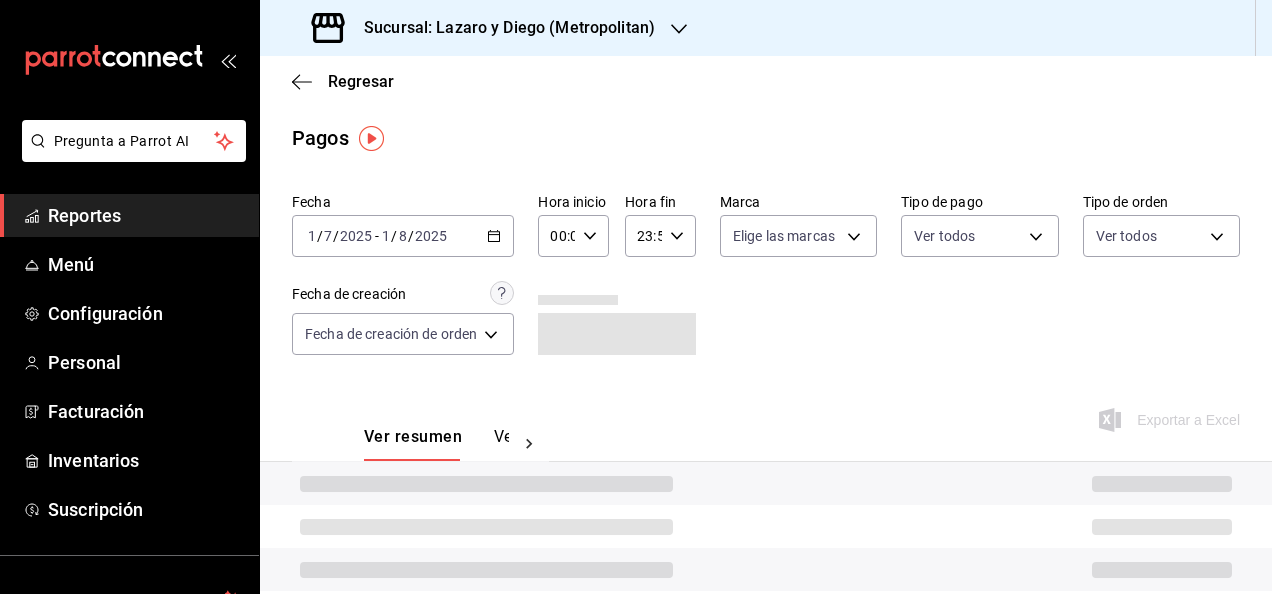 click on "00:00 Hora inicio" at bounding box center [573, 236] 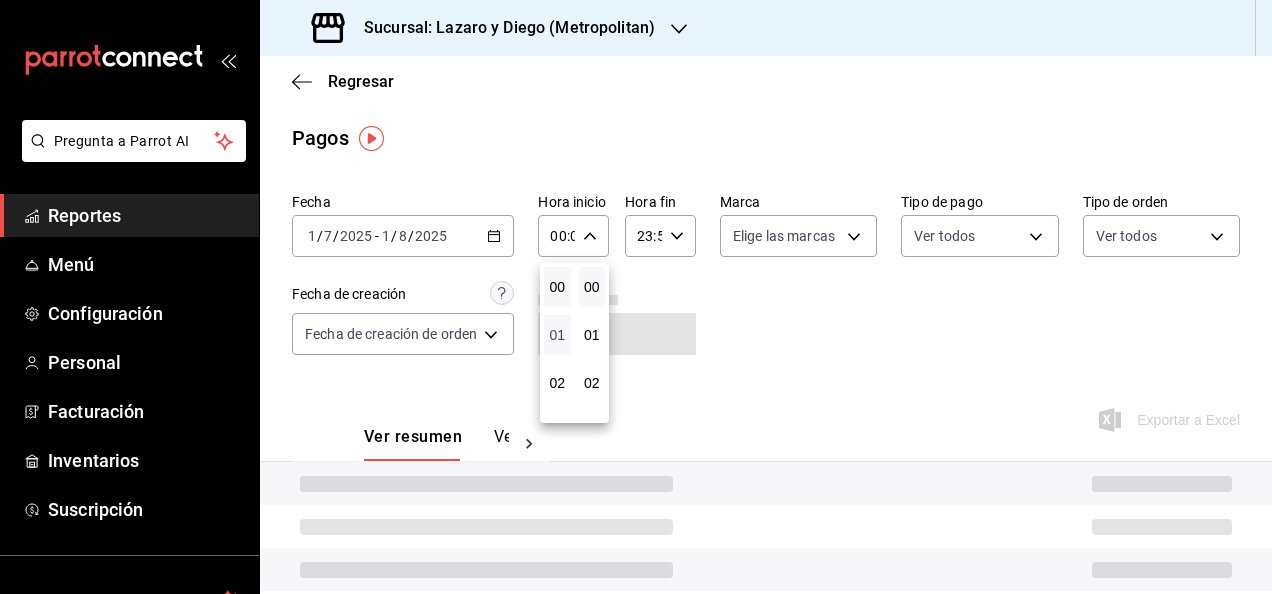 scroll, scrollTop: 250, scrollLeft: 0, axis: vertical 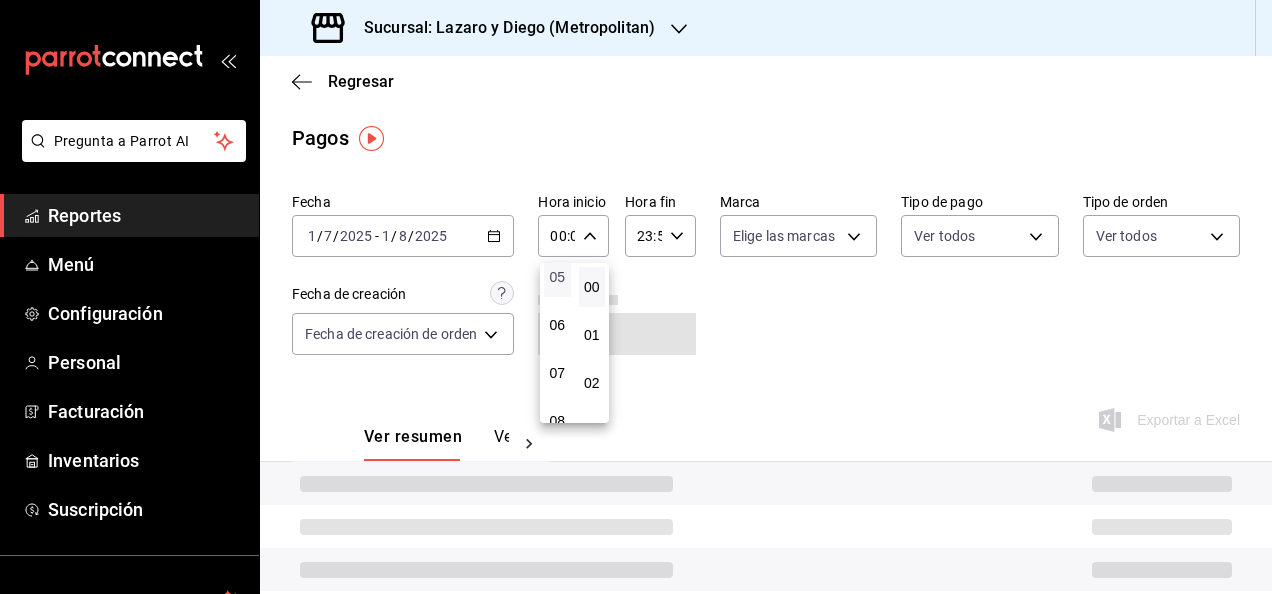 click on "05" at bounding box center [557, 277] 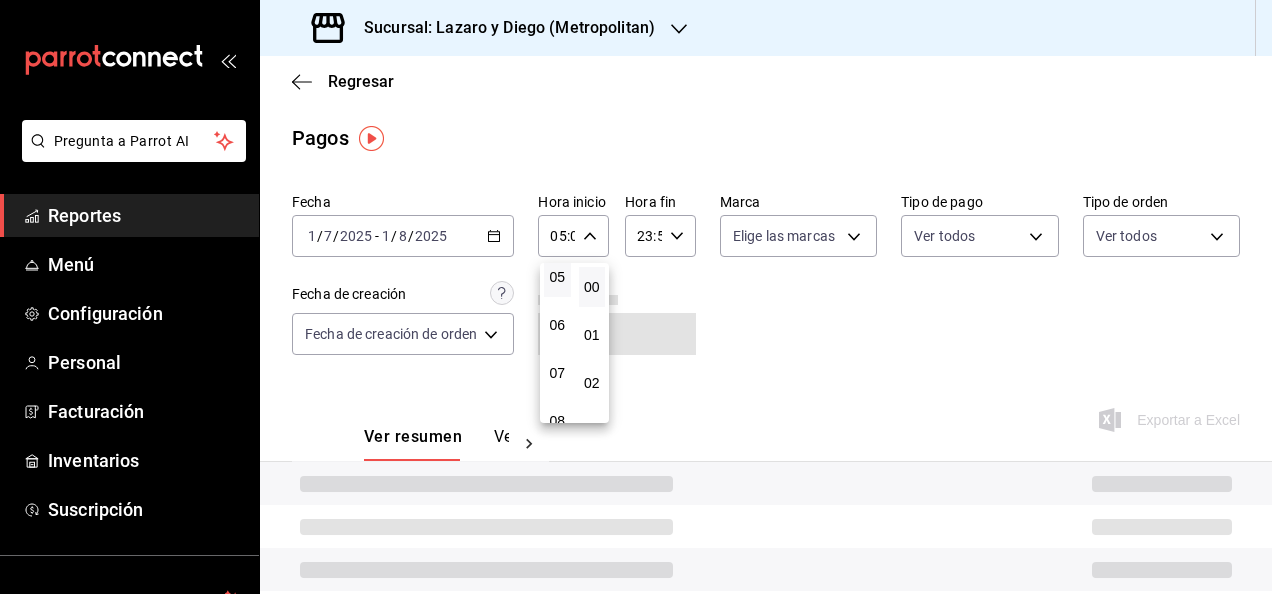 click at bounding box center [636, 297] 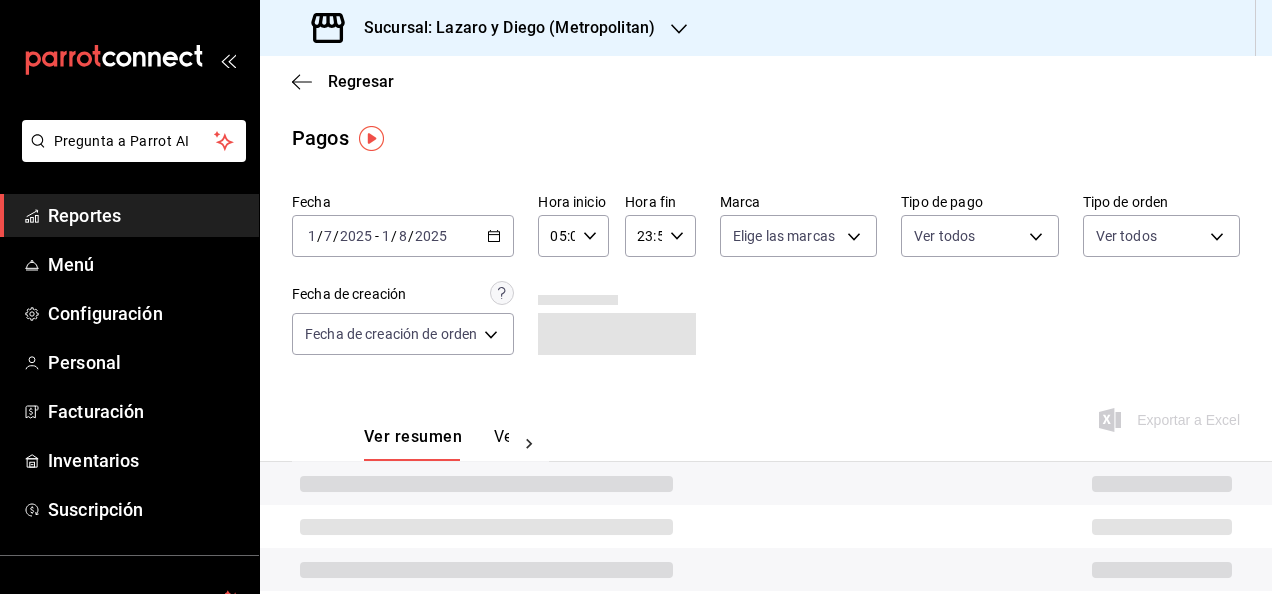click on "23:59 Hora fin" at bounding box center (660, 236) 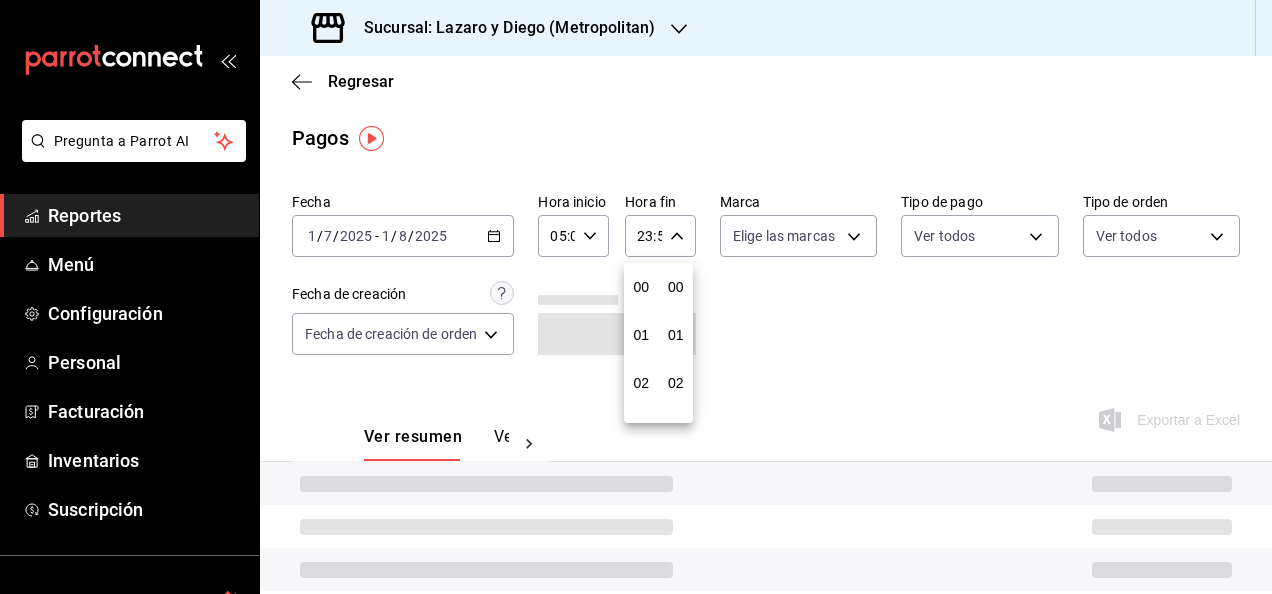 scroll, scrollTop: 992, scrollLeft: 0, axis: vertical 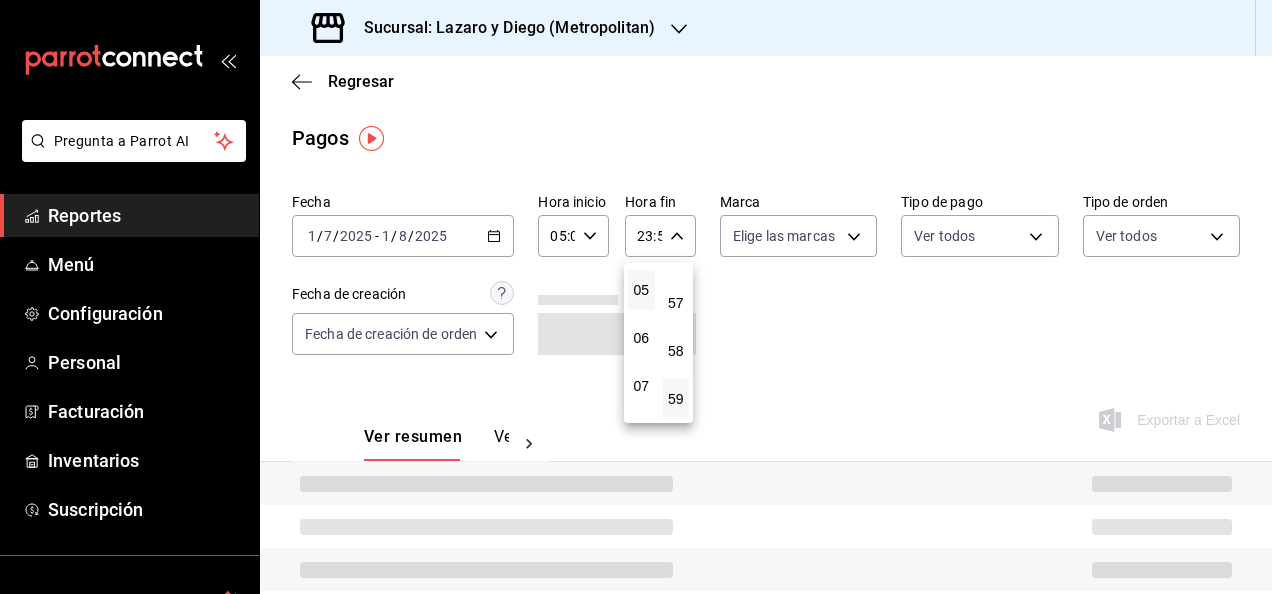 click on "05" at bounding box center (641, 290) 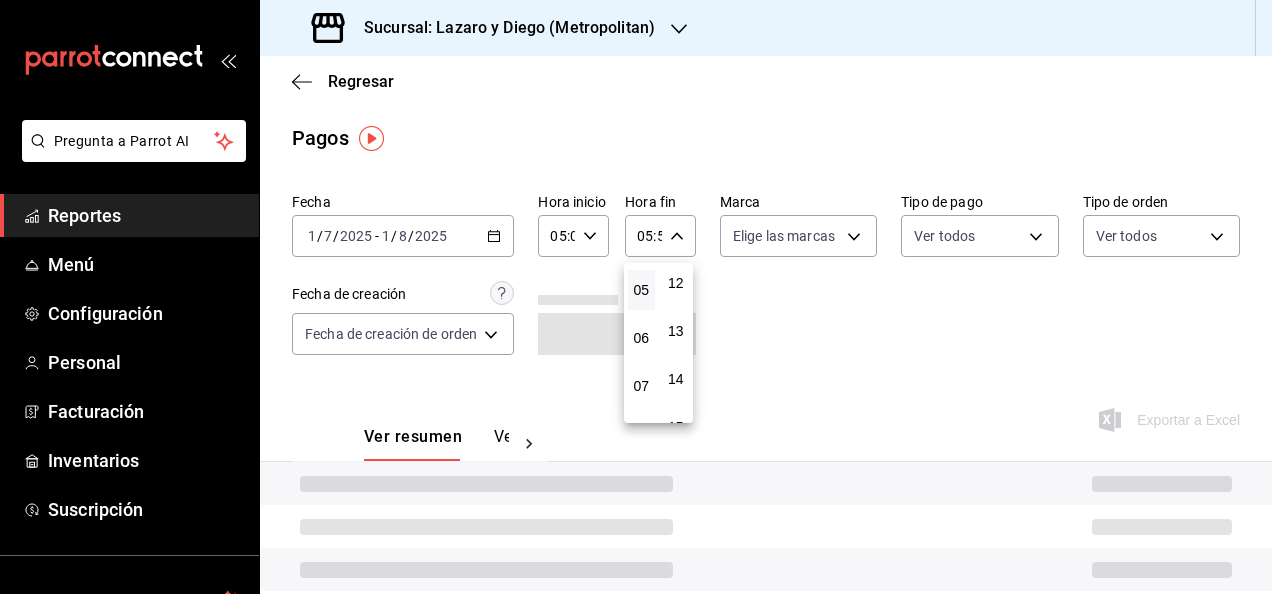 scroll, scrollTop: 0, scrollLeft: 0, axis: both 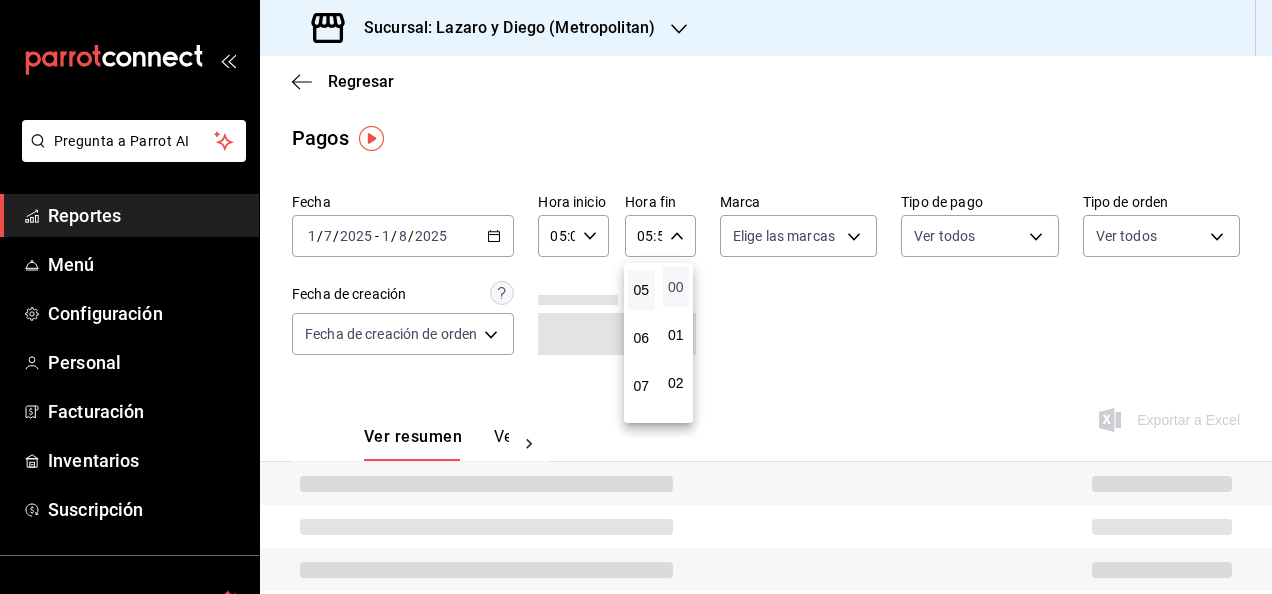 click on "00" at bounding box center [676, 287] 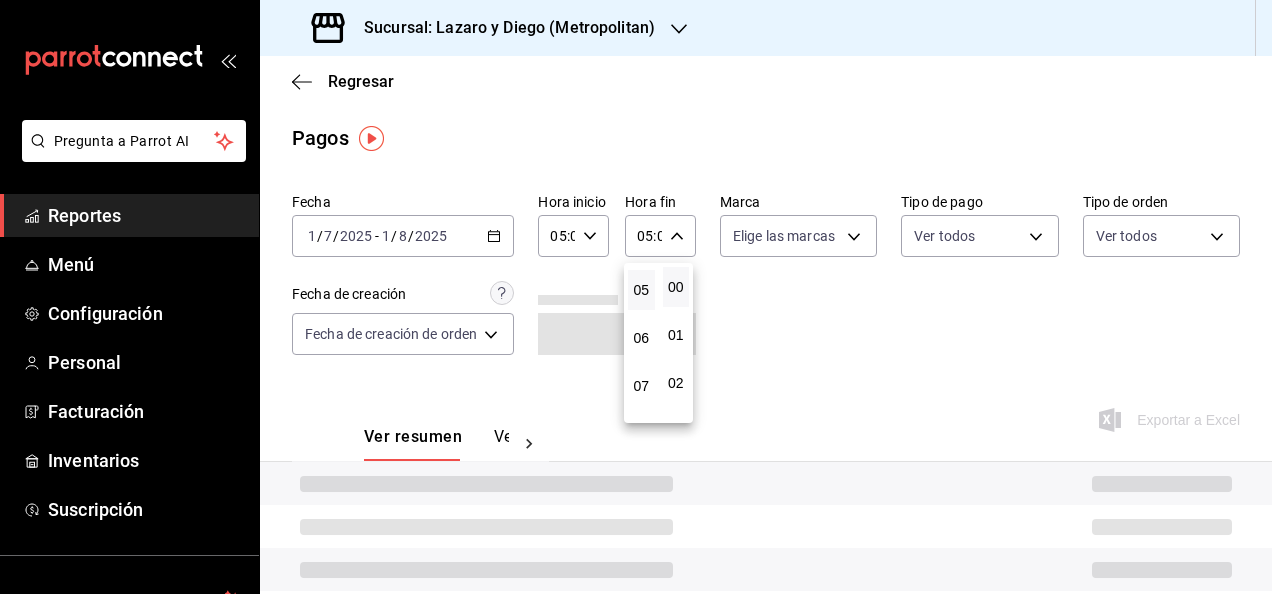 click at bounding box center (636, 297) 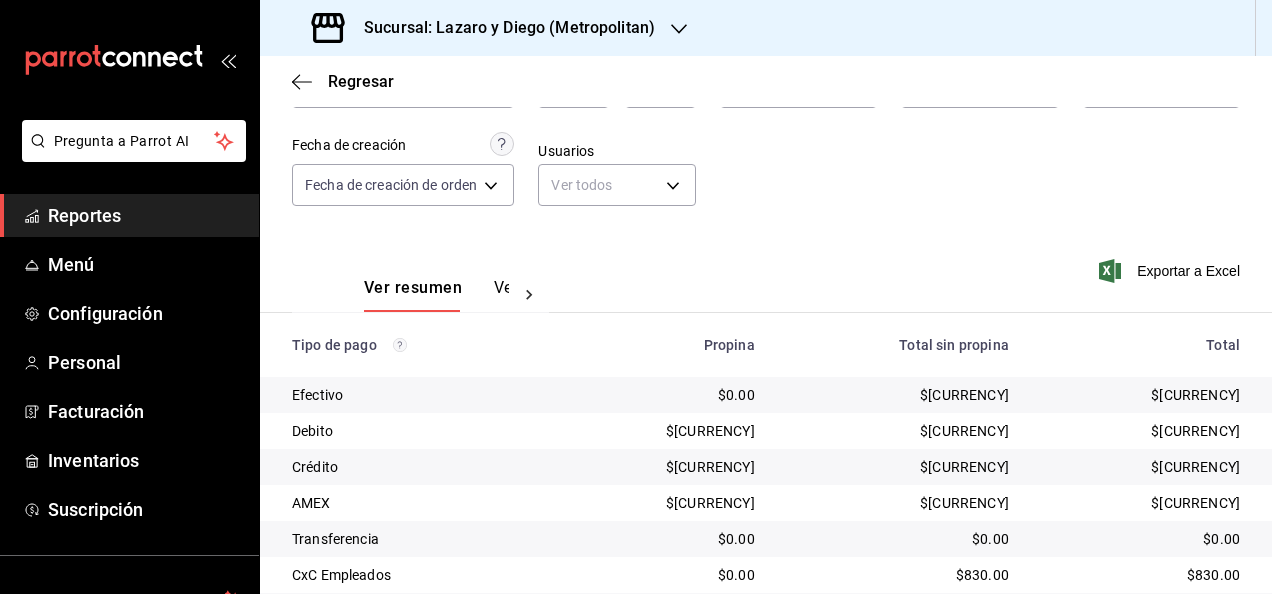 scroll, scrollTop: 152, scrollLeft: 0, axis: vertical 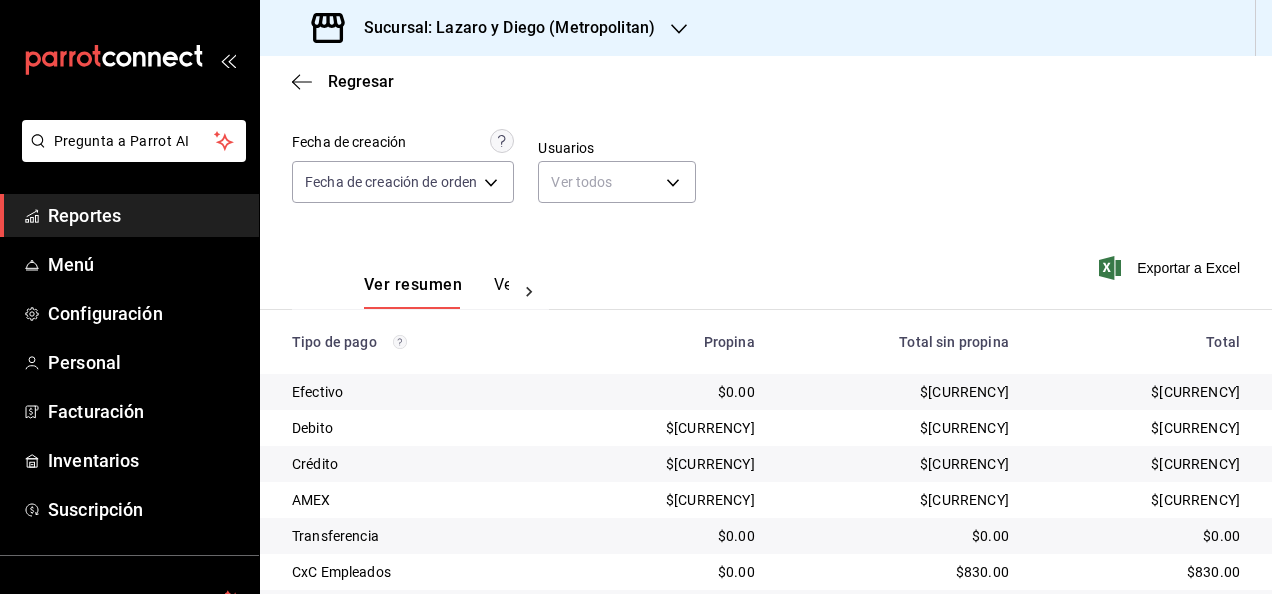 click on "Exportar a Excel" at bounding box center [1153, 268] 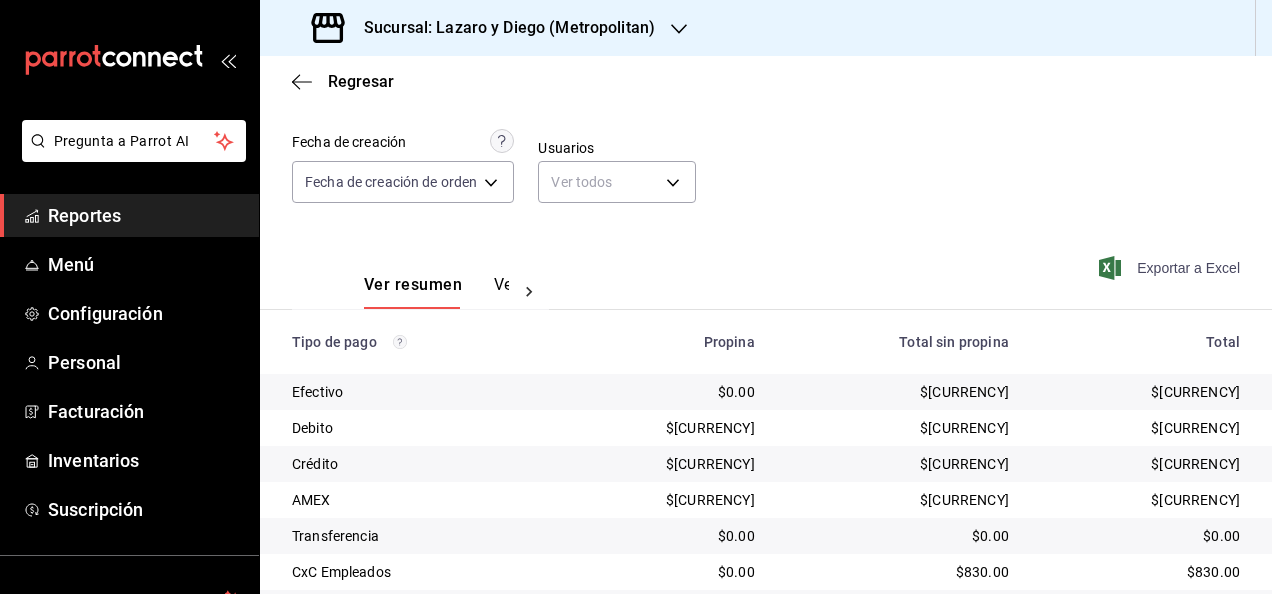click on "Exportar a Excel" at bounding box center [1171, 268] 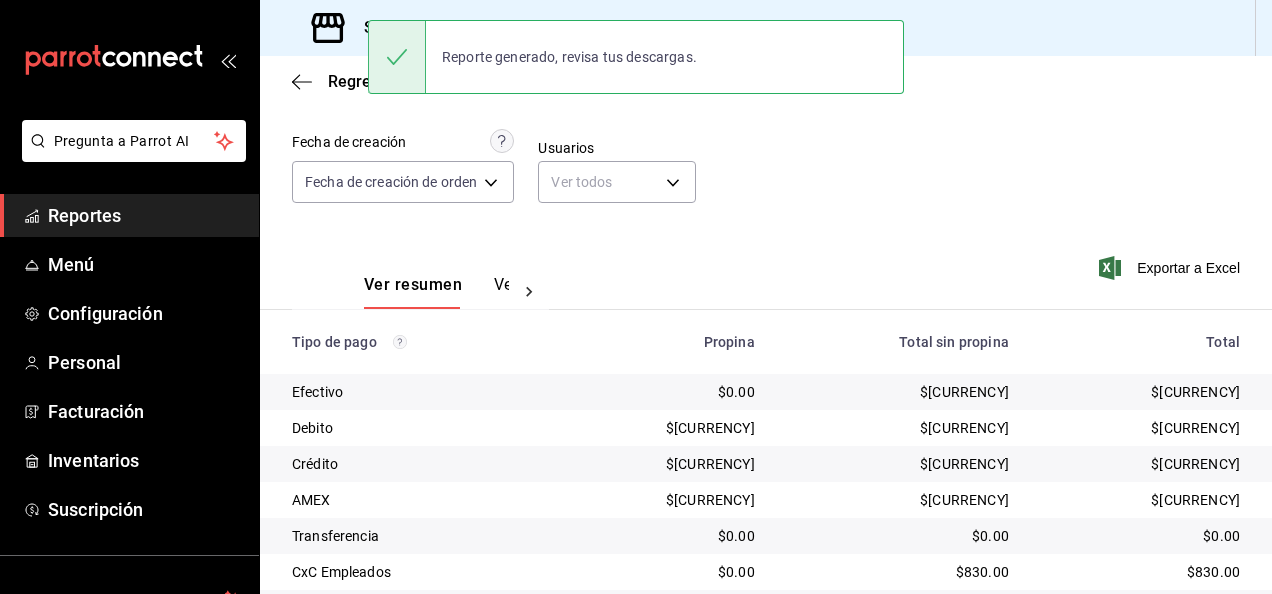 scroll, scrollTop: 0, scrollLeft: 0, axis: both 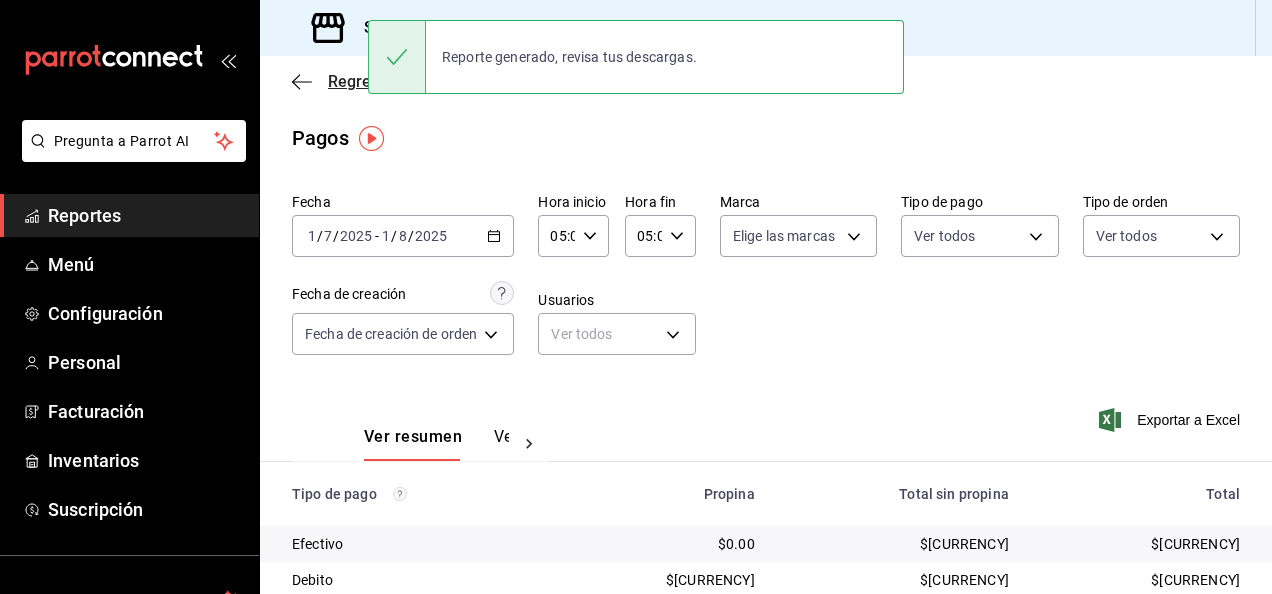click on "Regresar" at bounding box center [343, 81] 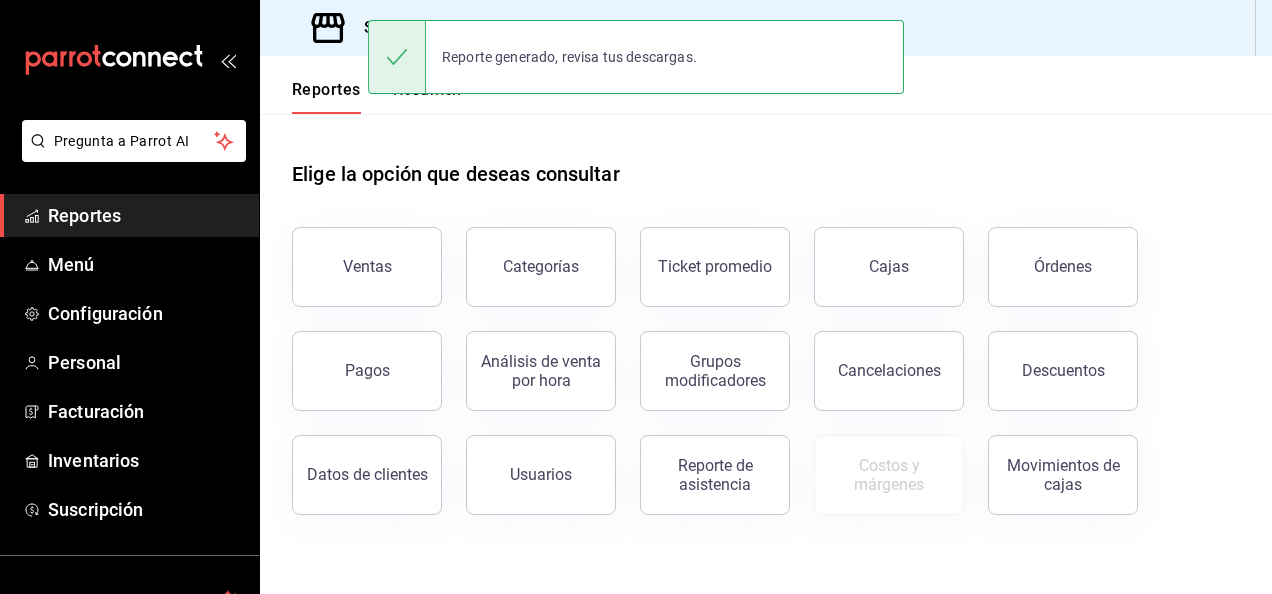 click on "Sucursal: Lazaro y Diego (Metropolitan)" at bounding box center (501, 28) 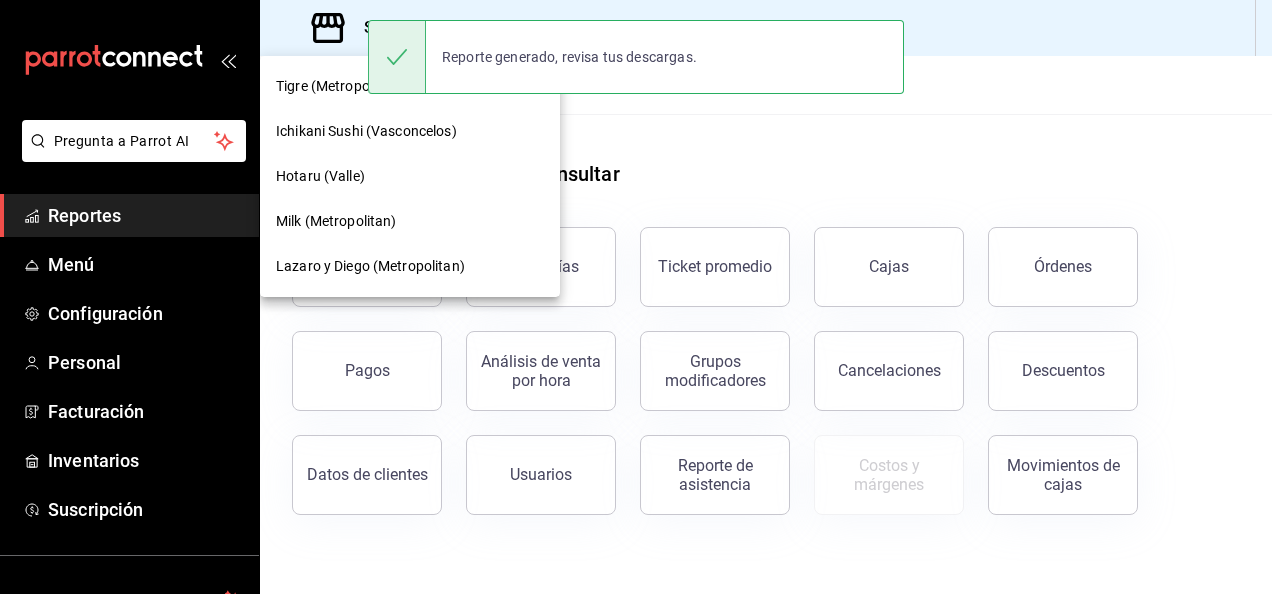 click on "Hotaru (Valle)" at bounding box center [320, 176] 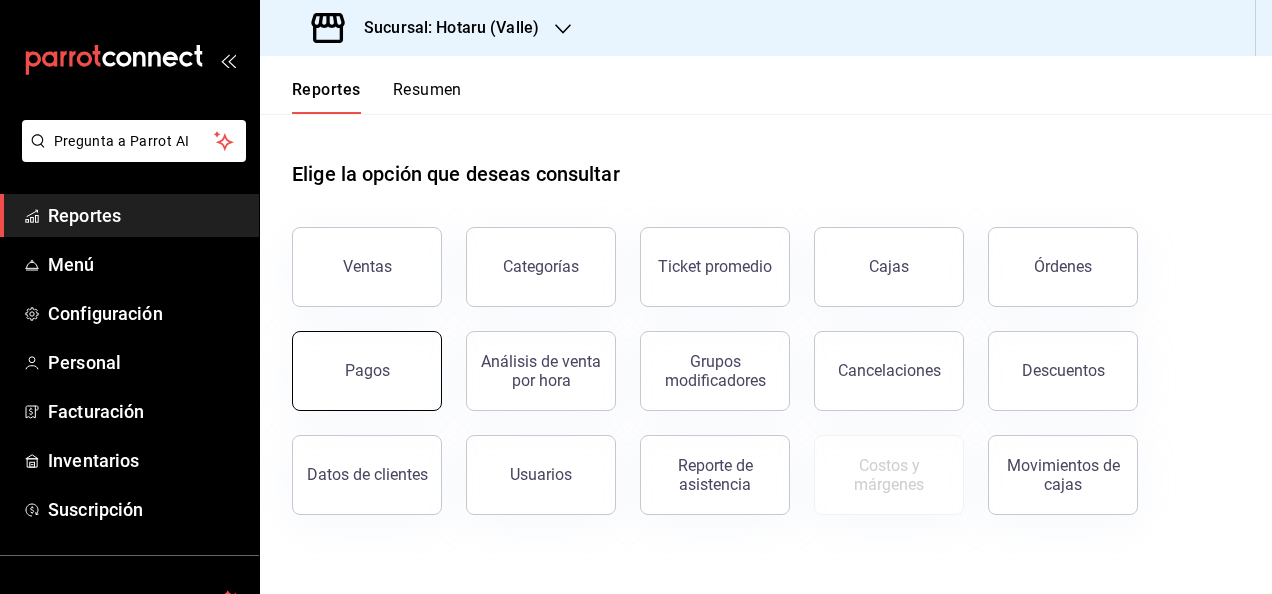 click on "Pagos" at bounding box center (355, 359) 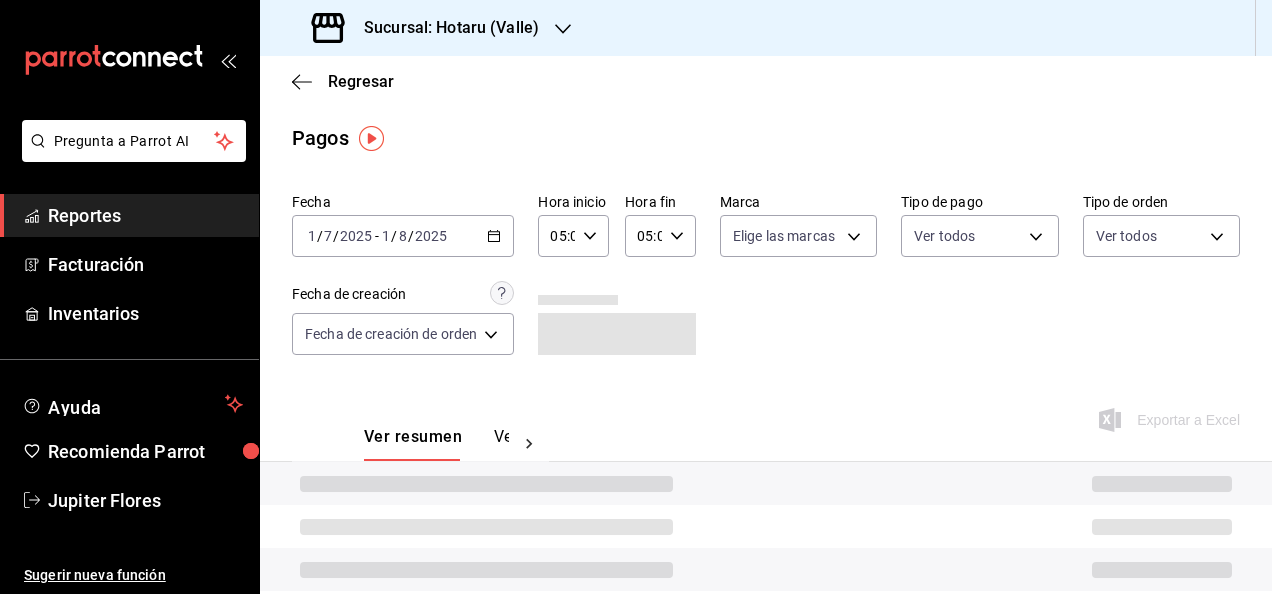 click 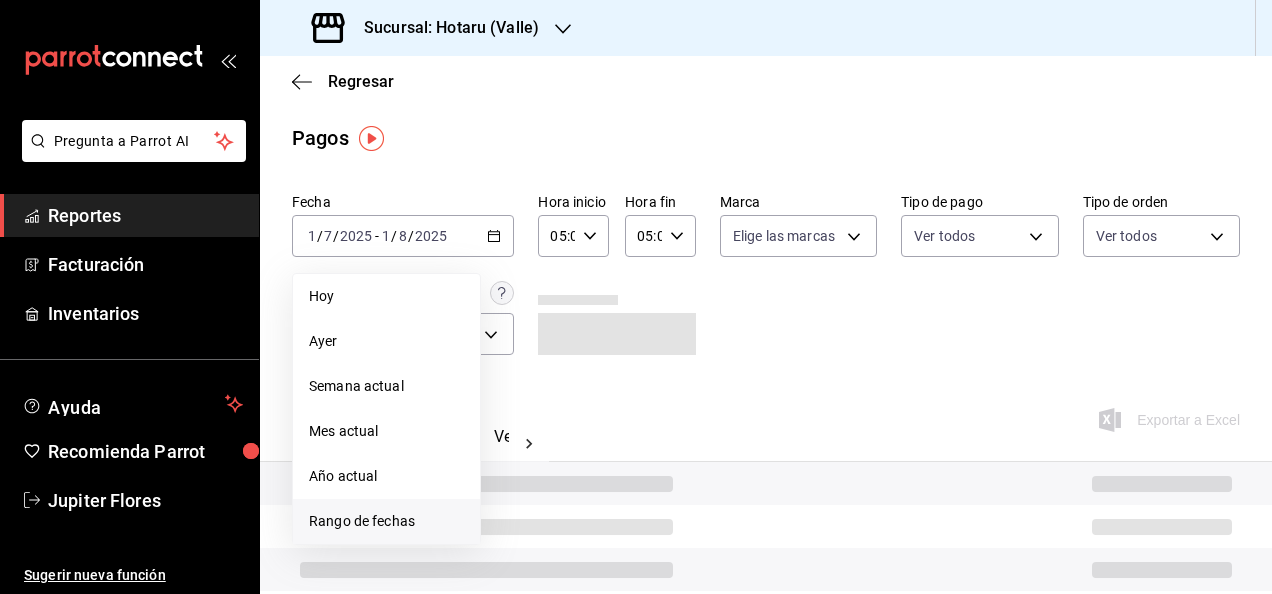 click on "Rango de fechas" at bounding box center (386, 521) 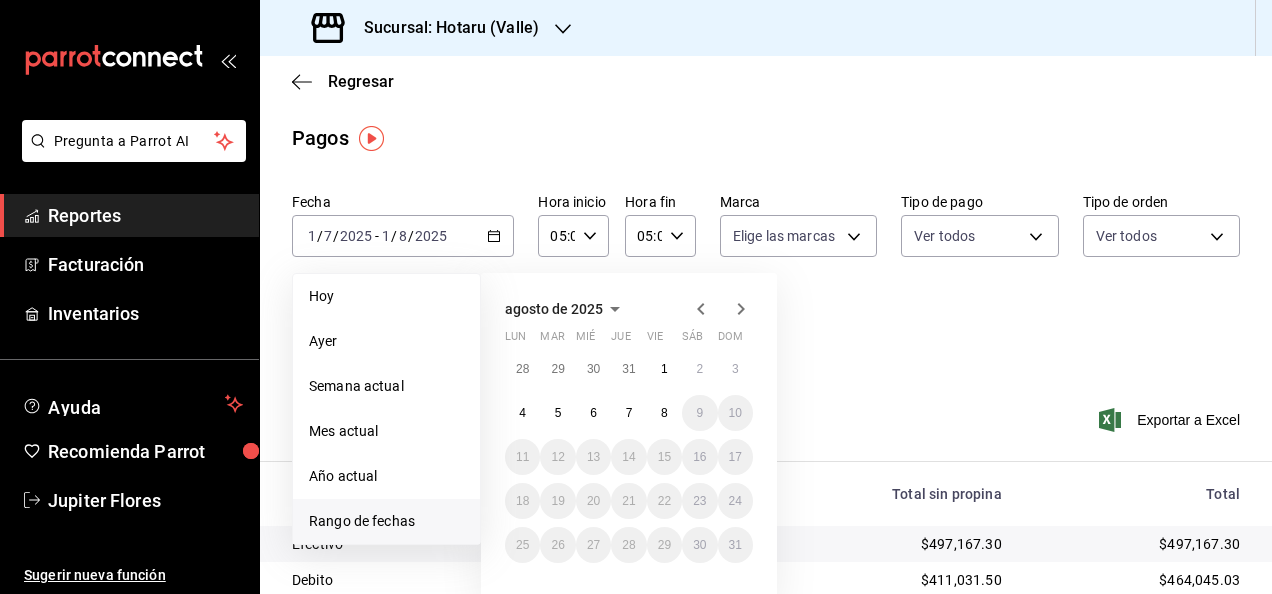 click 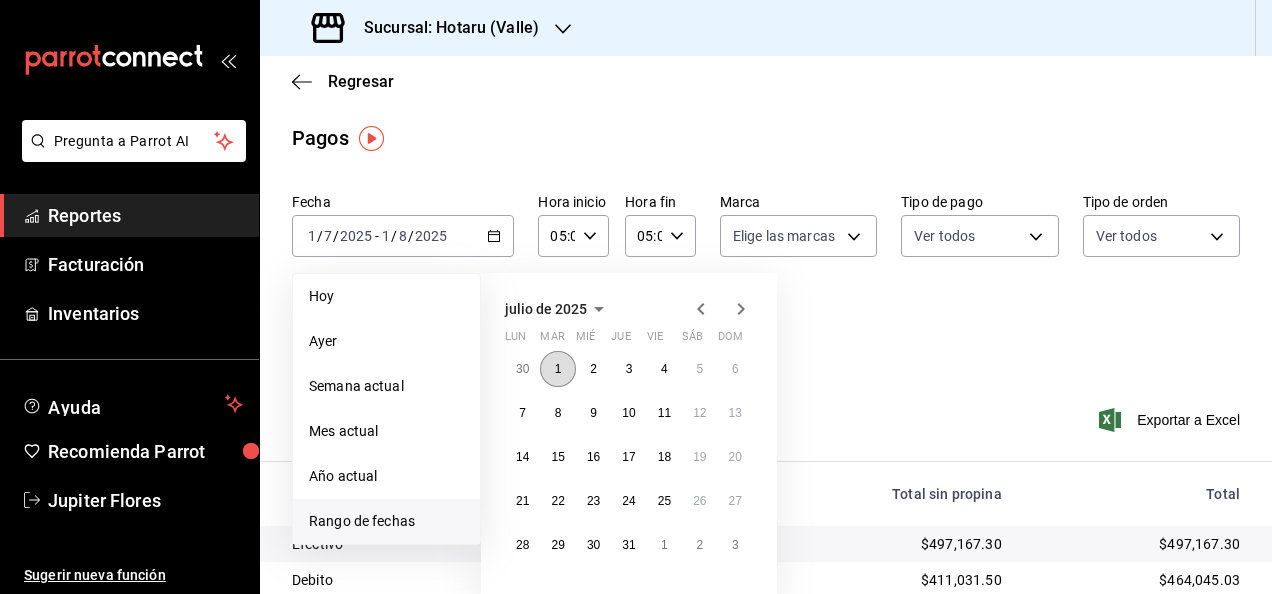 click on "1" at bounding box center [557, 369] 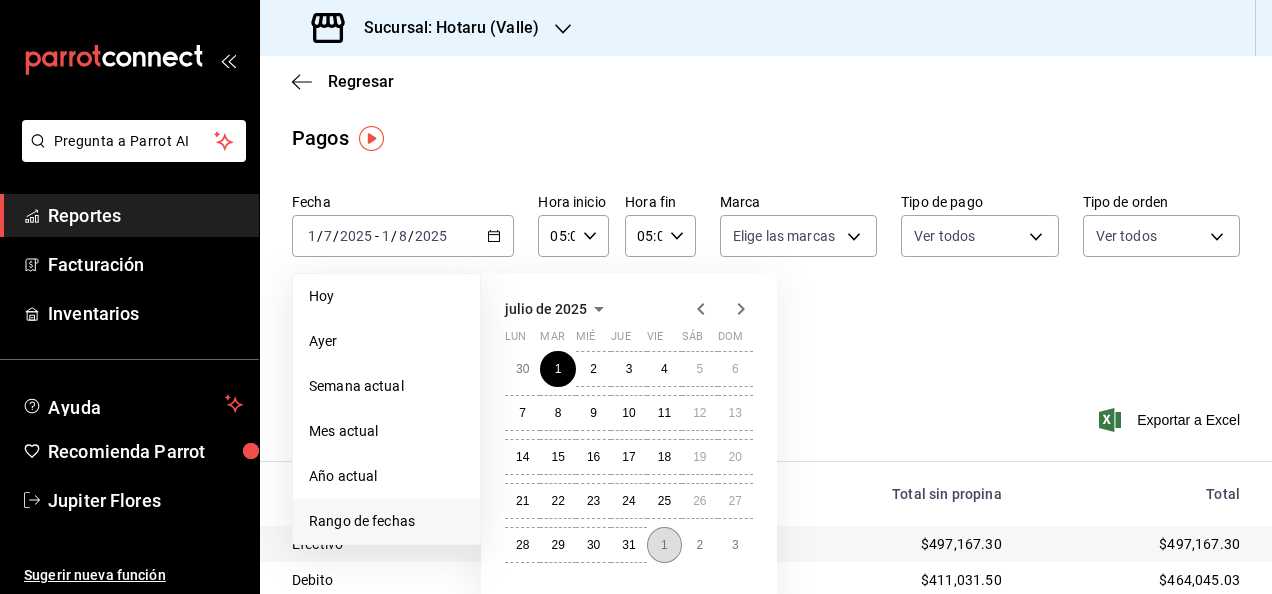 click on "1" at bounding box center (664, 545) 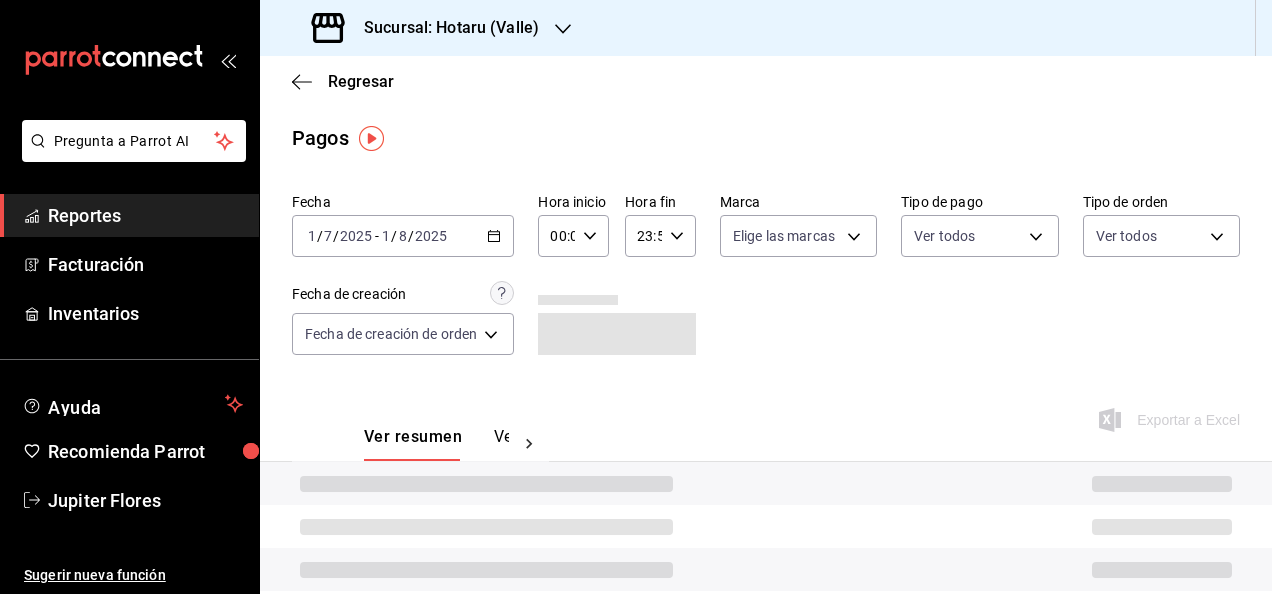 click on "00:00 Hora inicio" at bounding box center (573, 236) 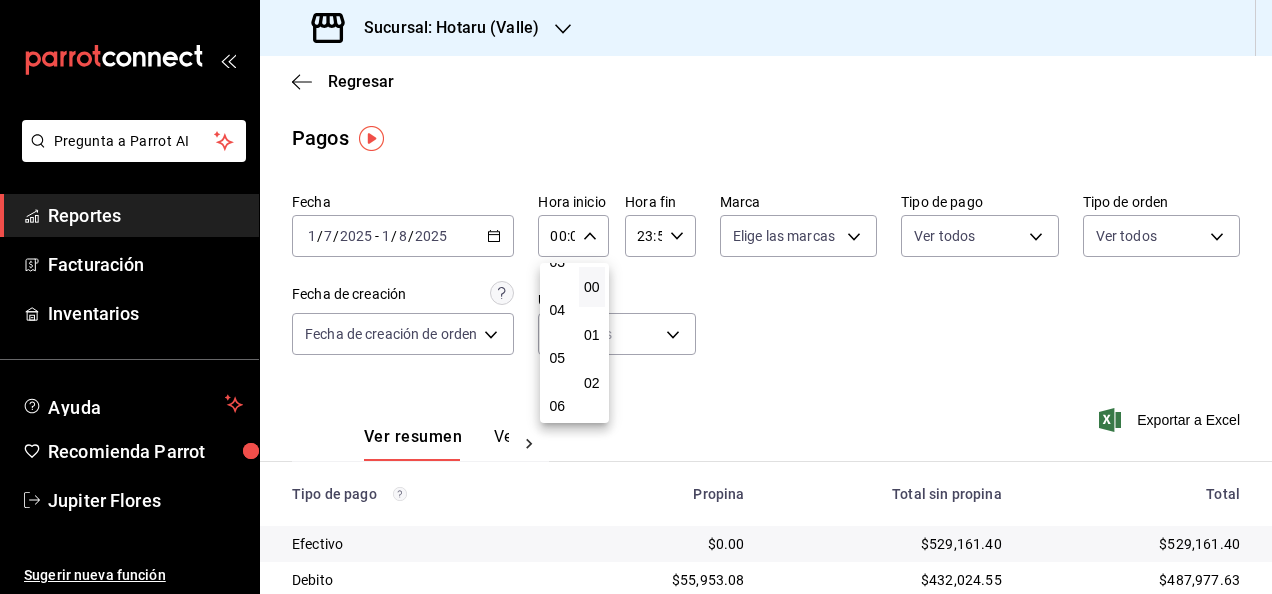 scroll, scrollTop: 170, scrollLeft: 0, axis: vertical 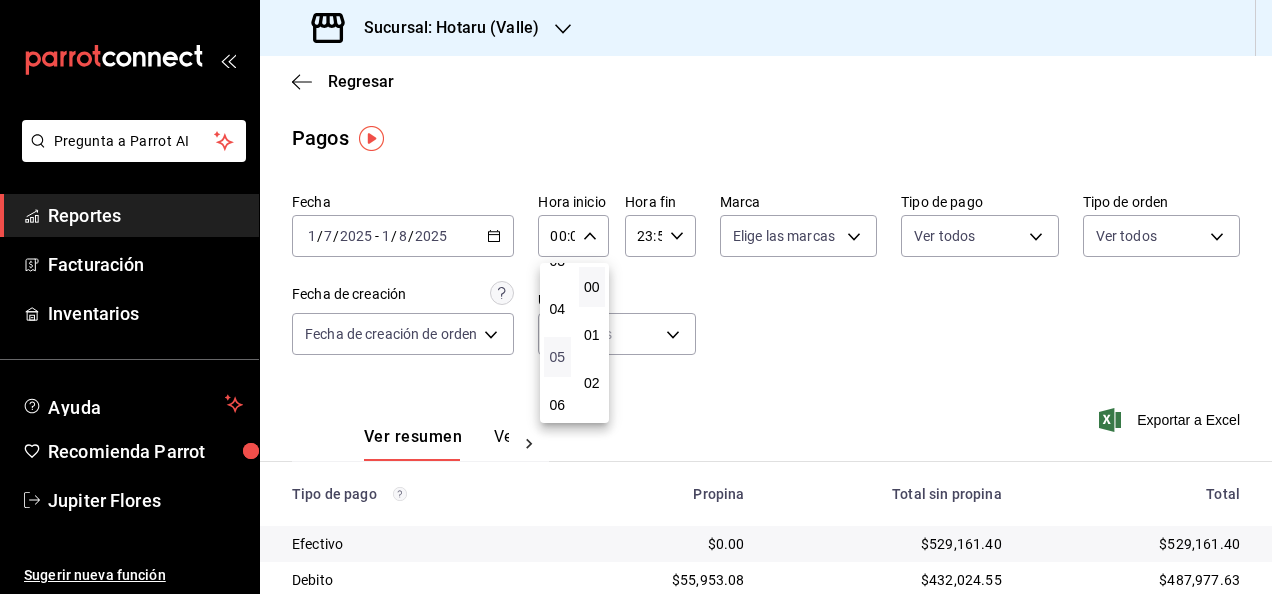 click on "05" at bounding box center (557, 357) 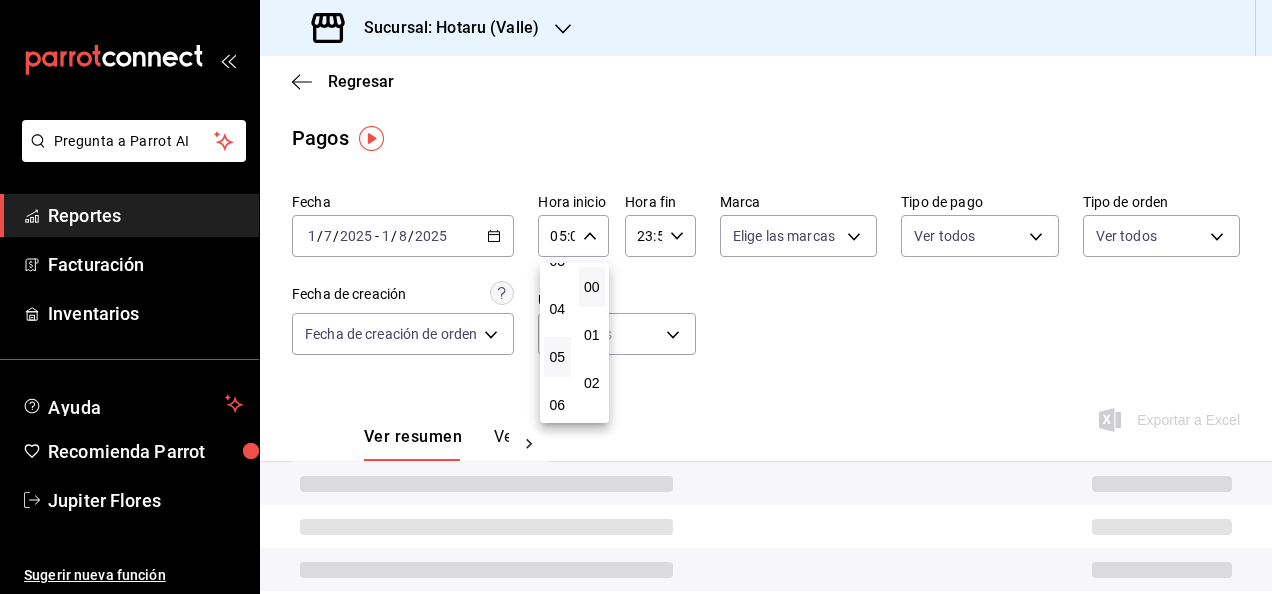 click at bounding box center (636, 297) 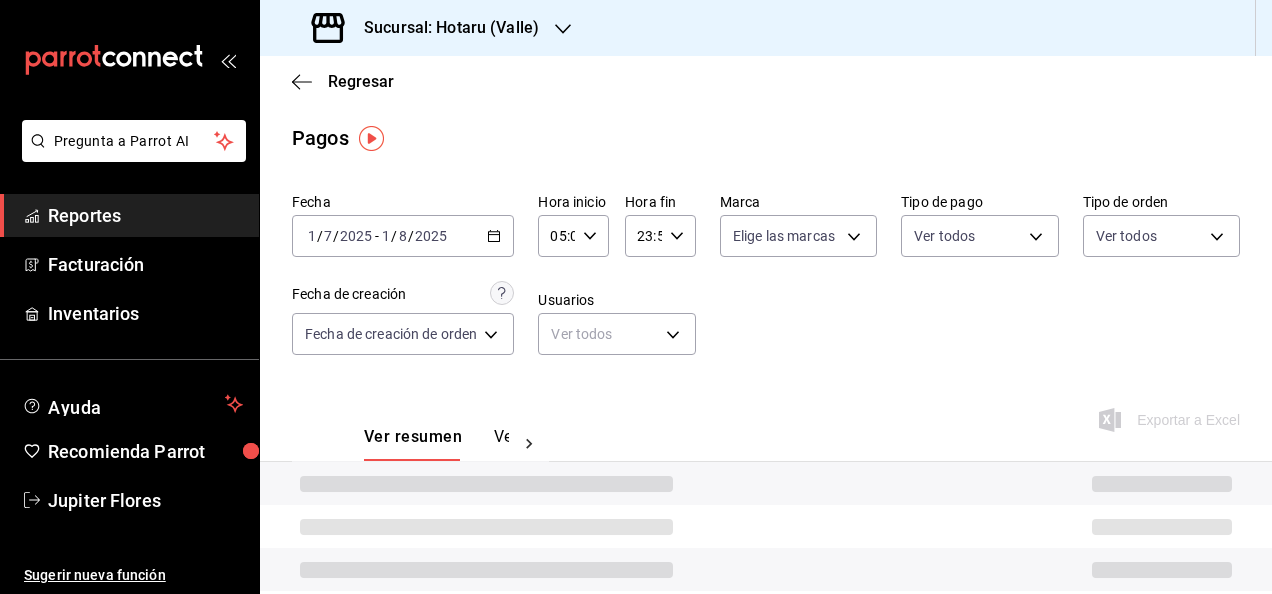 click on "23:59" at bounding box center [643, 236] 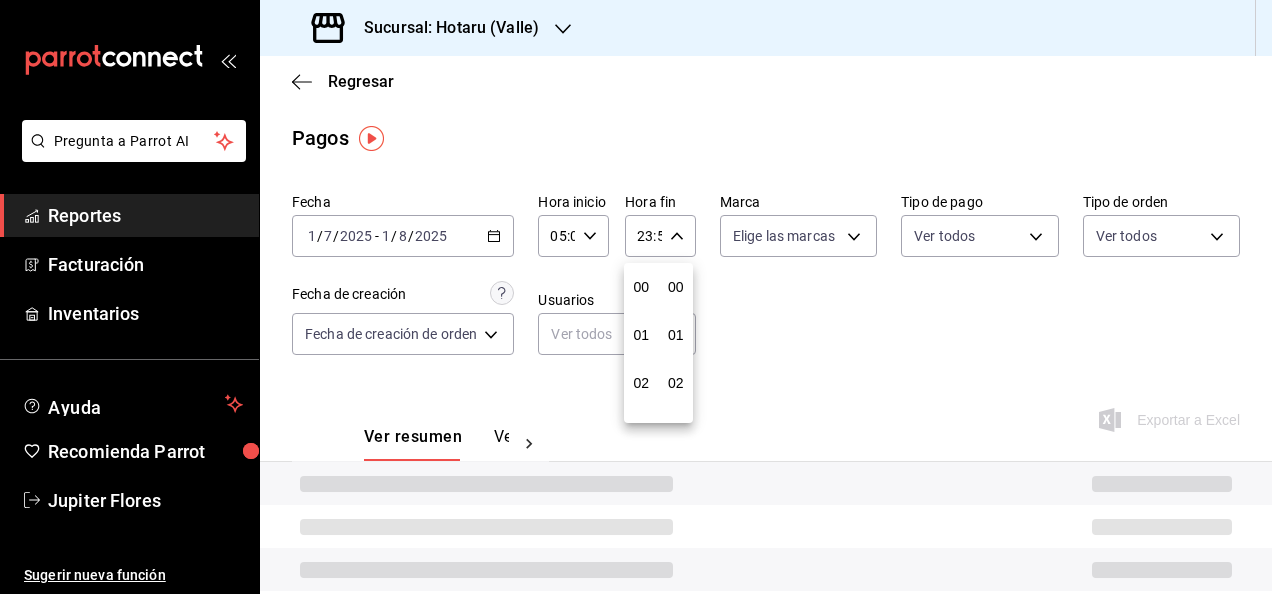 scroll, scrollTop: 992, scrollLeft: 0, axis: vertical 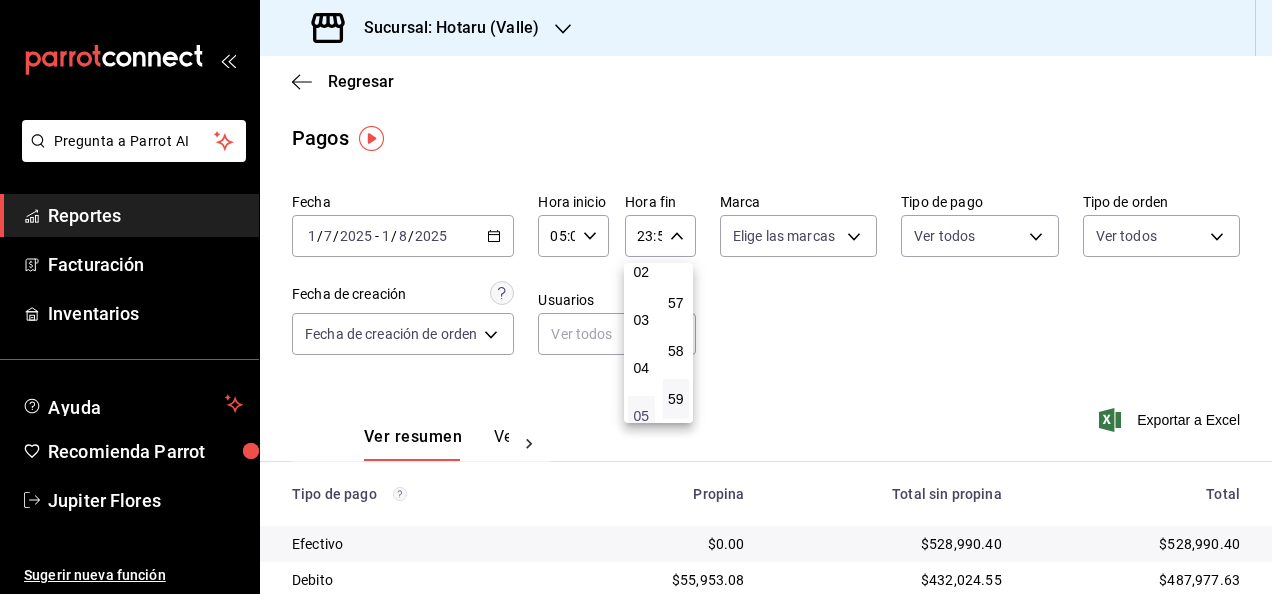 click on "05" at bounding box center [641, 416] 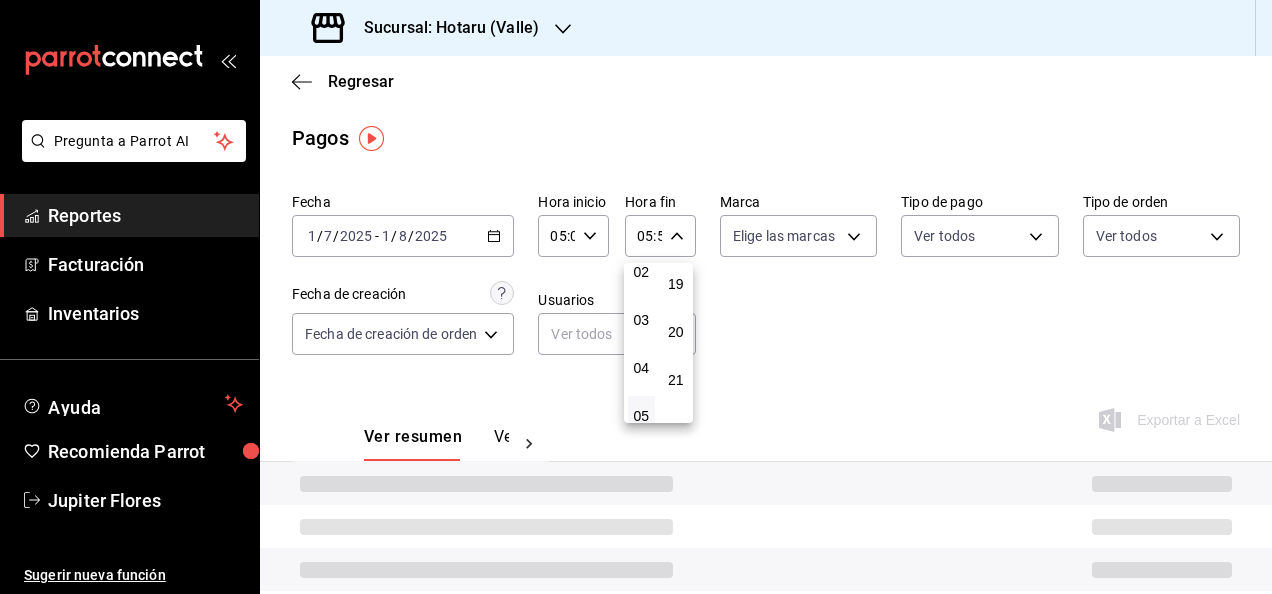 scroll, scrollTop: 0, scrollLeft: 0, axis: both 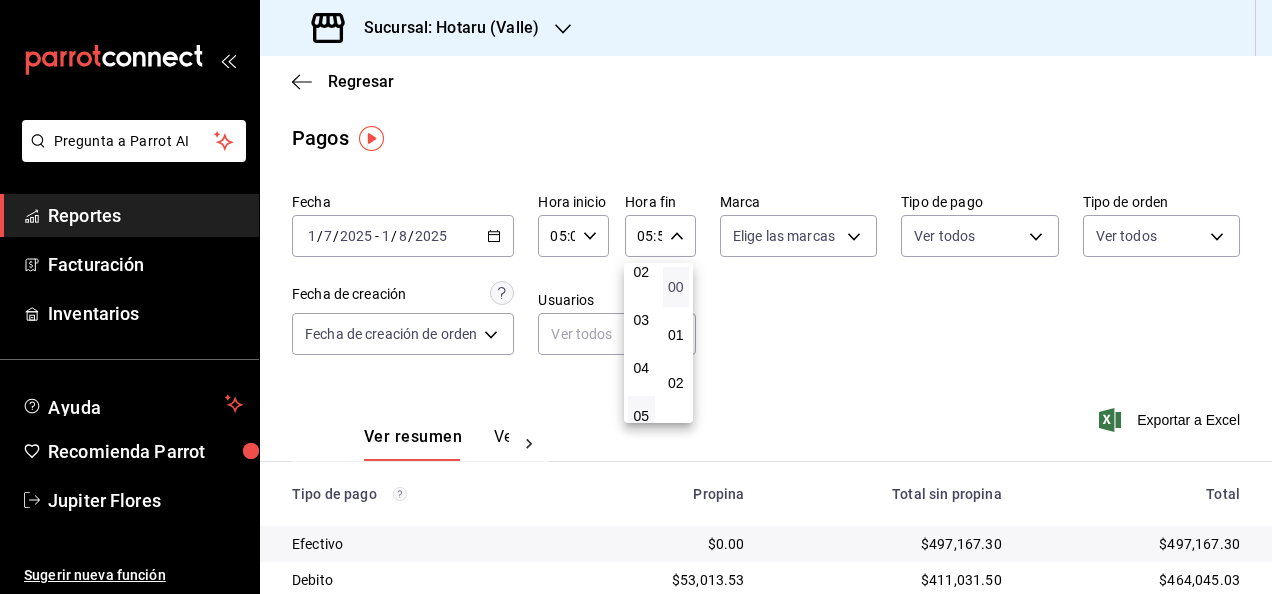 click on "00" at bounding box center (676, 287) 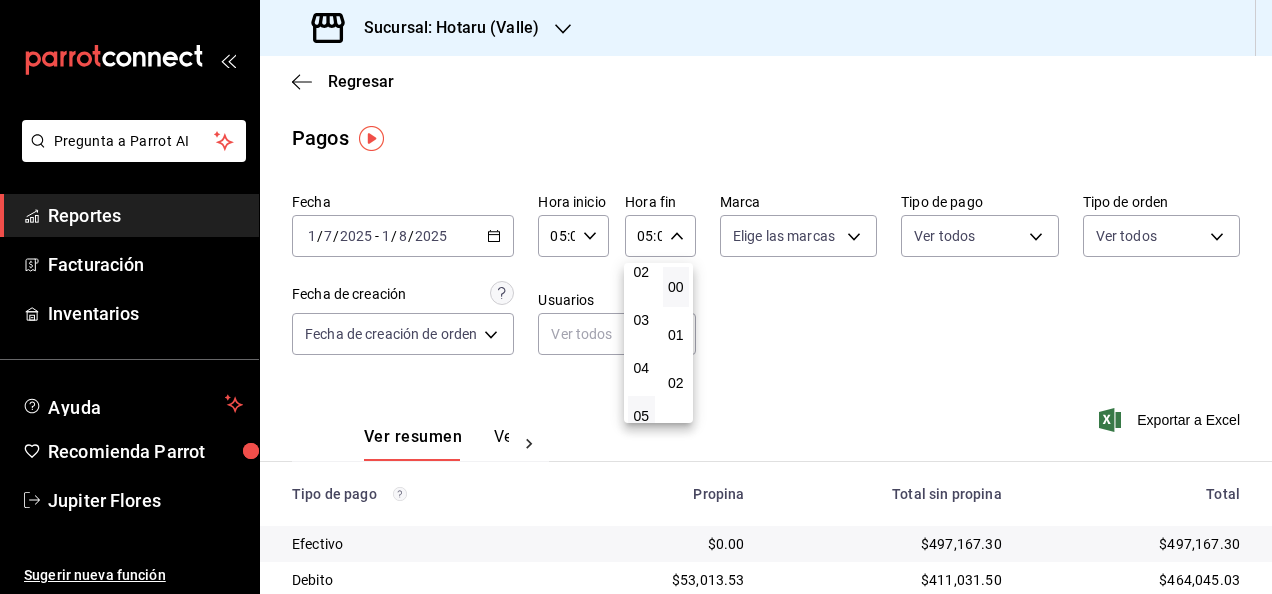 click at bounding box center (636, 297) 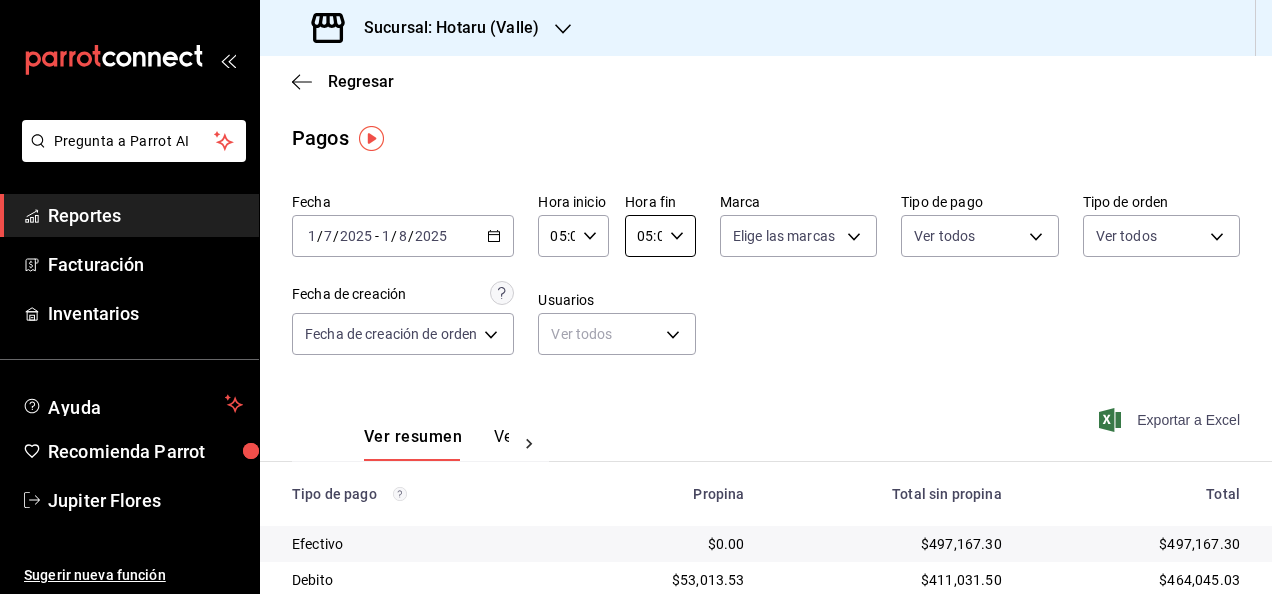 click on "Exportar a Excel" at bounding box center [1171, 420] 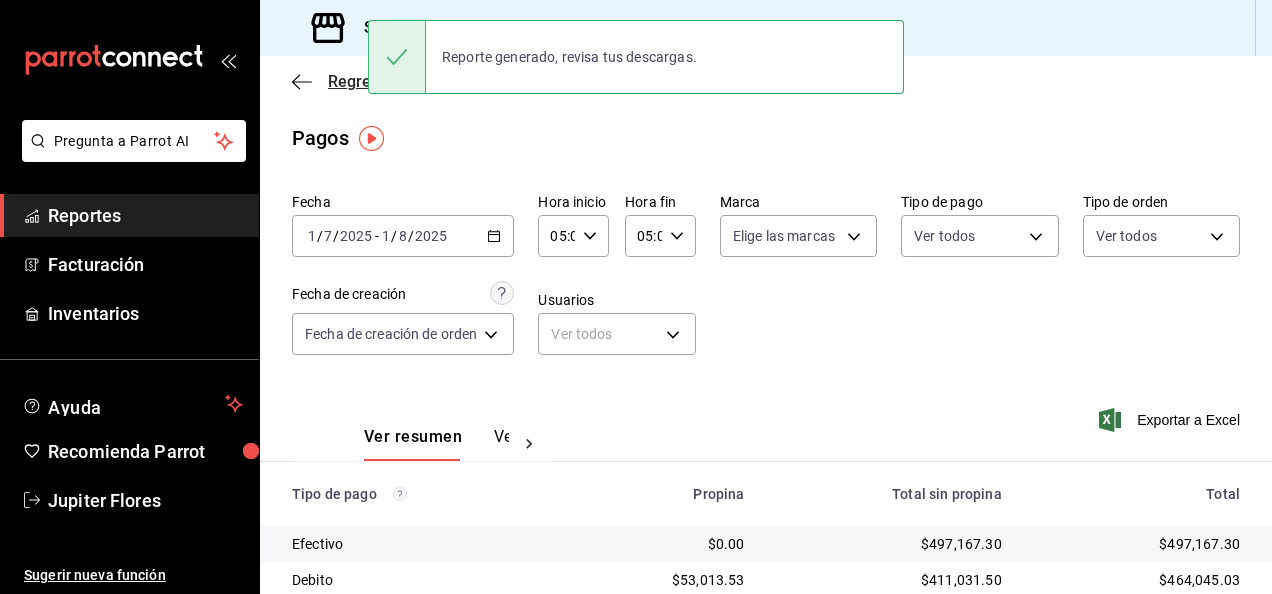 click 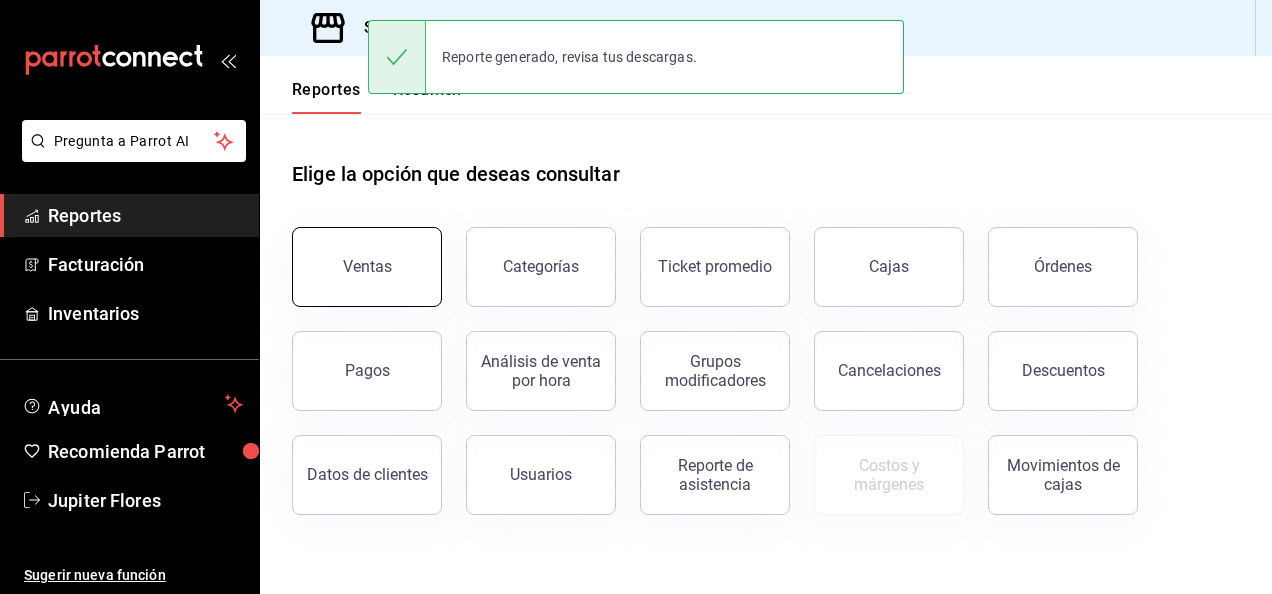 click on "Ventas" at bounding box center (367, 267) 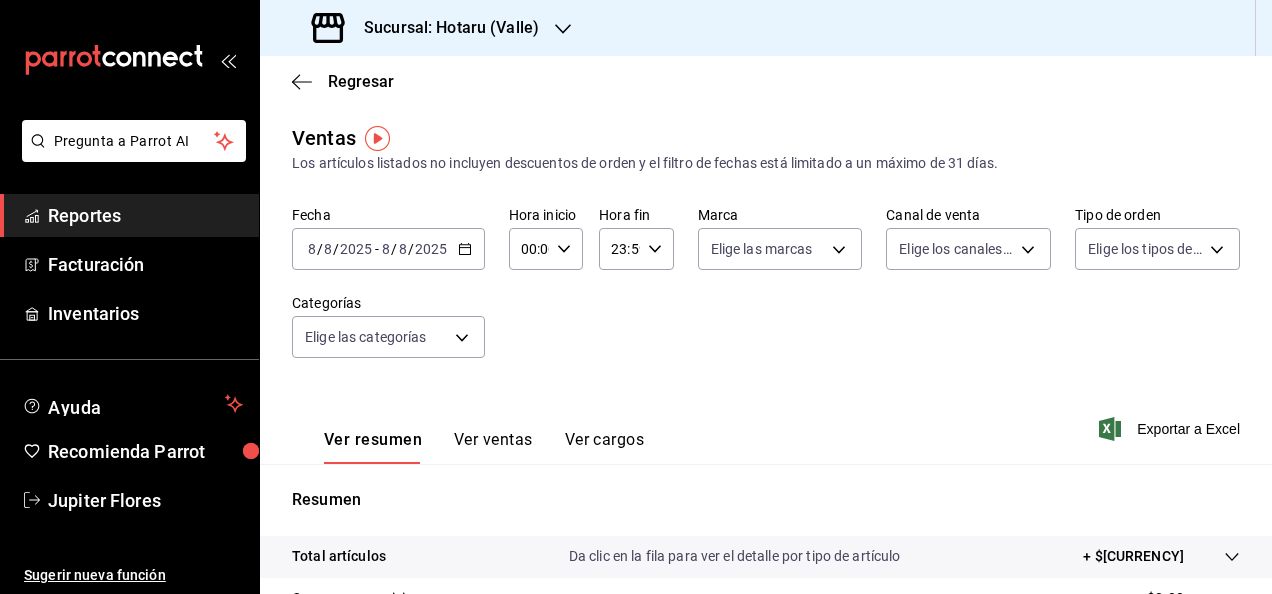 click on "2025-08-08 8 / 8 / 2025 - 2025-08-08 8 / 8 / 2025" at bounding box center [388, 249] 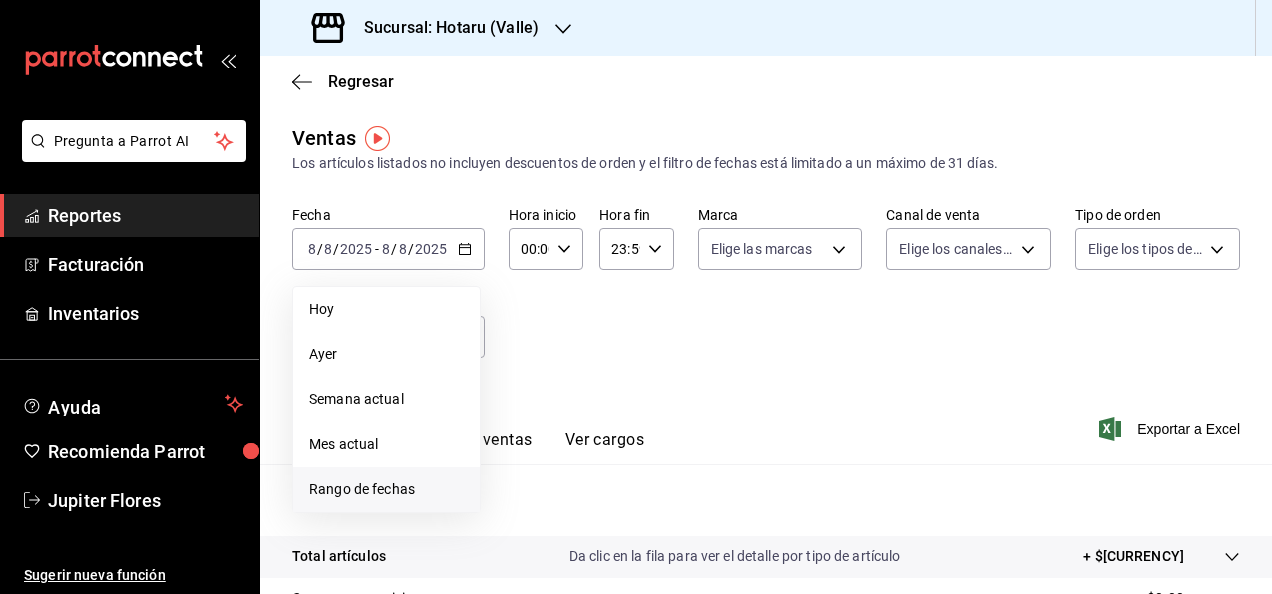 click on "Rango de fechas" at bounding box center [386, 489] 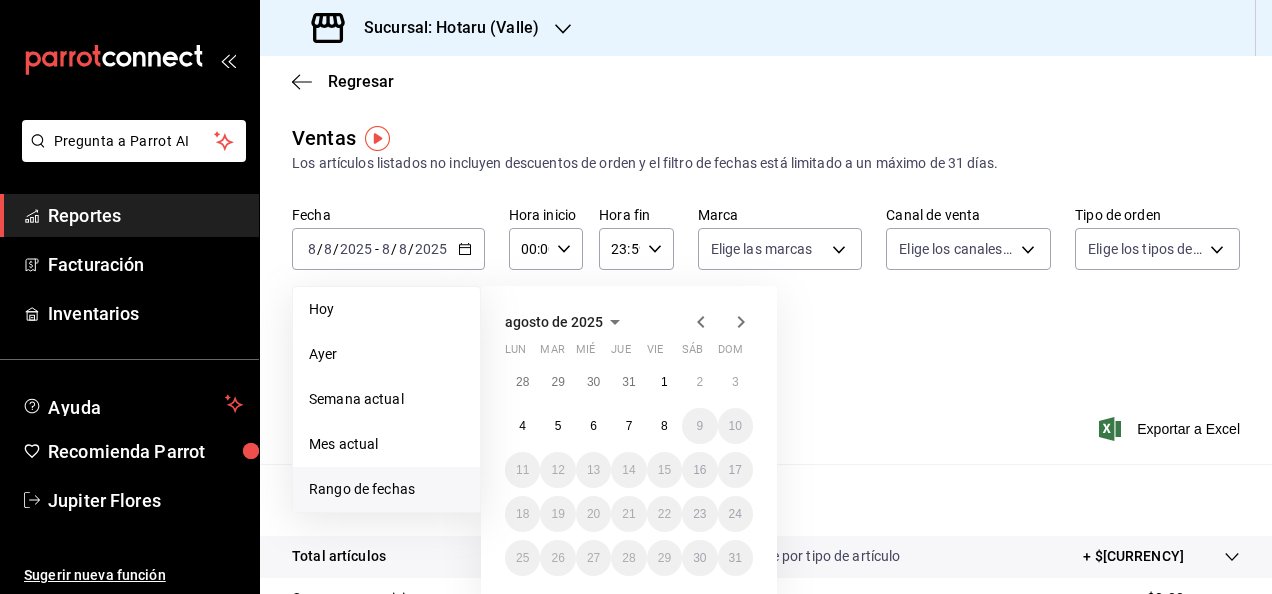 click on "sáb" at bounding box center [692, 353] 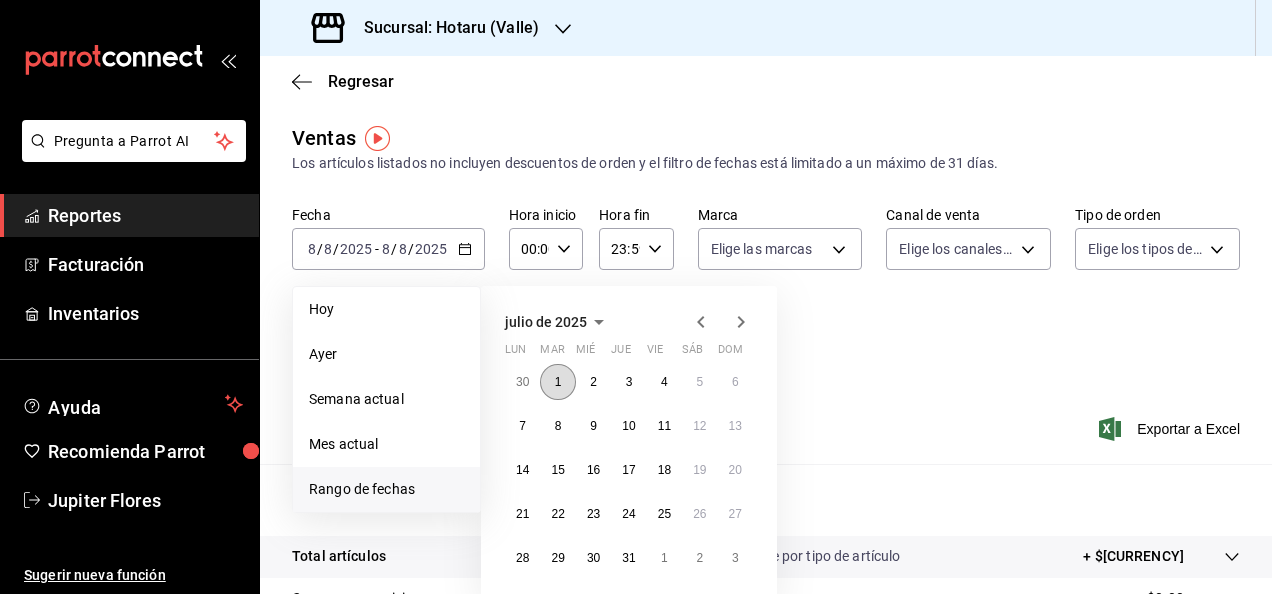 click on "1" at bounding box center (557, 382) 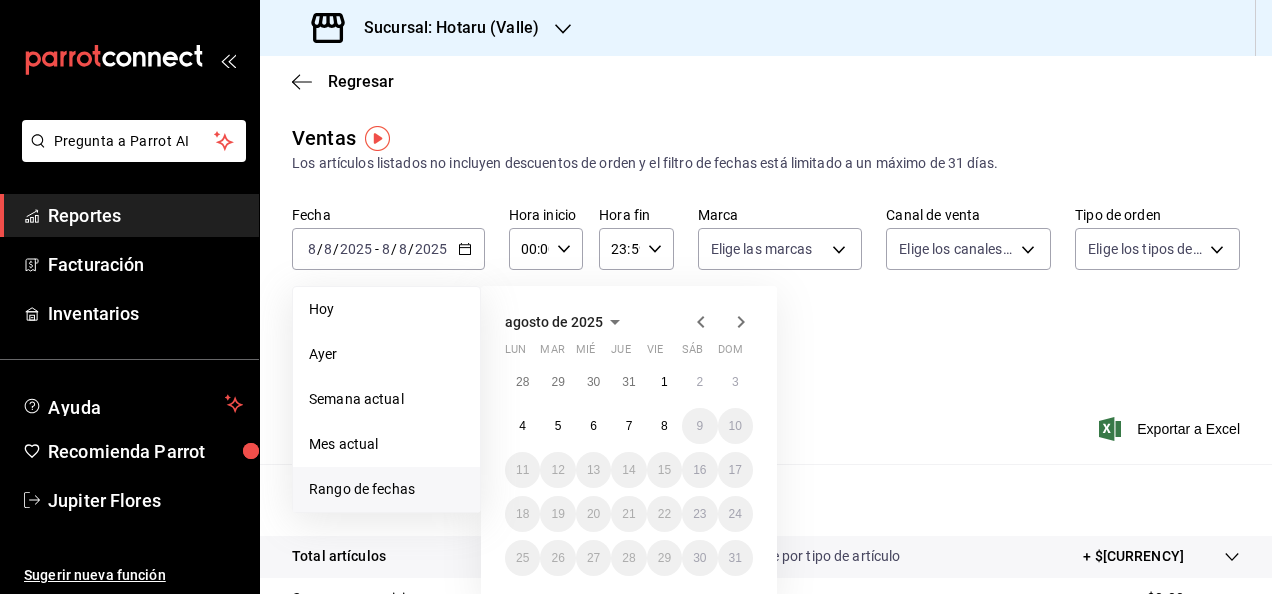 click 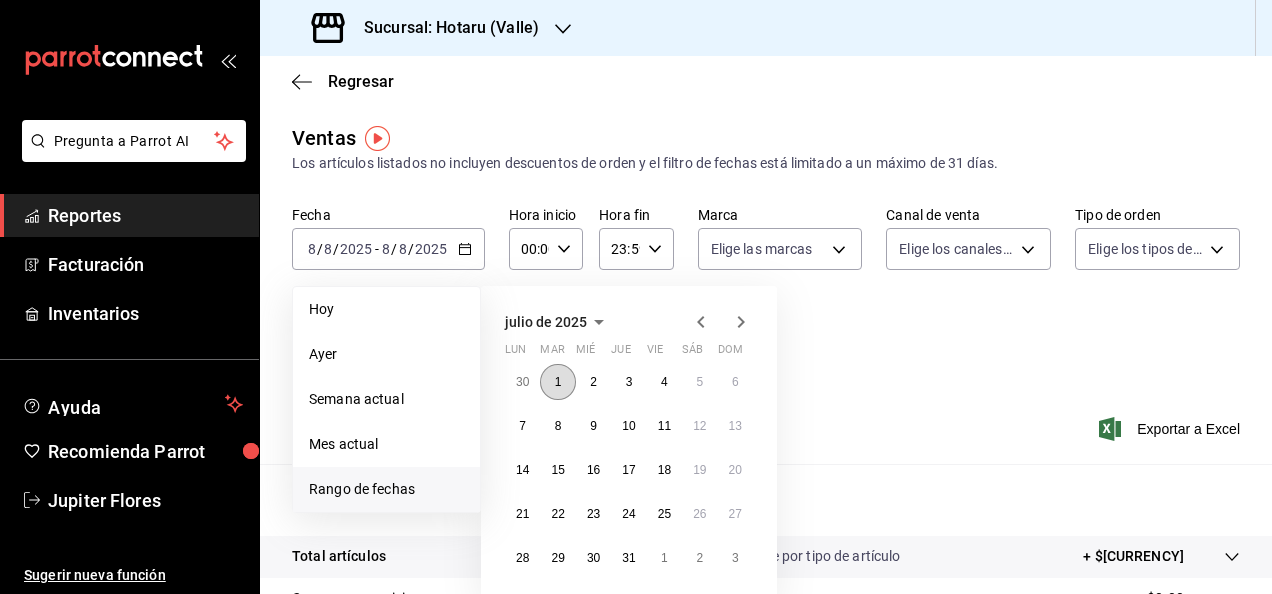 click on "1" at bounding box center (558, 382) 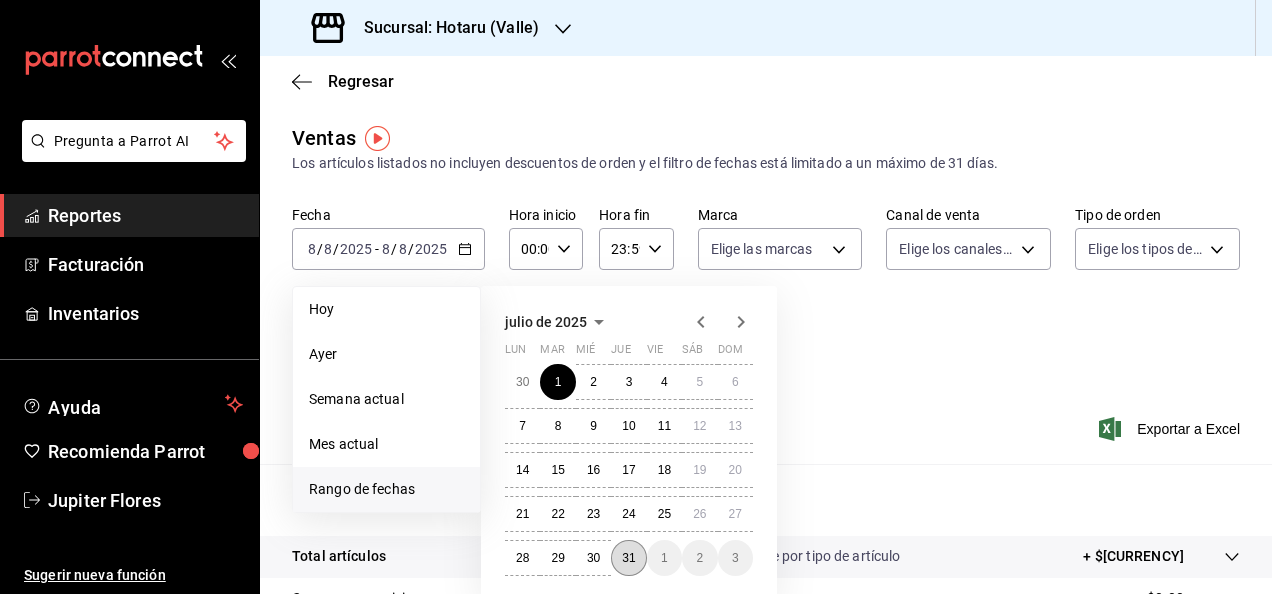 click on "31" at bounding box center [628, 558] 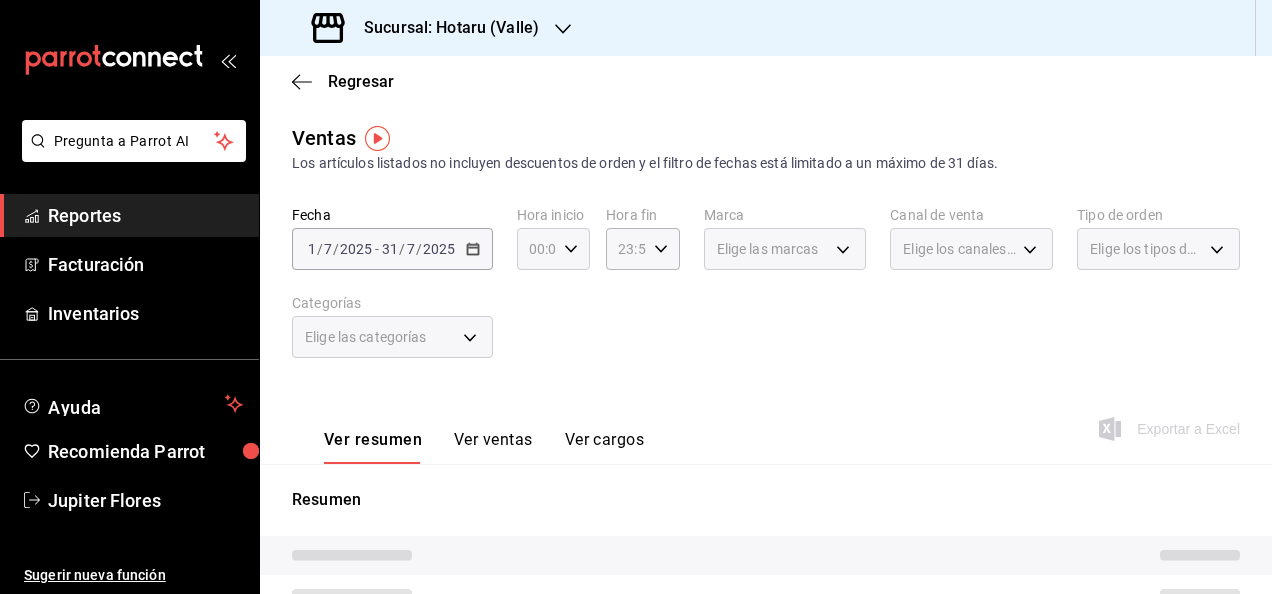 click on "00:00 Hora inicio" at bounding box center [553, 249] 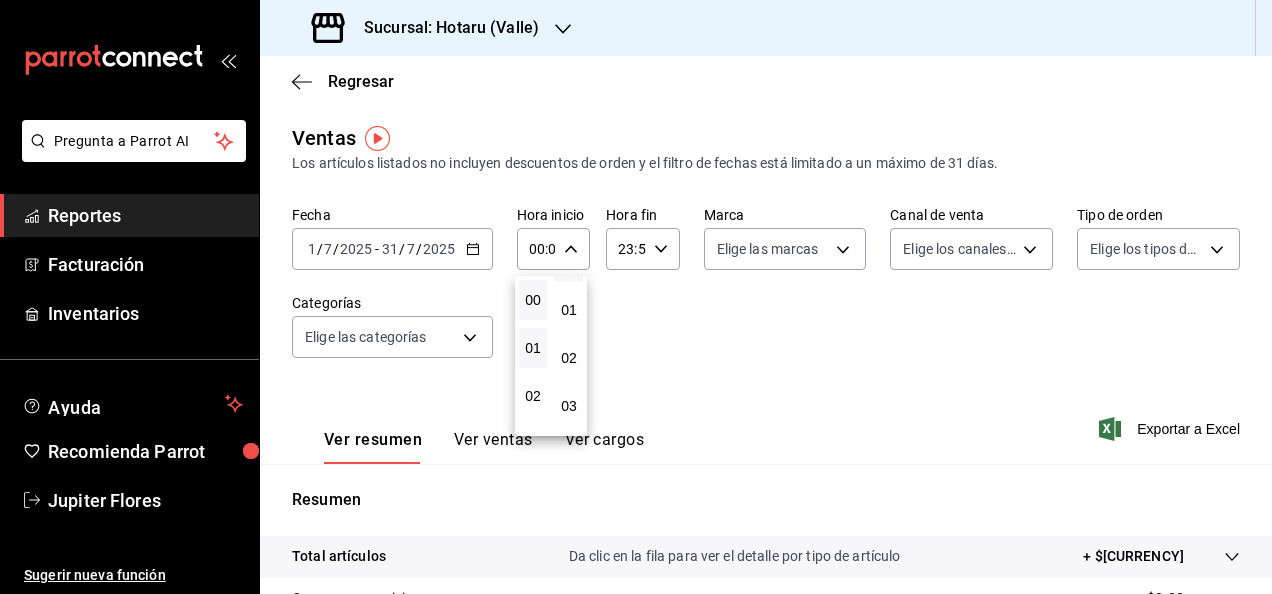 scroll, scrollTop: 36, scrollLeft: 0, axis: vertical 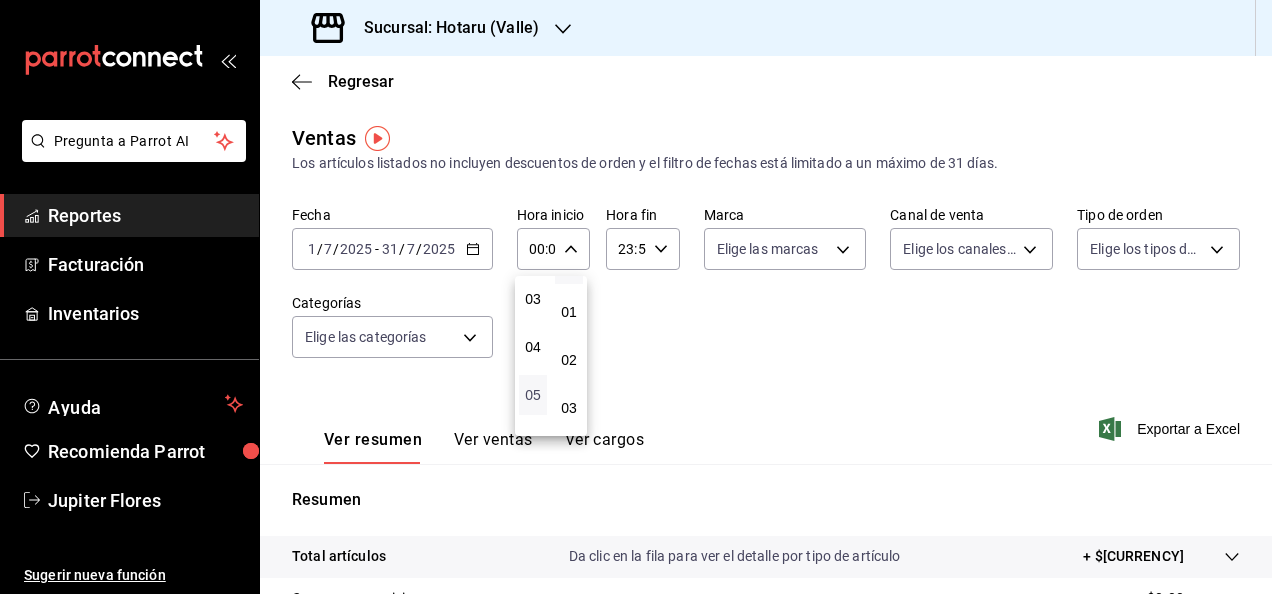 click on "05" at bounding box center [533, 395] 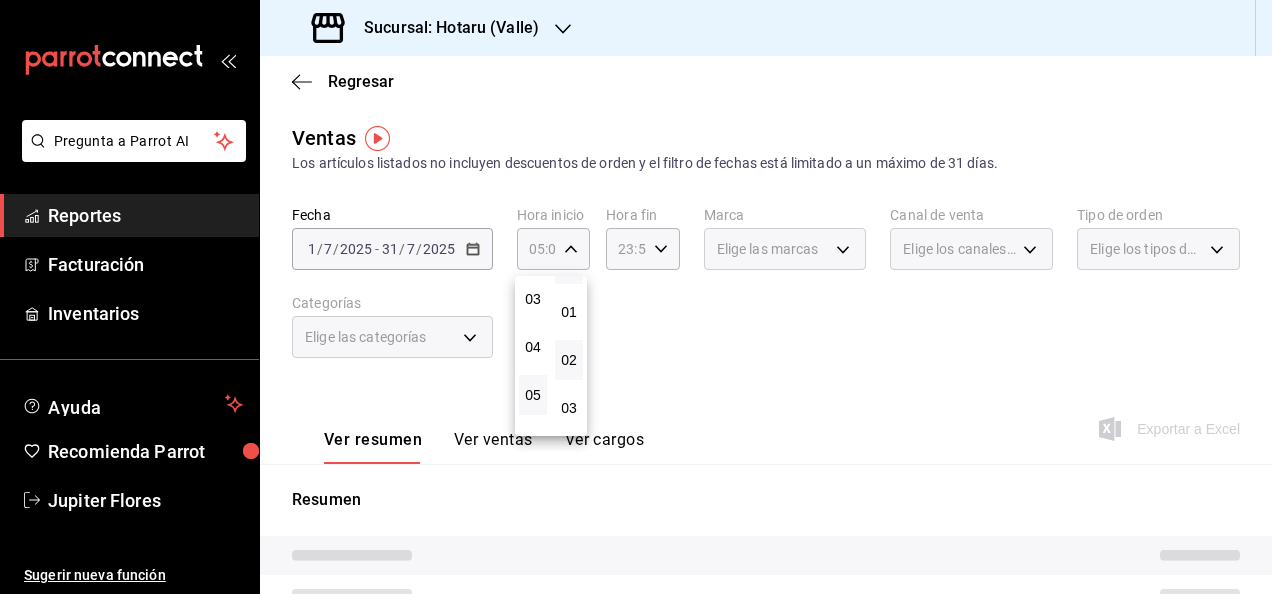 scroll, scrollTop: 0, scrollLeft: 0, axis: both 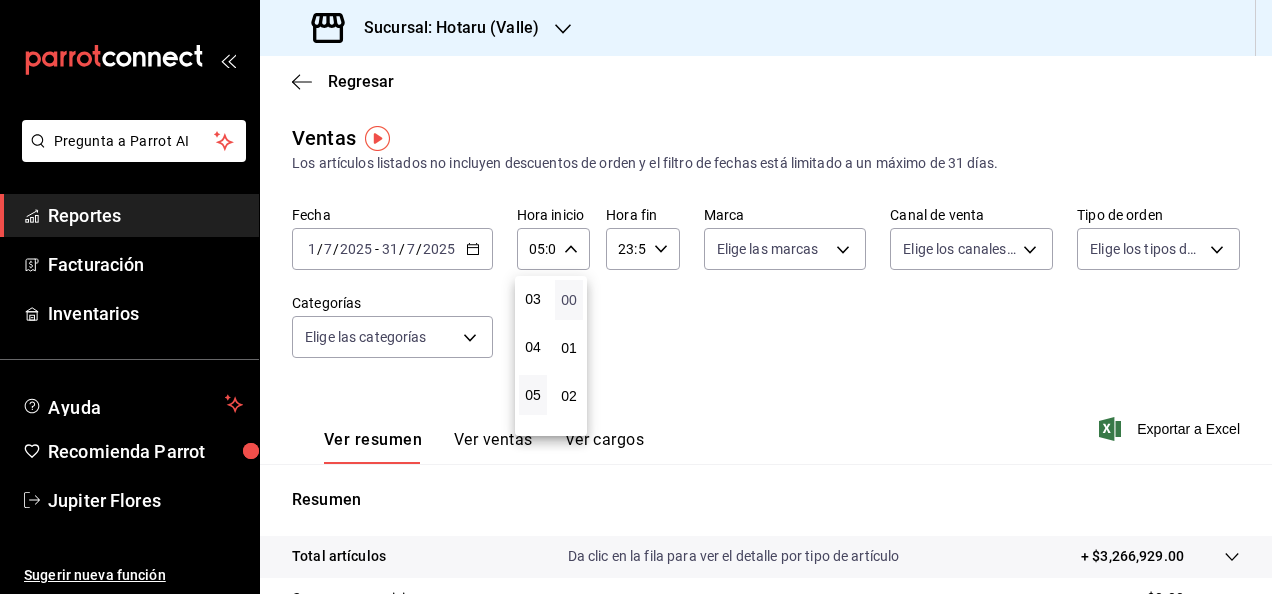 click on "00" at bounding box center [569, 300] 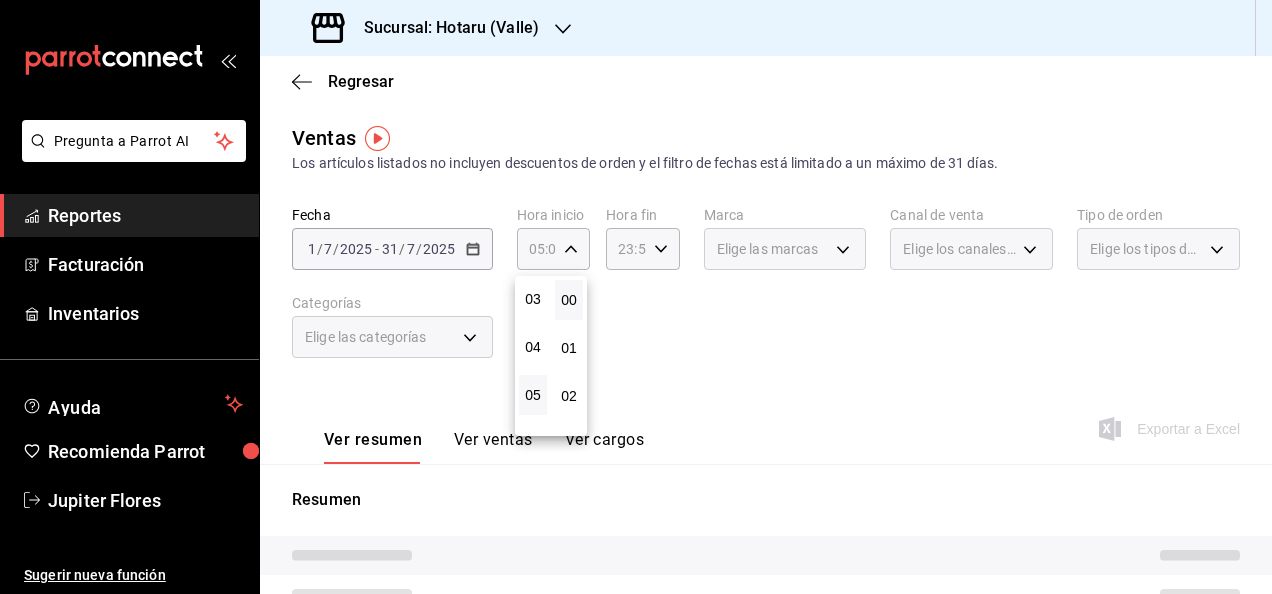 click at bounding box center [636, 297] 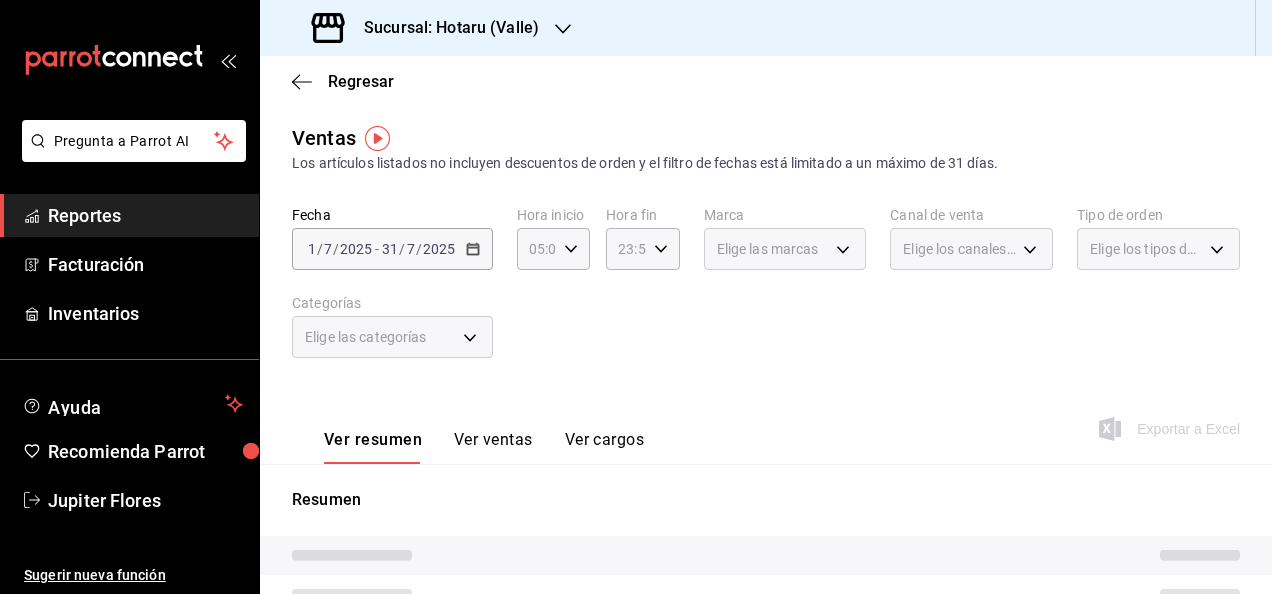 click 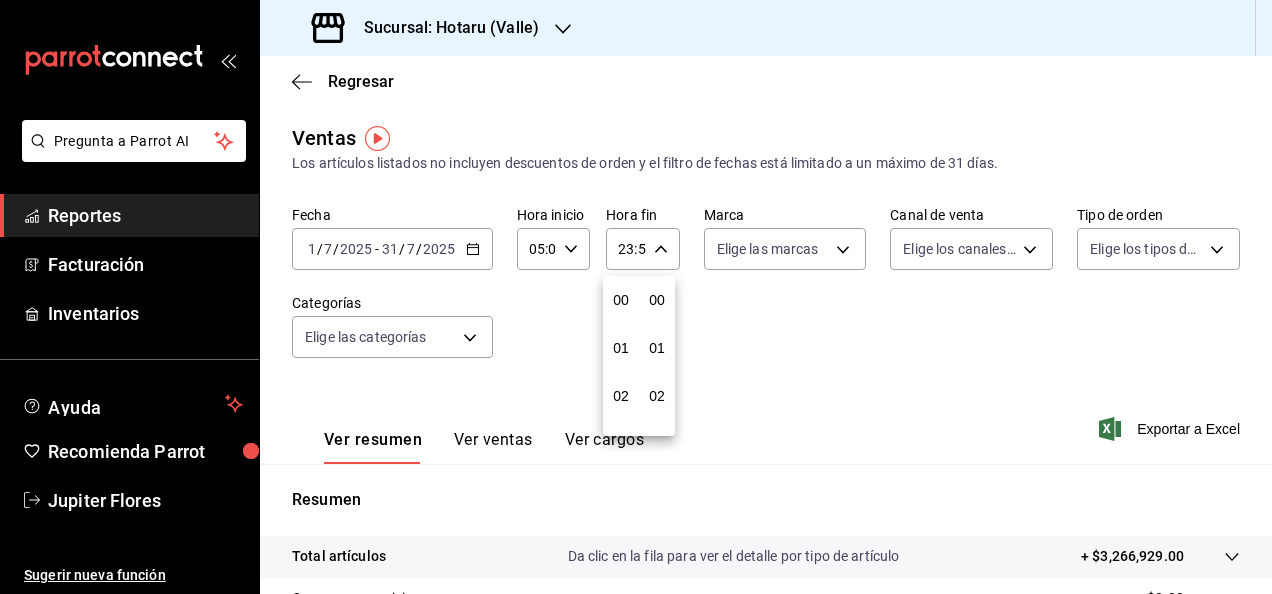scroll, scrollTop: 992, scrollLeft: 0, axis: vertical 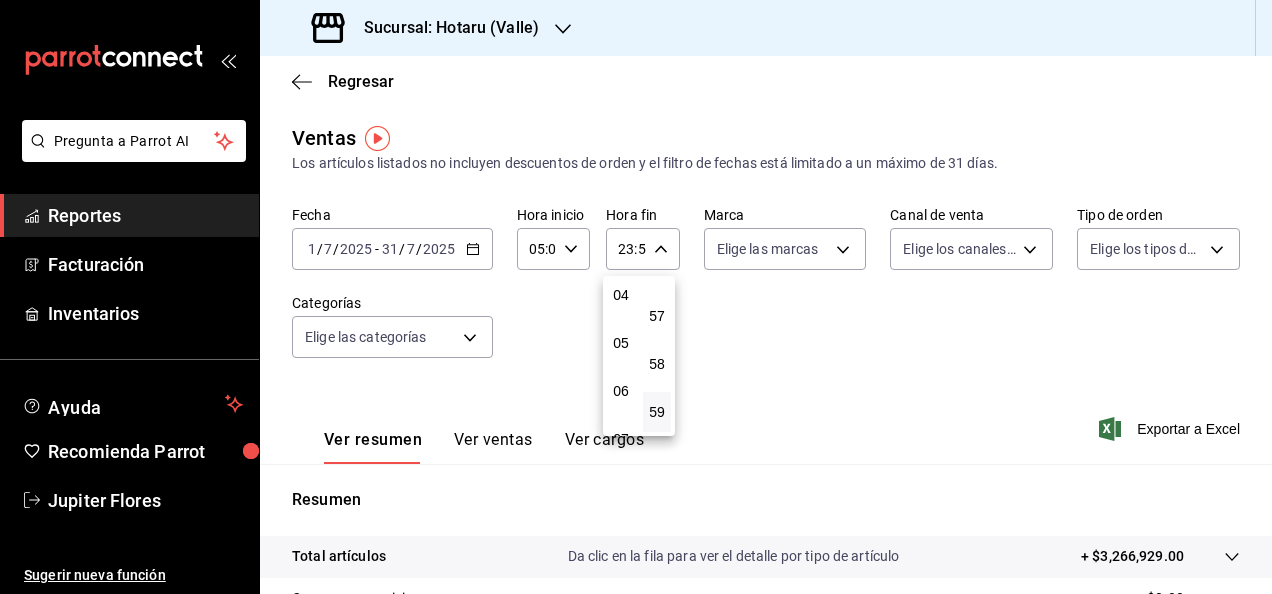 click on "05" at bounding box center [621, 343] 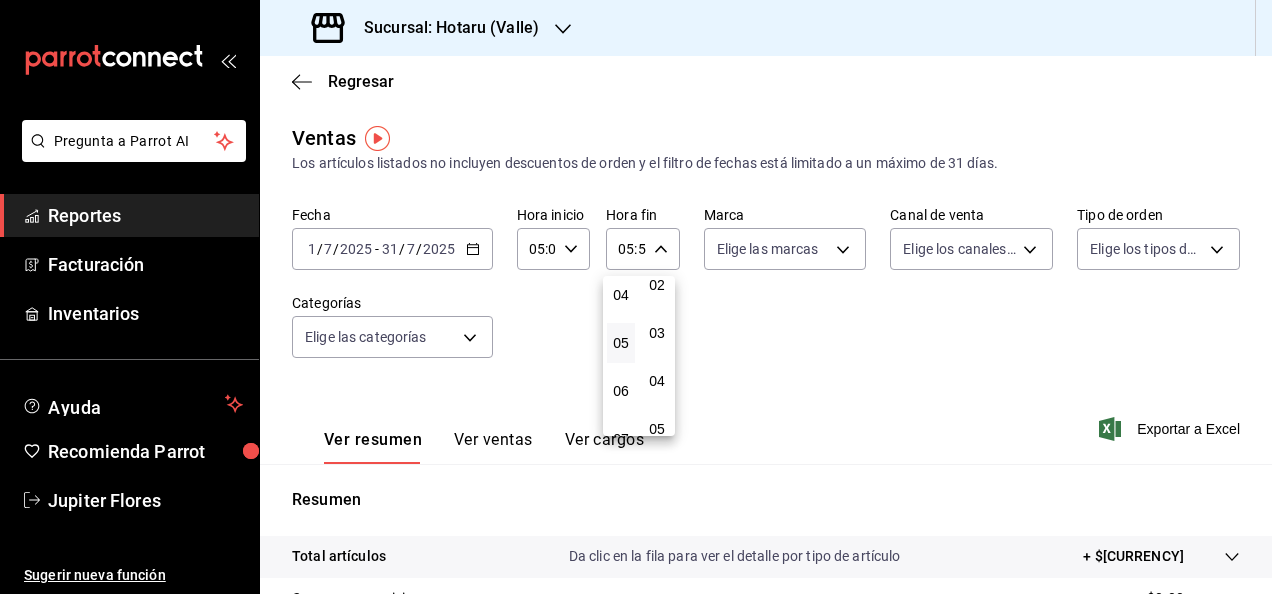 scroll, scrollTop: 0, scrollLeft: 0, axis: both 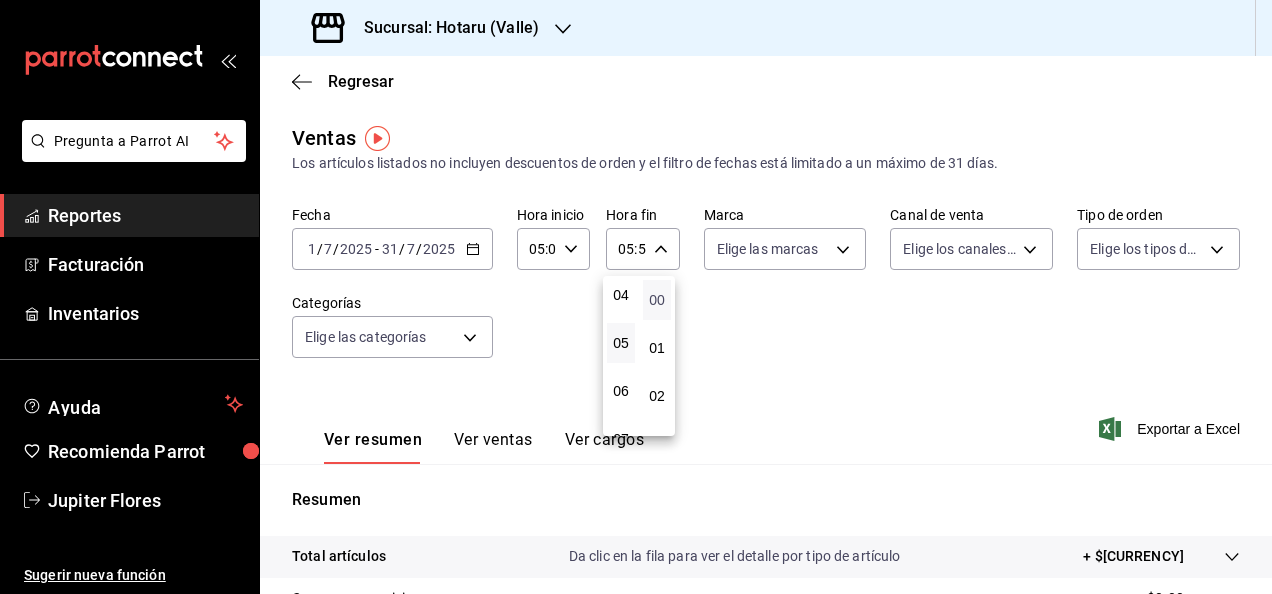 click on "00" at bounding box center [657, 300] 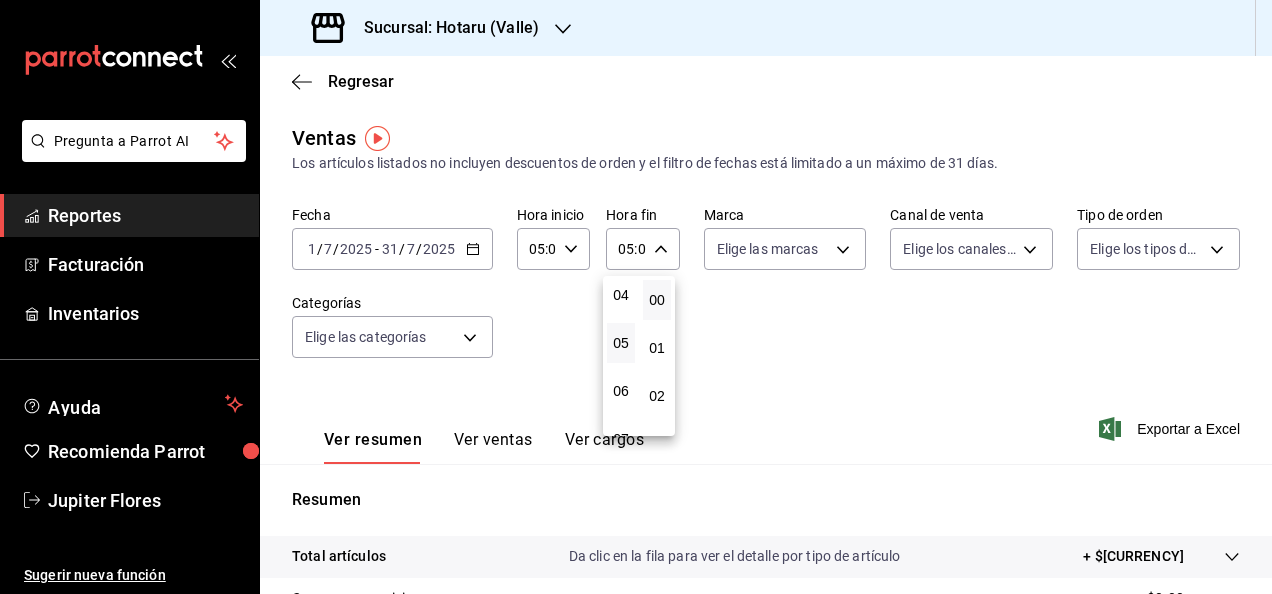 click at bounding box center [636, 297] 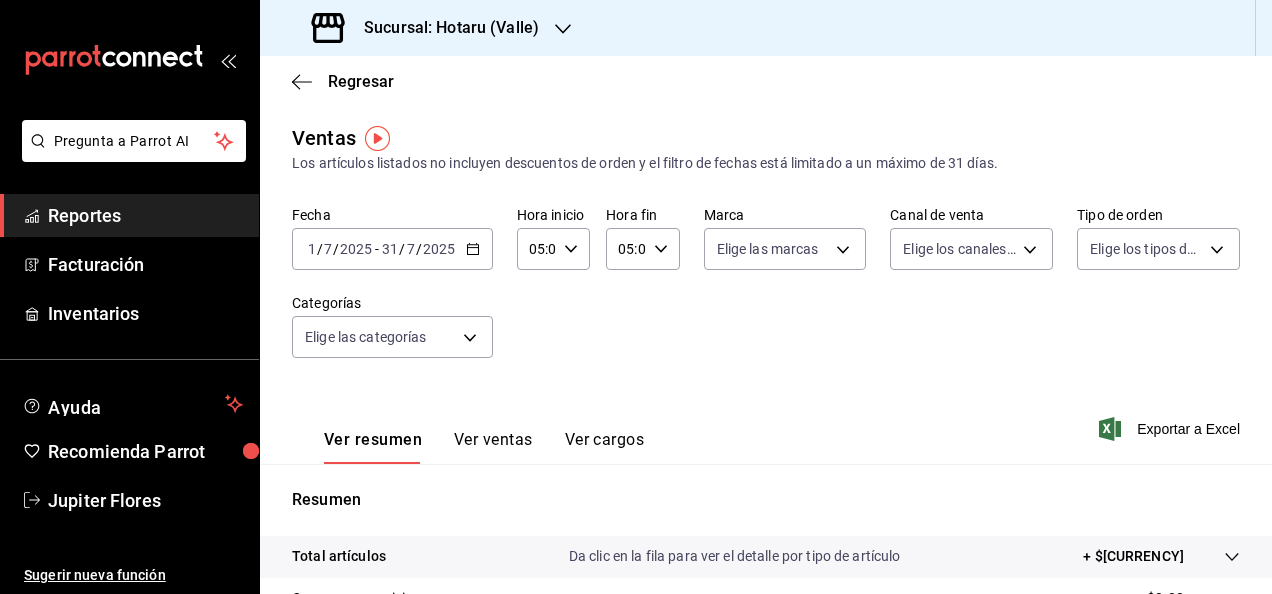 click 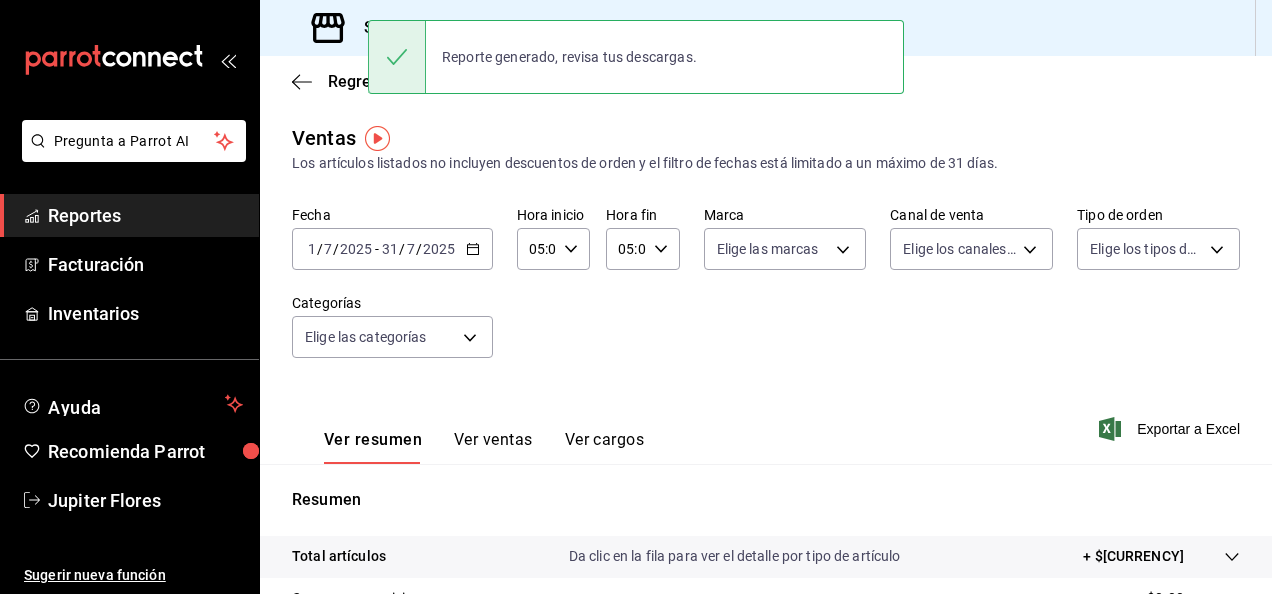 click on "Fecha 2025-07-01 1 / 7 / 2025 - 2025-07-31 31 / 7 / 2025 Hora inicio 05:00 Hora inicio Hora fin 05:00 Hora fin Marca Elige las marcas Canal de venta Elige los canales de venta Tipo de orden Elige los tipos de orden Categorías Elige las categorías" at bounding box center (766, 294) 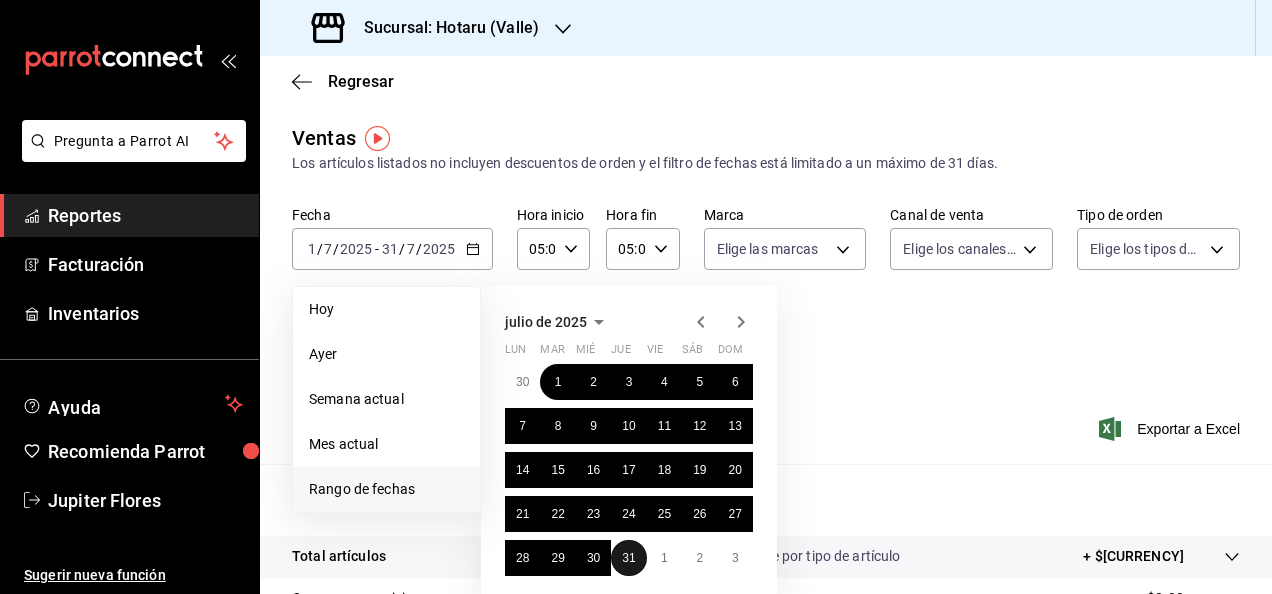 click on "31" at bounding box center [628, 558] 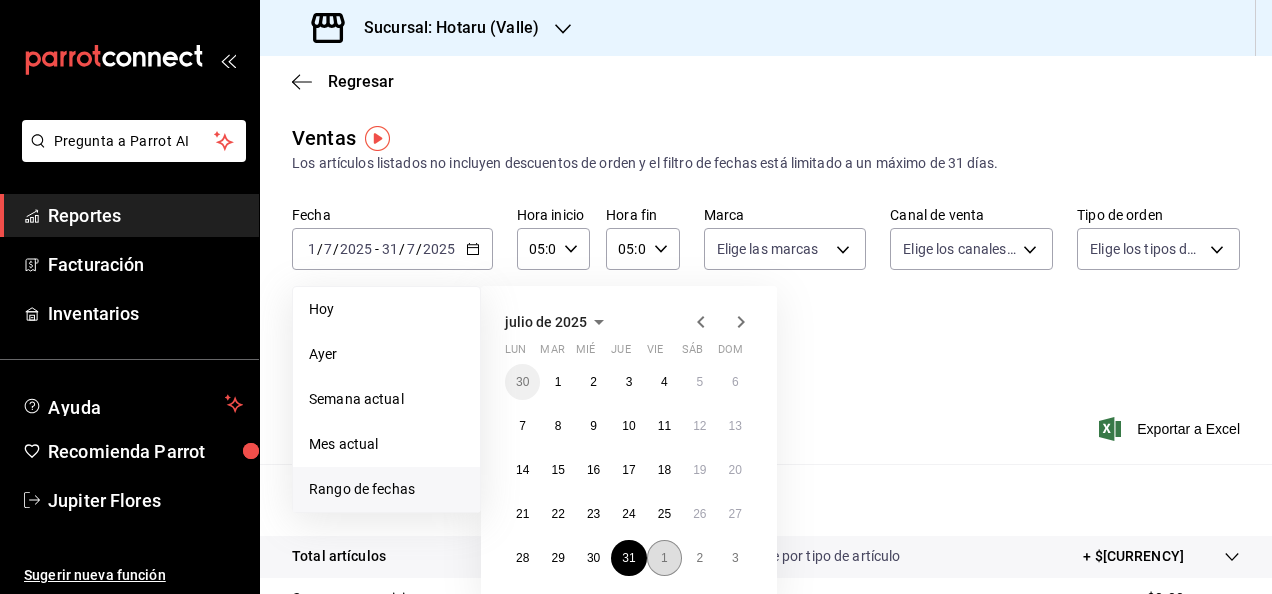 click on "1" at bounding box center (664, 558) 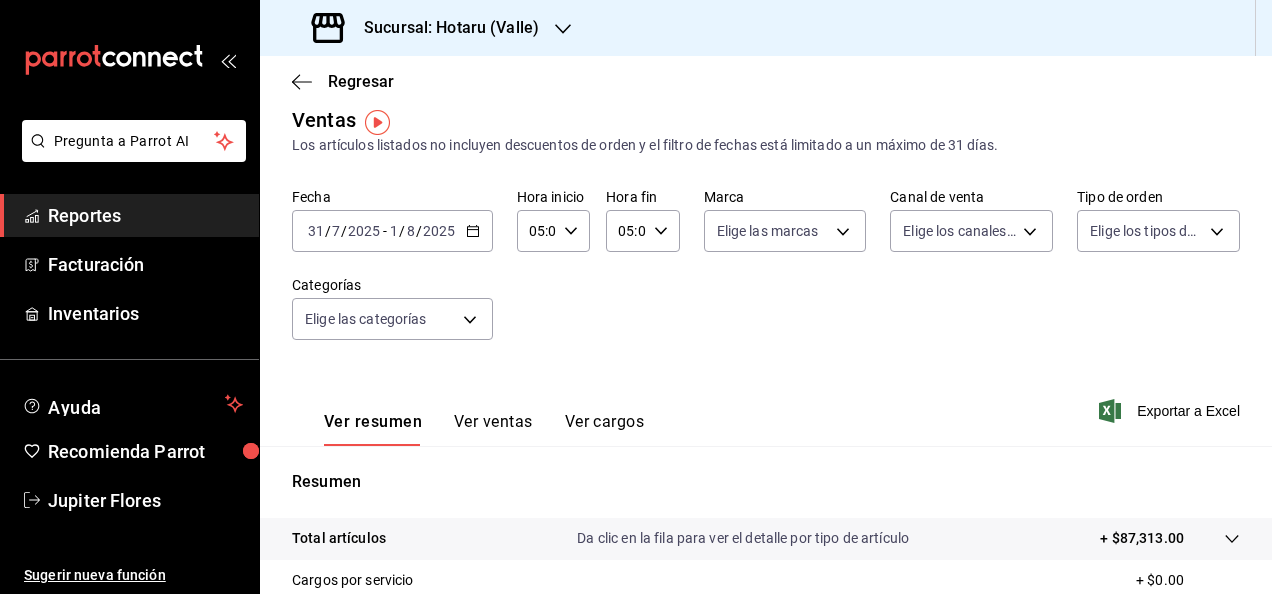 scroll, scrollTop: 13, scrollLeft: 0, axis: vertical 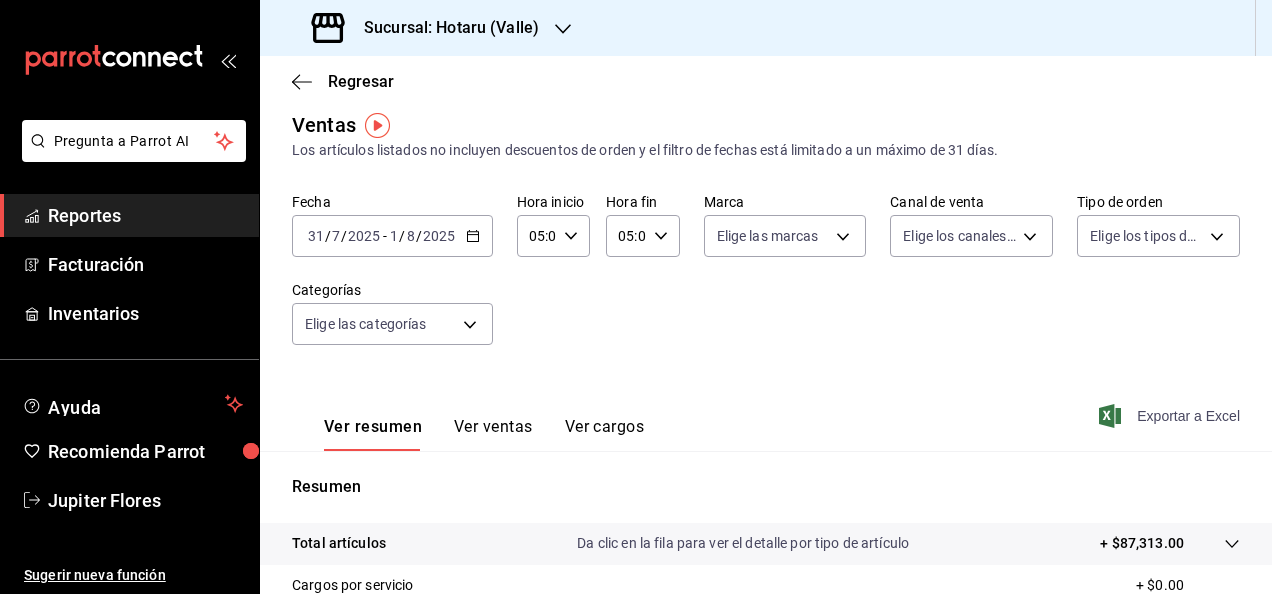 click on "Exportar a Excel" at bounding box center (1171, 416) 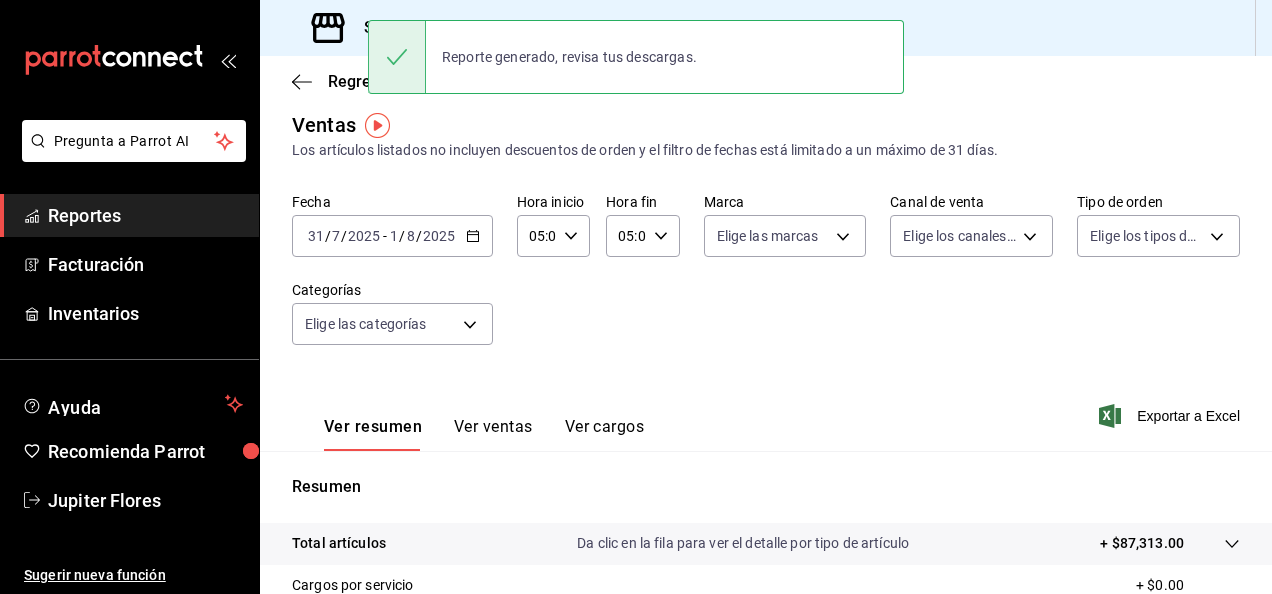 click on "Ver resumen Ver ventas Ver cargos Exportar a Excel" at bounding box center [766, 410] 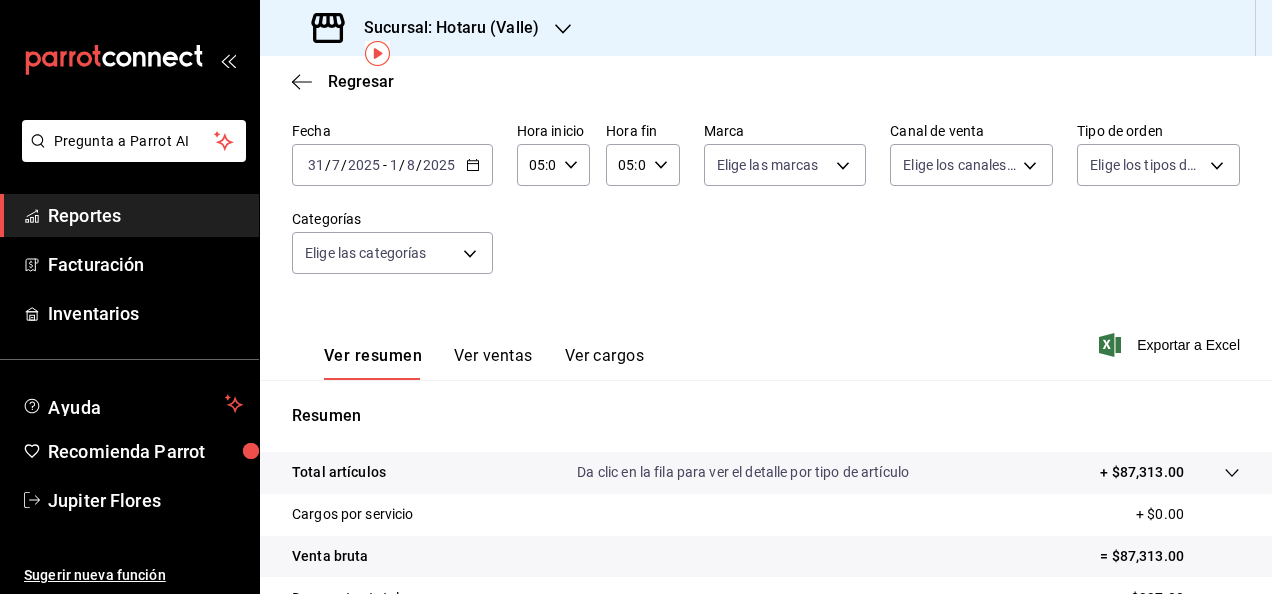 scroll, scrollTop: 82, scrollLeft: 0, axis: vertical 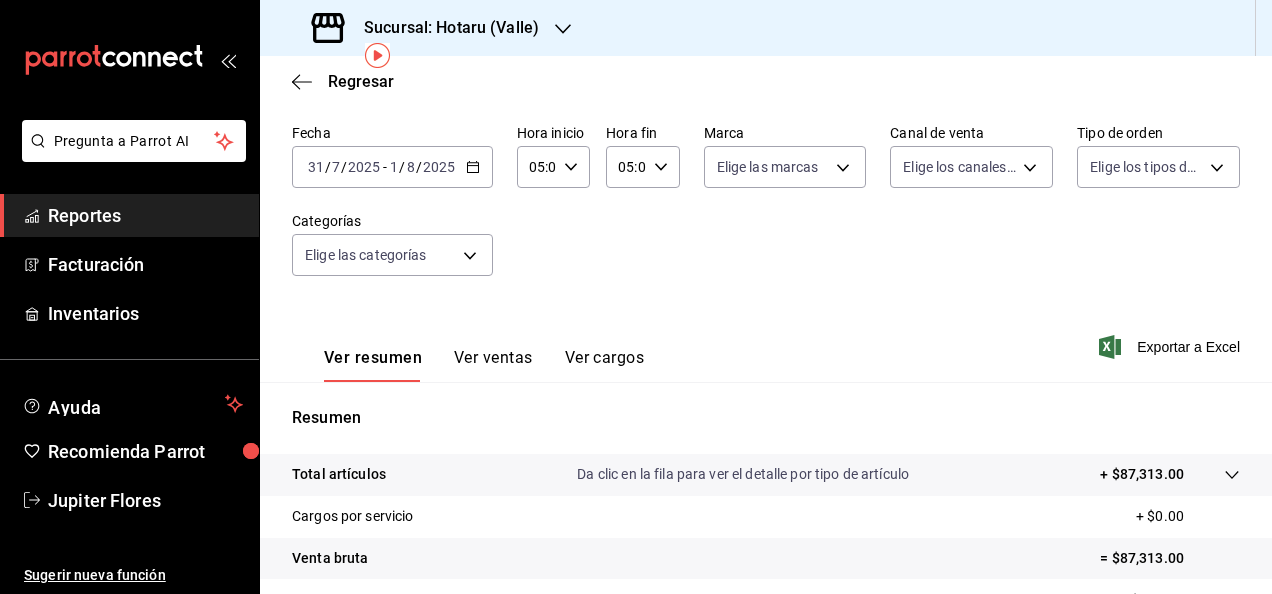 click 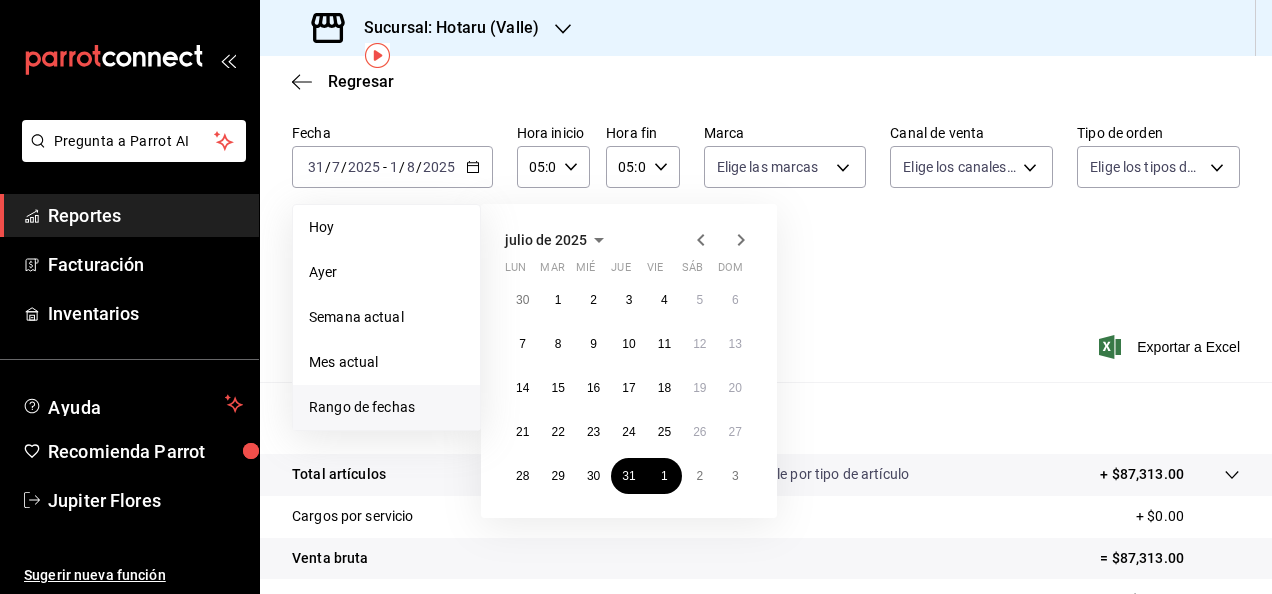 click on "Regresar" at bounding box center [766, 81] 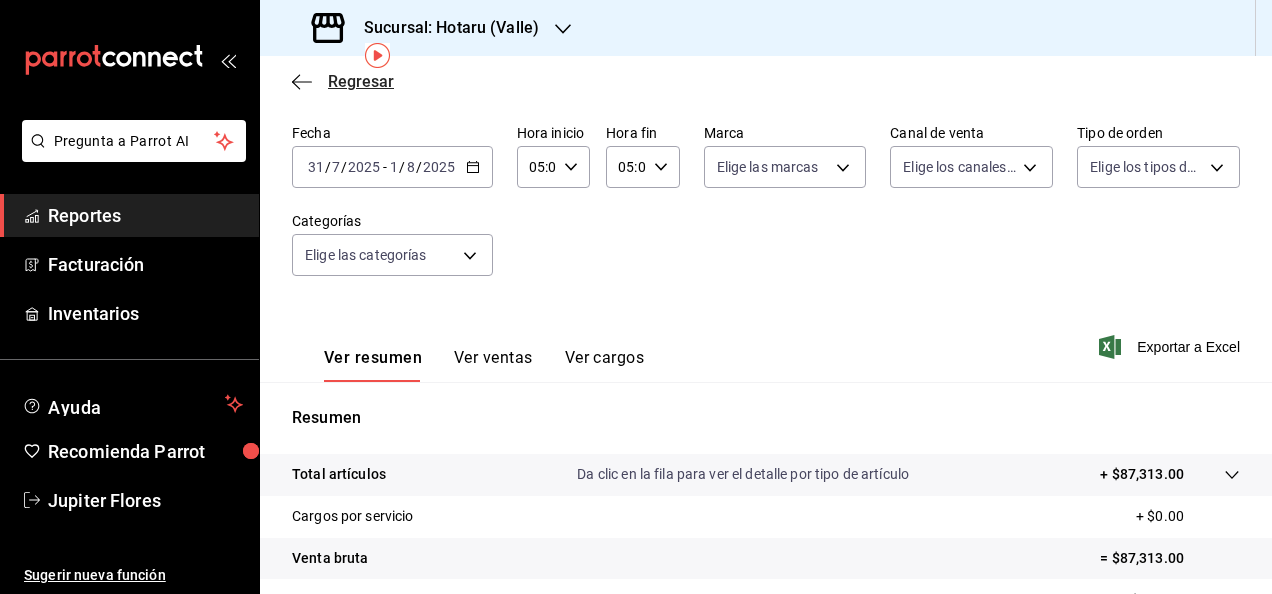 click 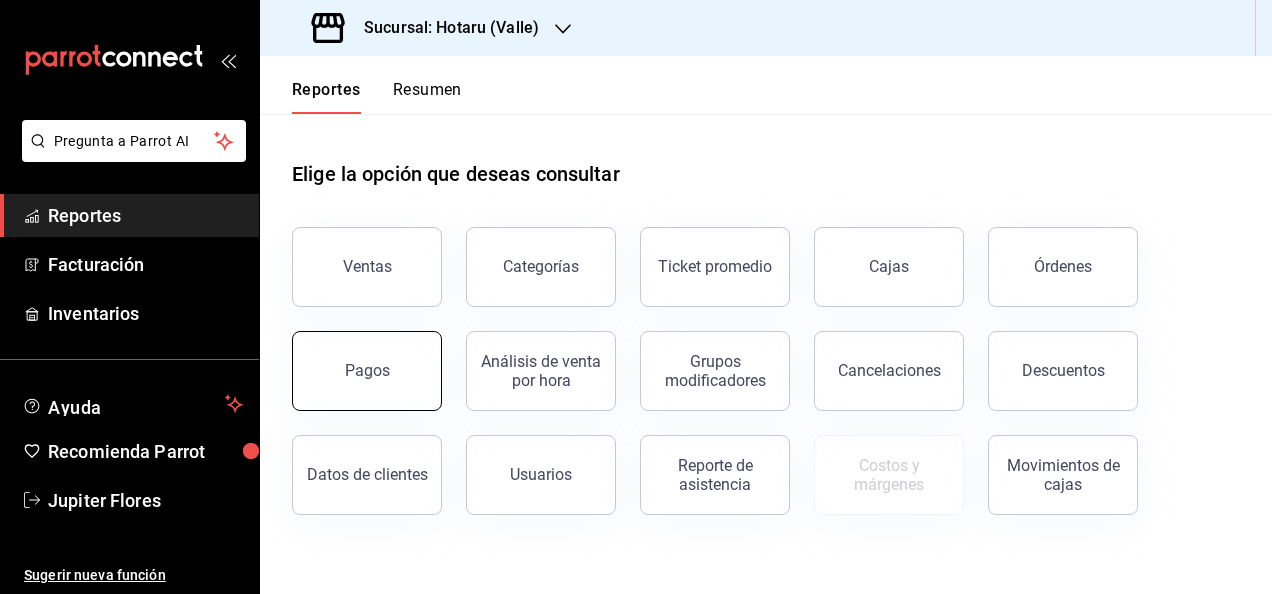 click on "Pagos" at bounding box center (367, 371) 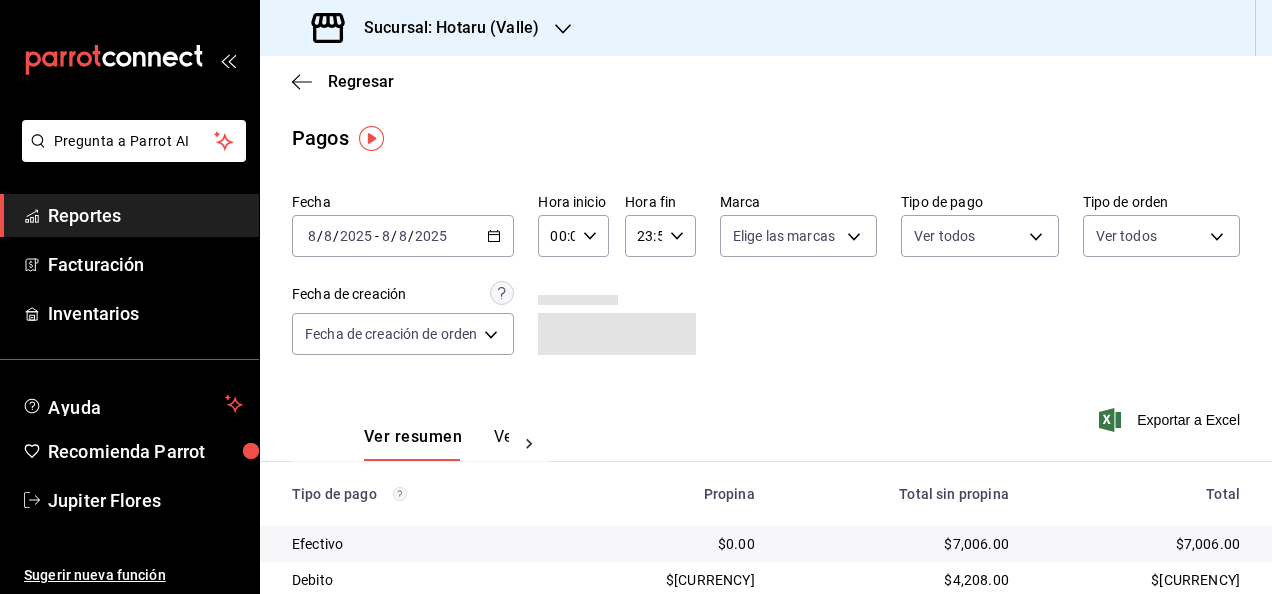 click on "2025-08-08 8 / 8 / 2025 - 2025-08-08 8 / 8 / 2025" at bounding box center (403, 236) 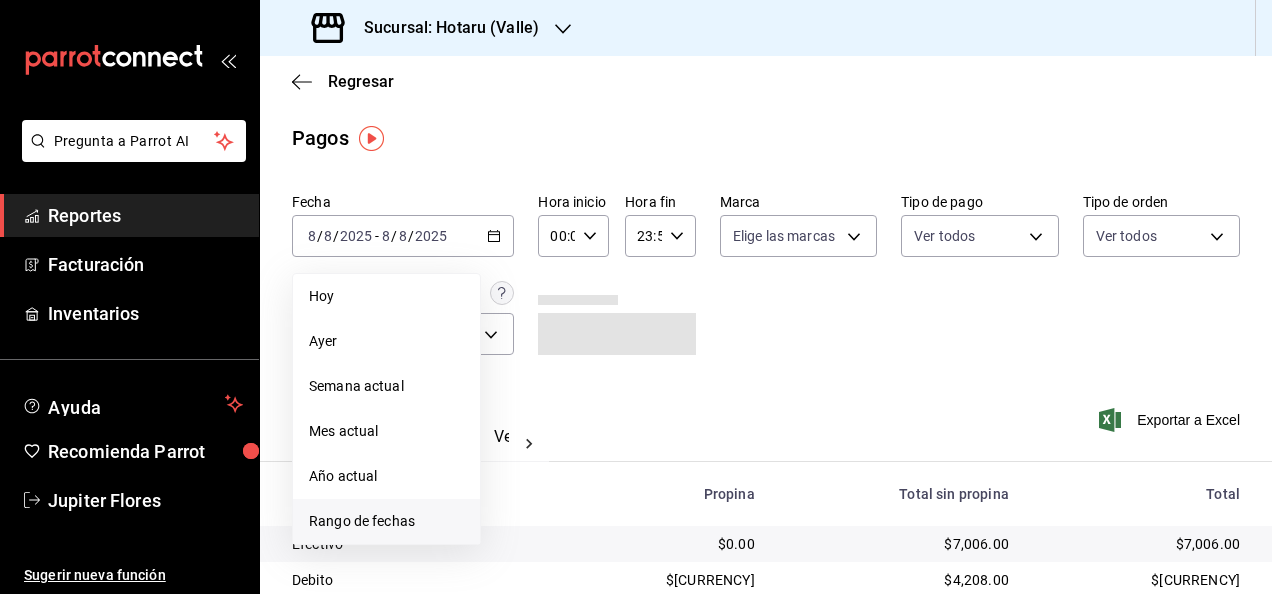 click on "Rango de fechas" at bounding box center (386, 521) 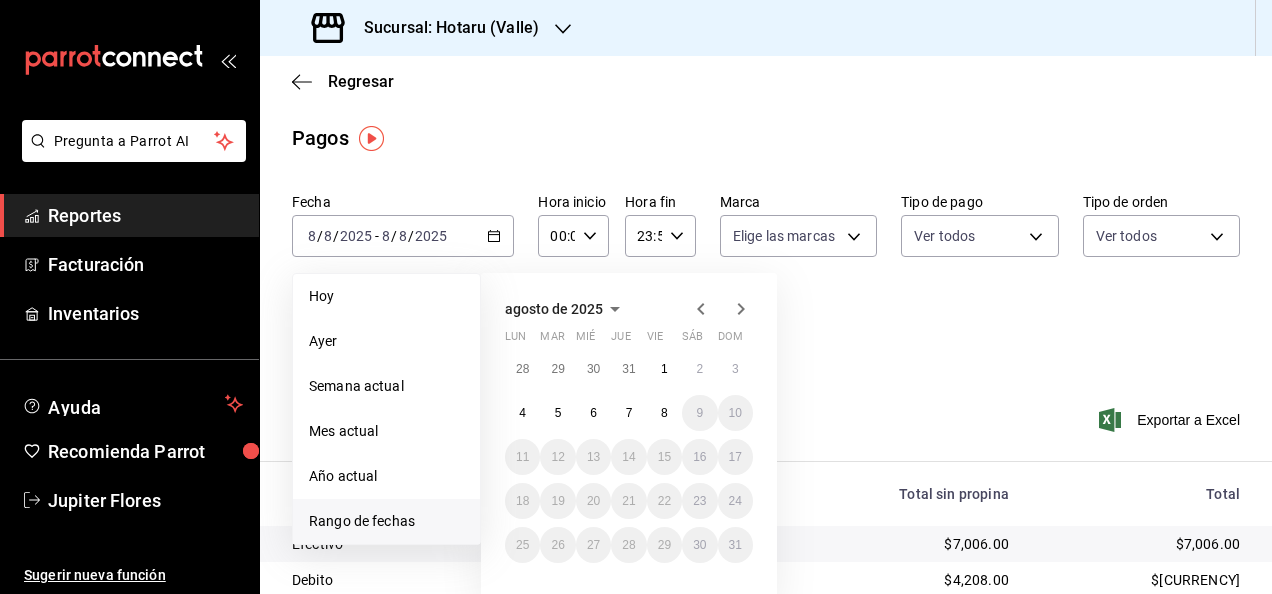 click 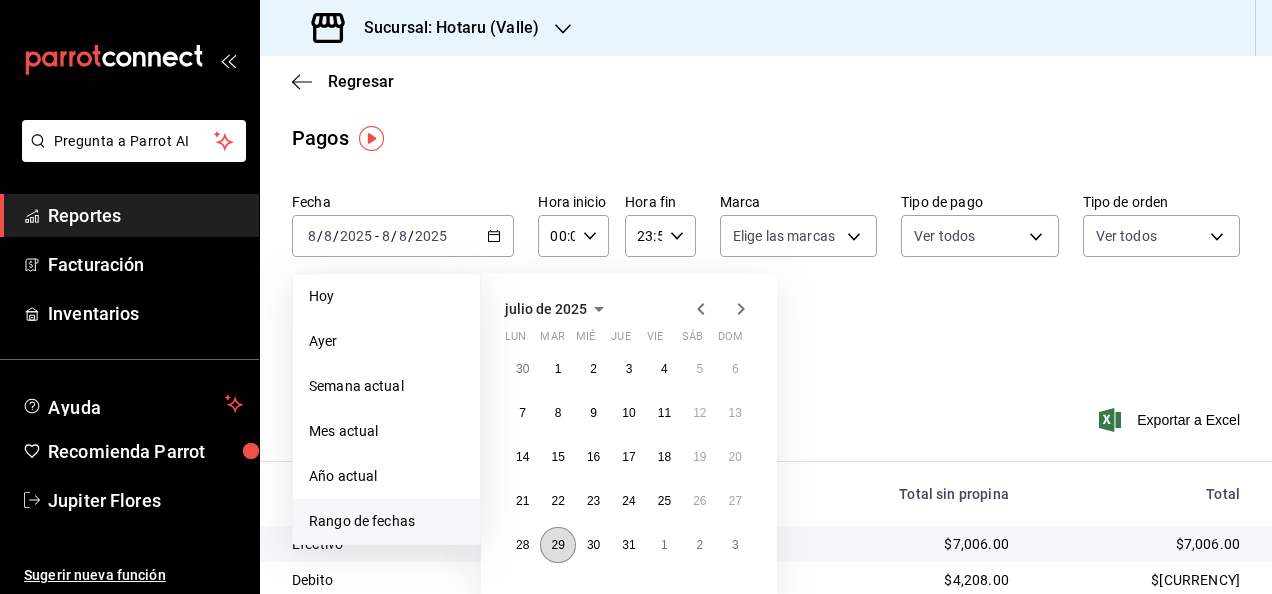 click on "29" at bounding box center [557, 545] 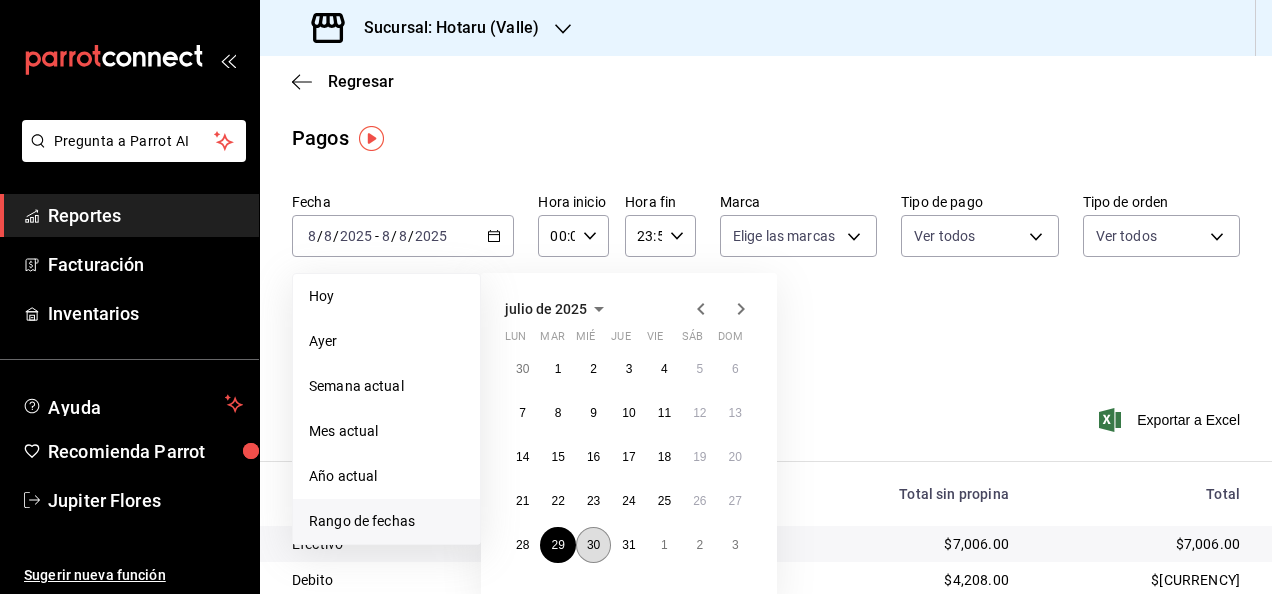 click on "30" at bounding box center [593, 545] 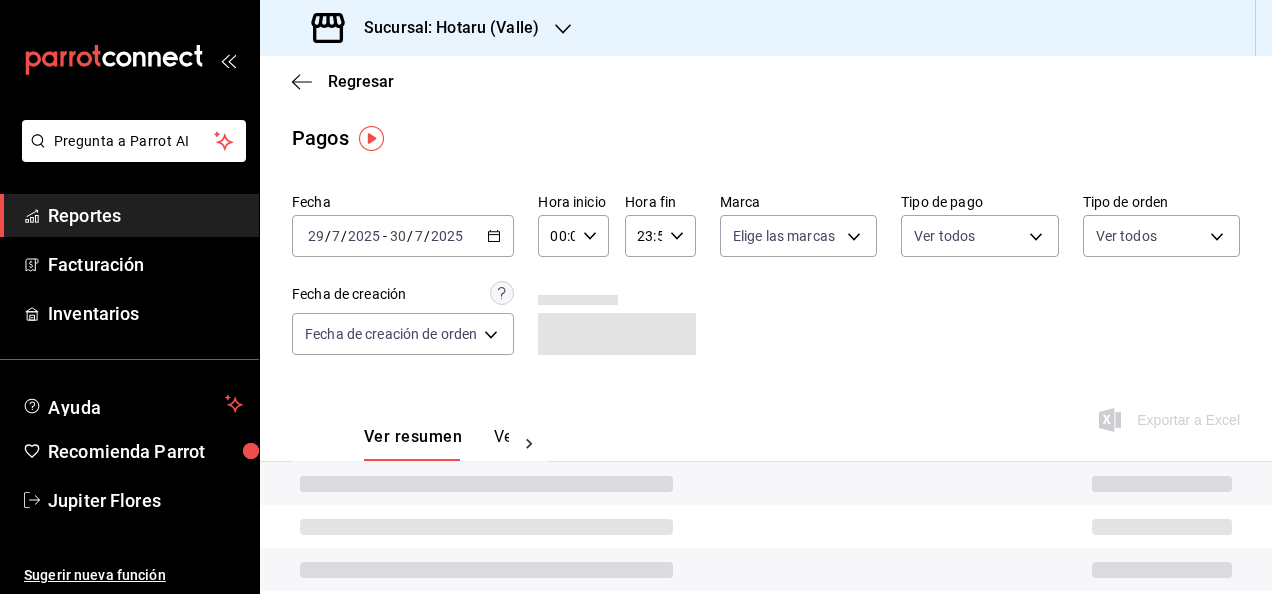 click 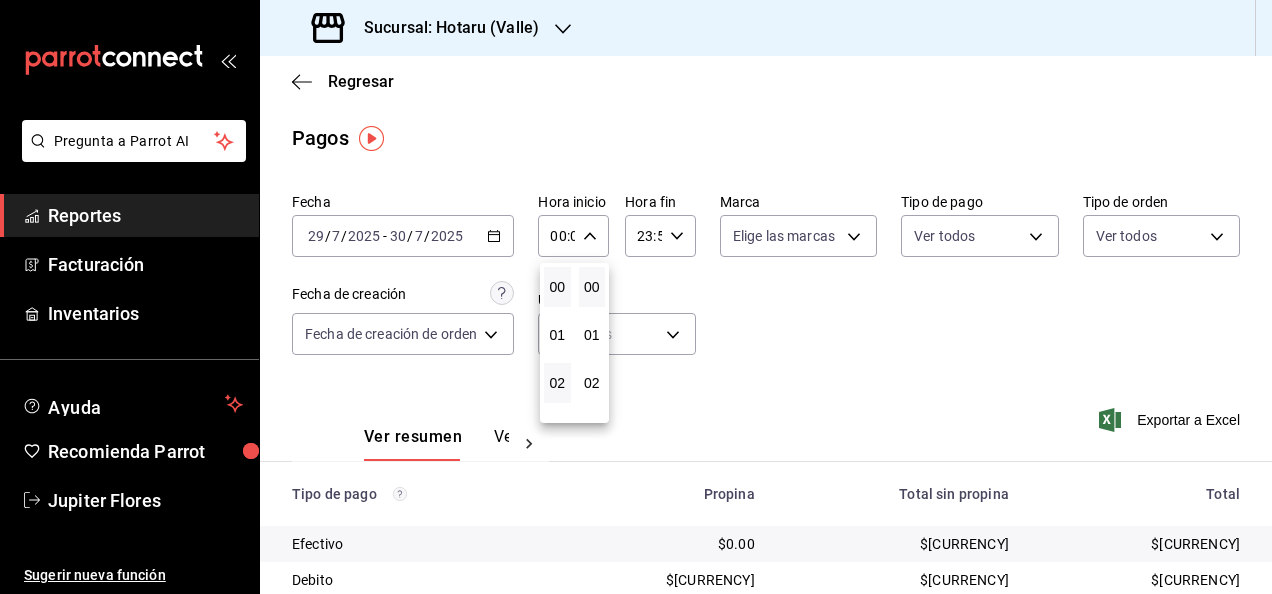 scroll, scrollTop: 126, scrollLeft: 0, axis: vertical 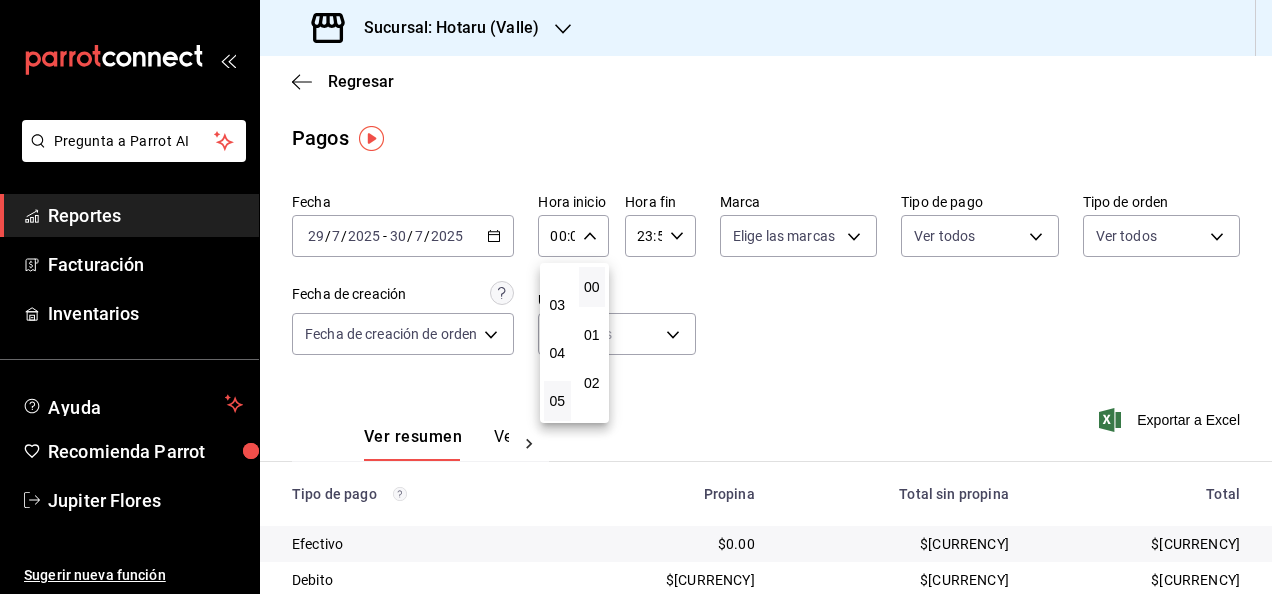 click on "05" at bounding box center (557, 401) 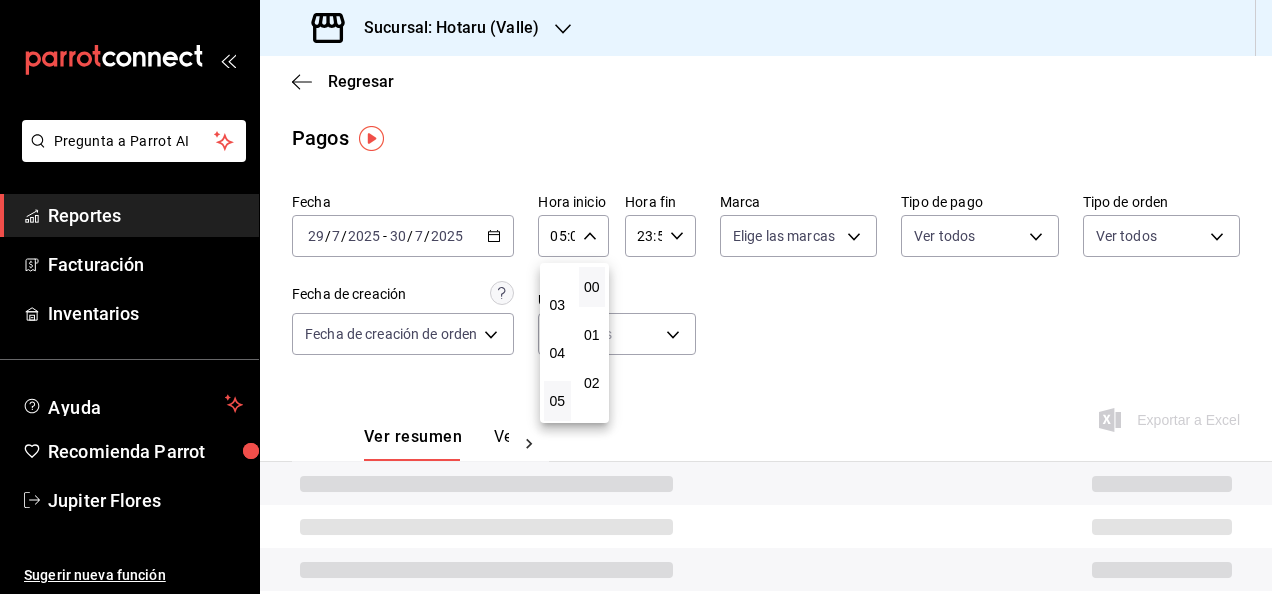 click at bounding box center [636, 297] 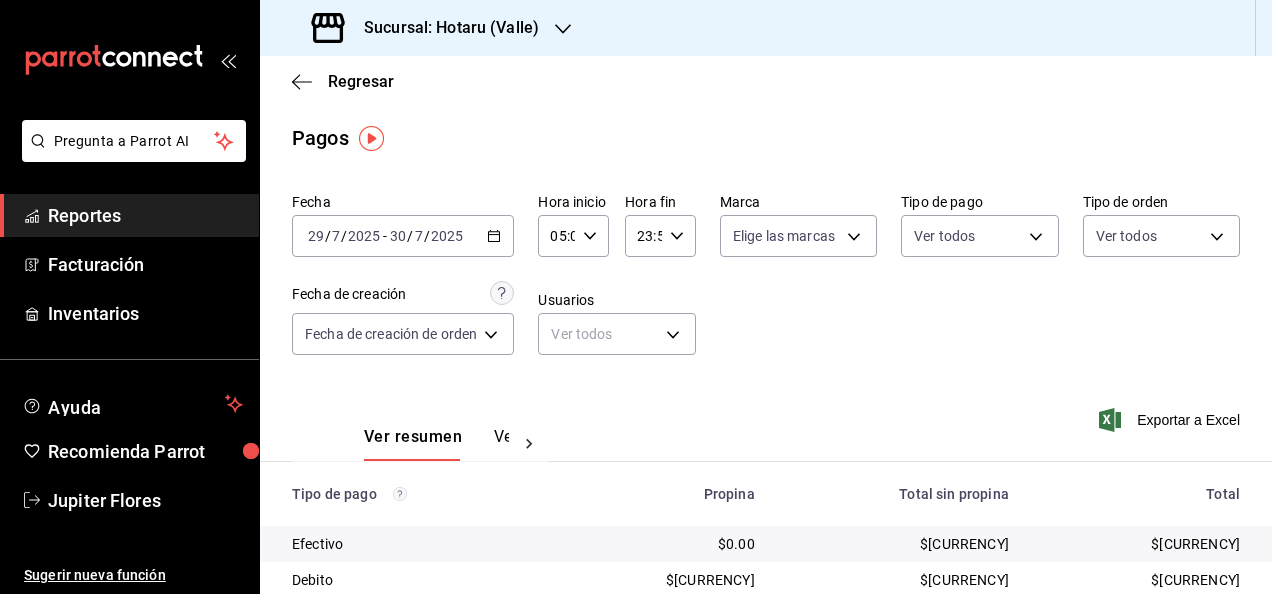 click on "23:59 Hora fin" at bounding box center (660, 236) 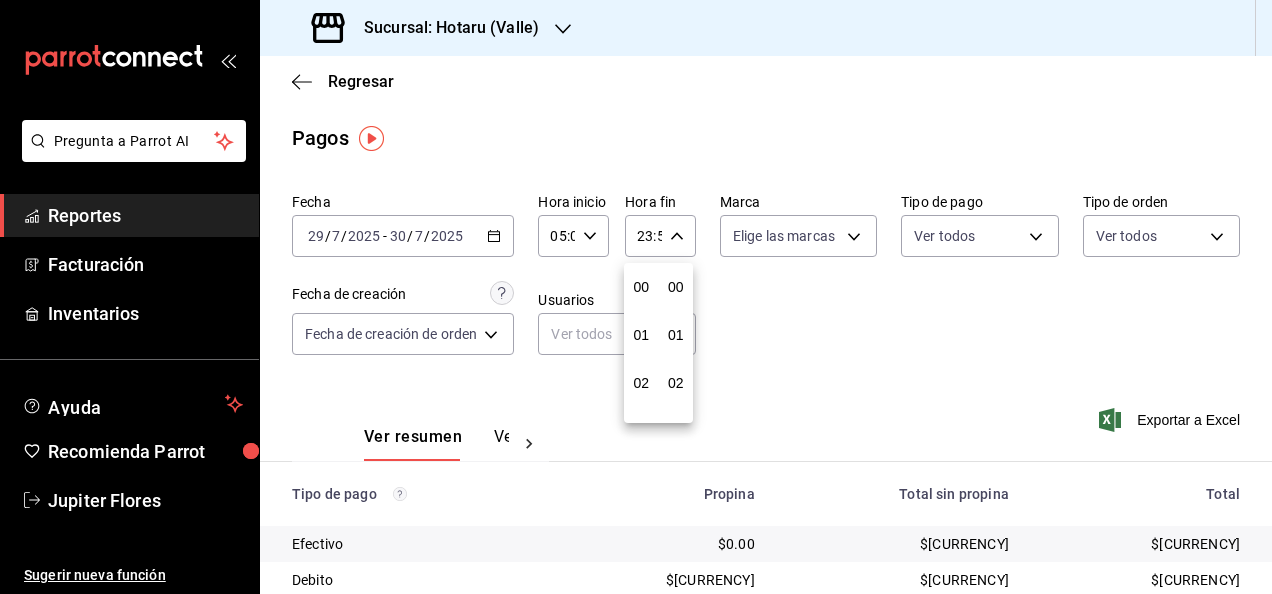 scroll, scrollTop: 992, scrollLeft: 0, axis: vertical 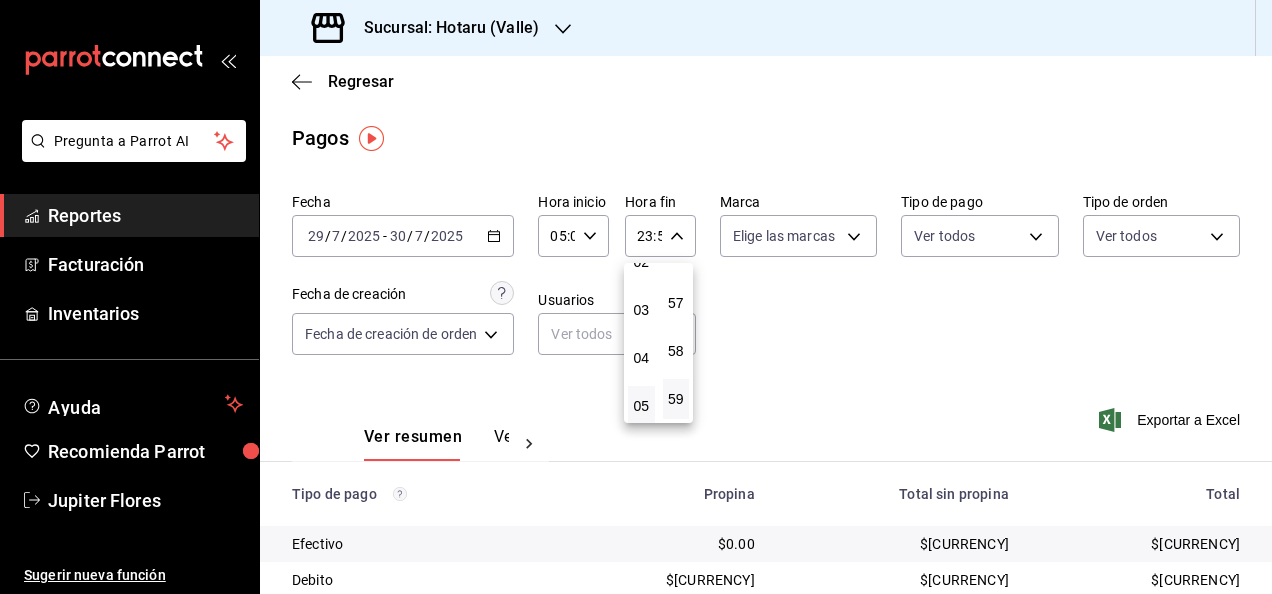 click on "05" at bounding box center (641, 406) 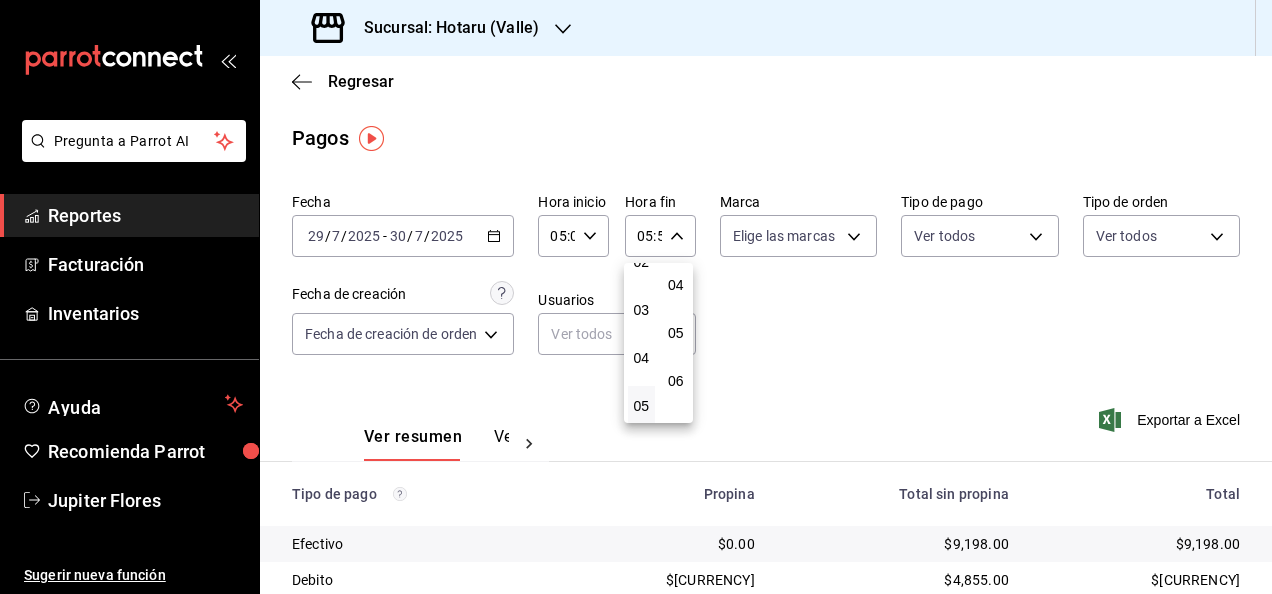 scroll, scrollTop: 0, scrollLeft: 0, axis: both 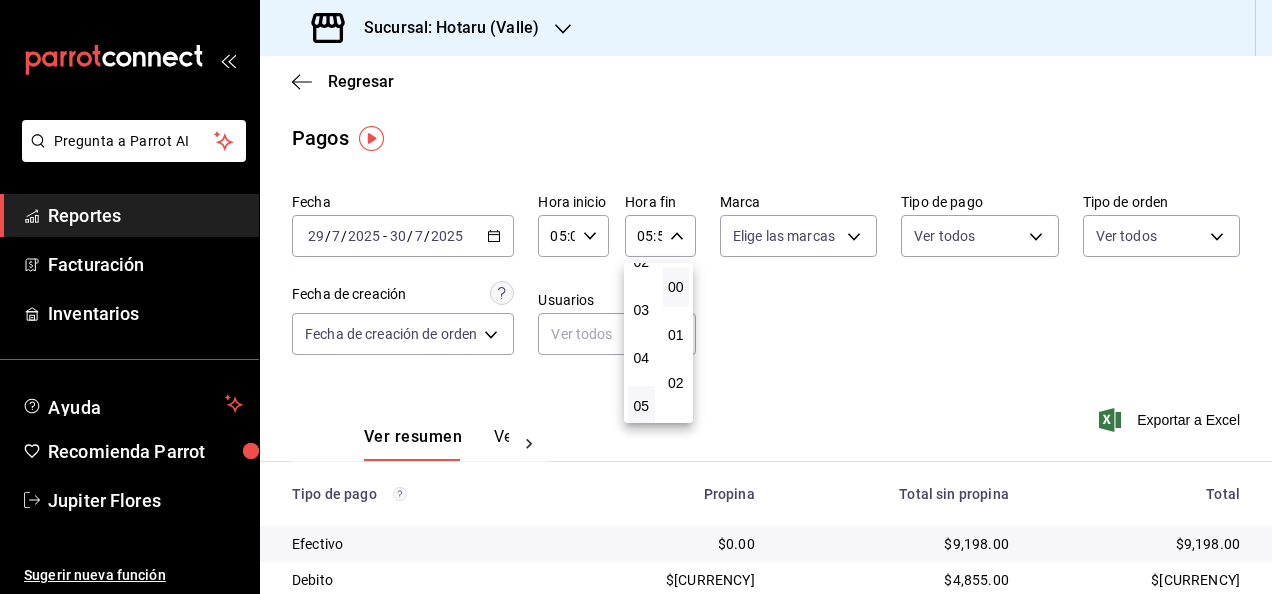 click on "00" at bounding box center (676, 287) 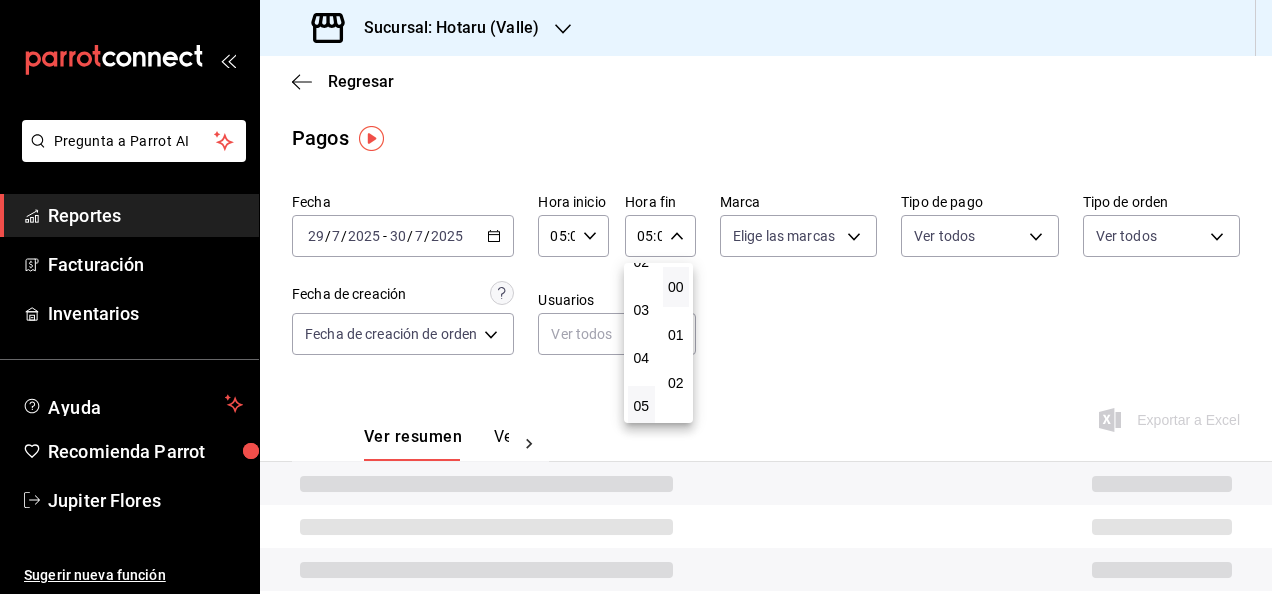 click at bounding box center [636, 297] 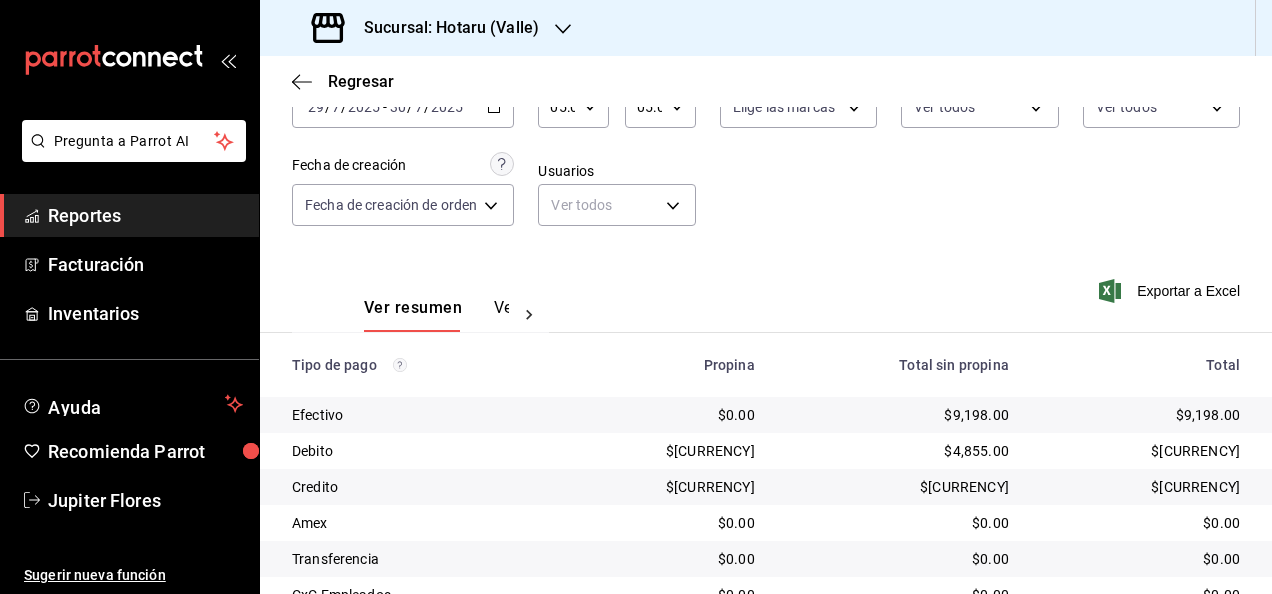 scroll, scrollTop: 324, scrollLeft: 0, axis: vertical 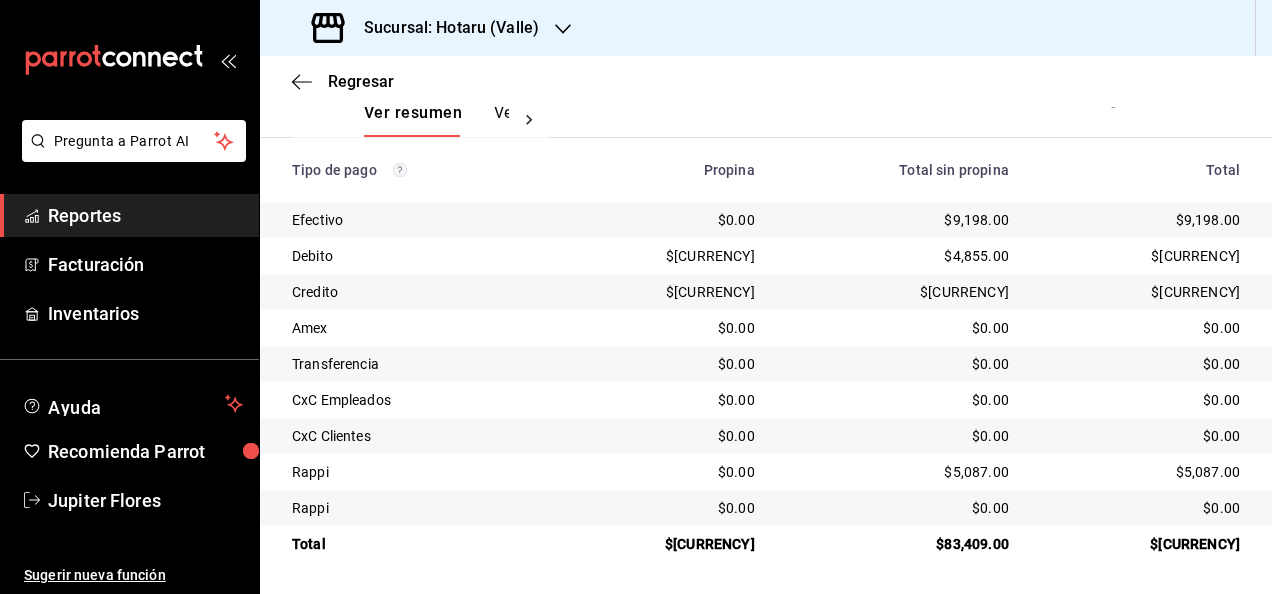 click on "$[CURRENCY]" at bounding box center [1140, 544] 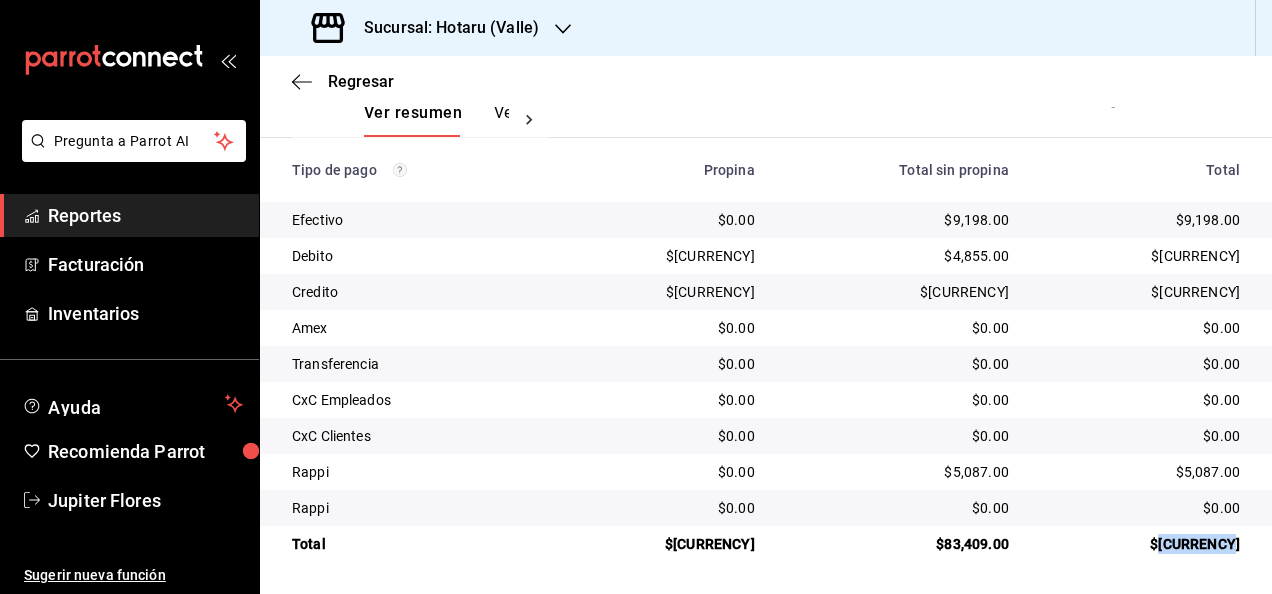 click on "$[CURRENCY]" at bounding box center [1140, 544] 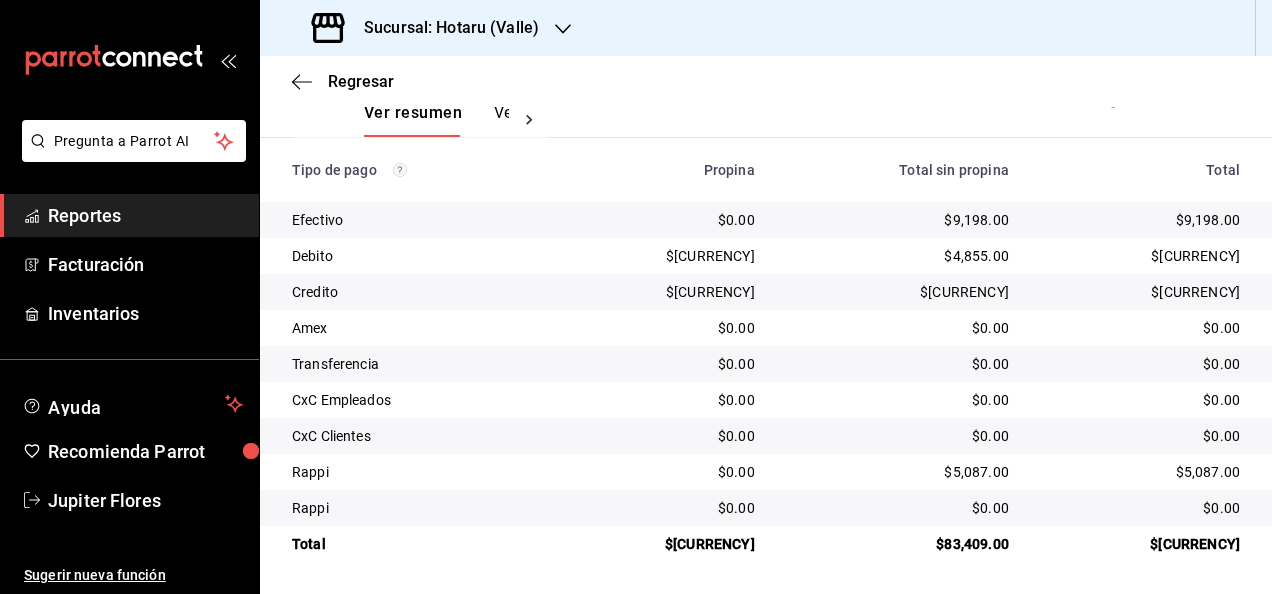 click on "$9,198.00" at bounding box center [1140, 220] 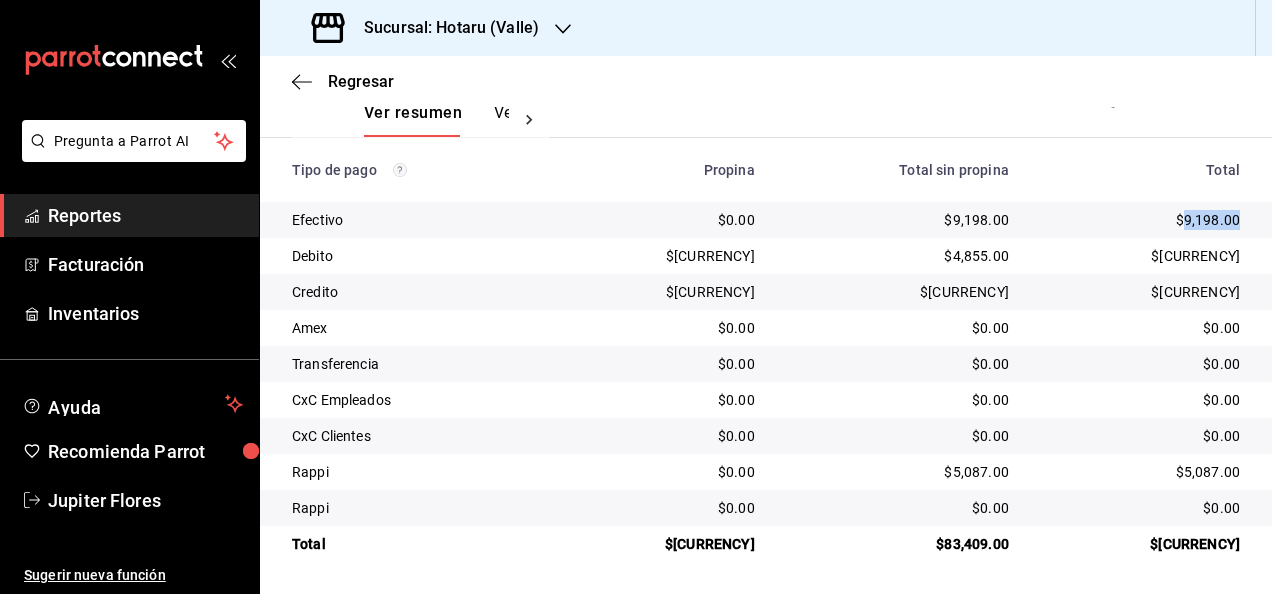 click on "$9,198.00" at bounding box center [1140, 220] 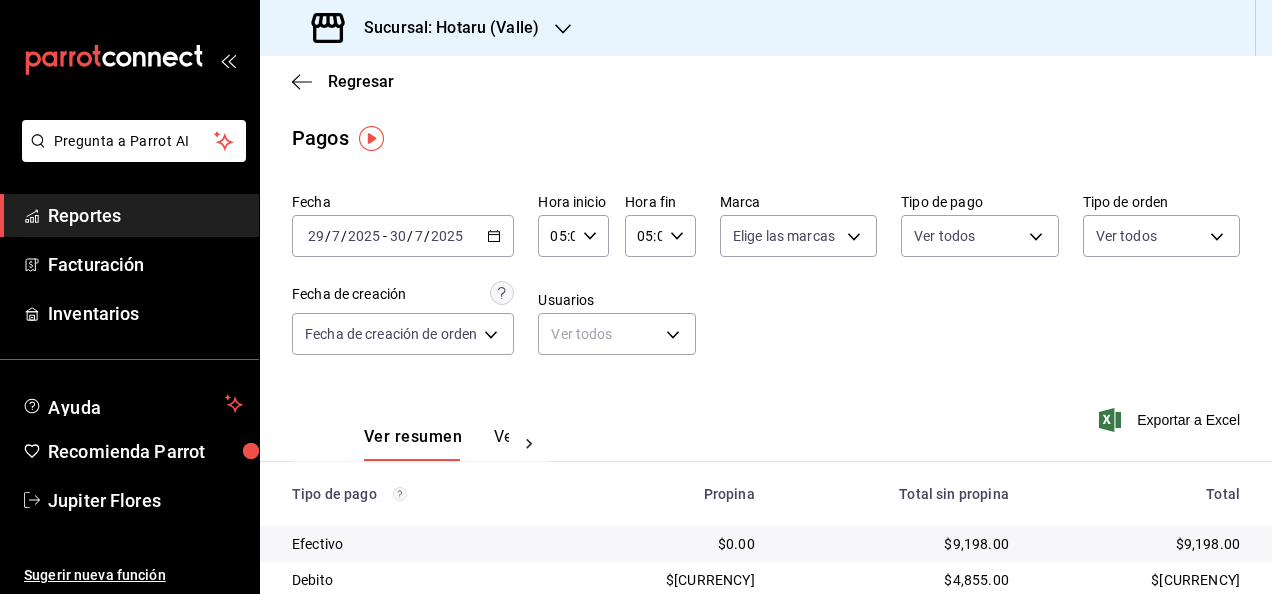 click on "2025-07-29 29 / 7 / 2025 - 2025-07-30 30 / 7 / 2025" at bounding box center (403, 236) 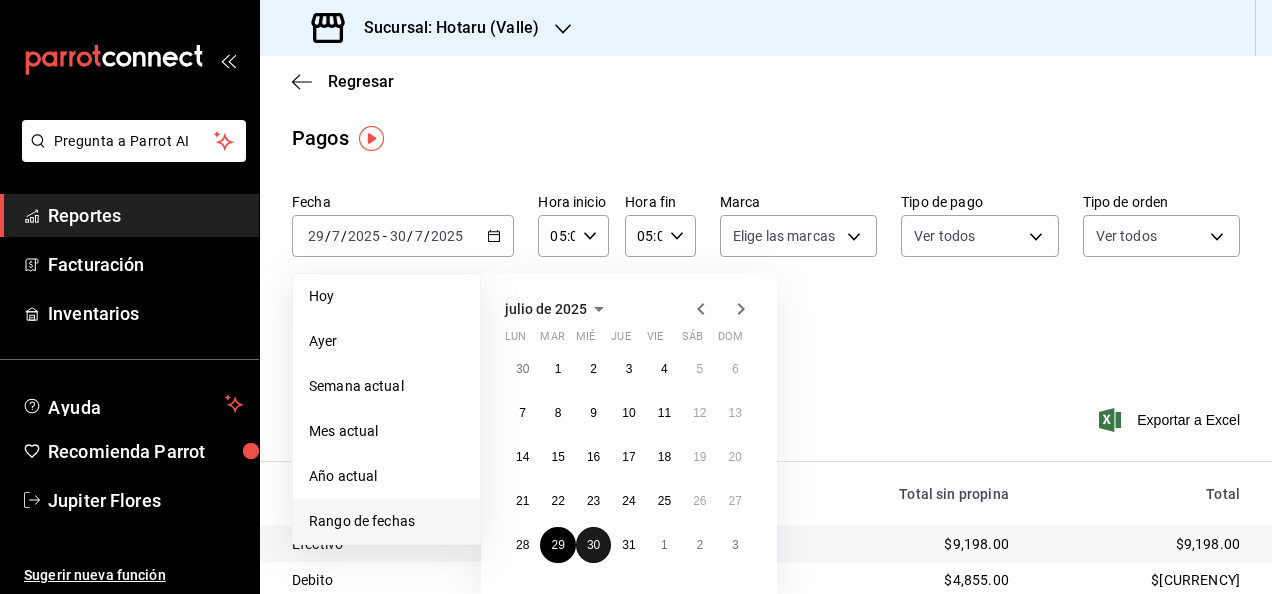 click on "30" at bounding box center [593, 545] 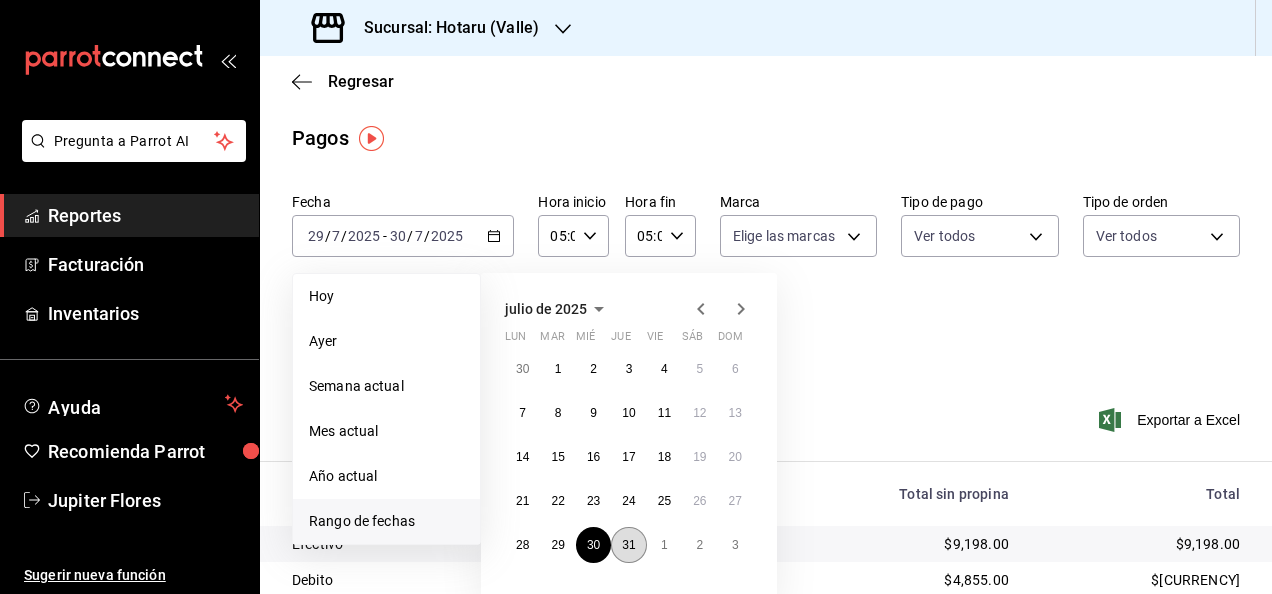 click on "31" at bounding box center [628, 545] 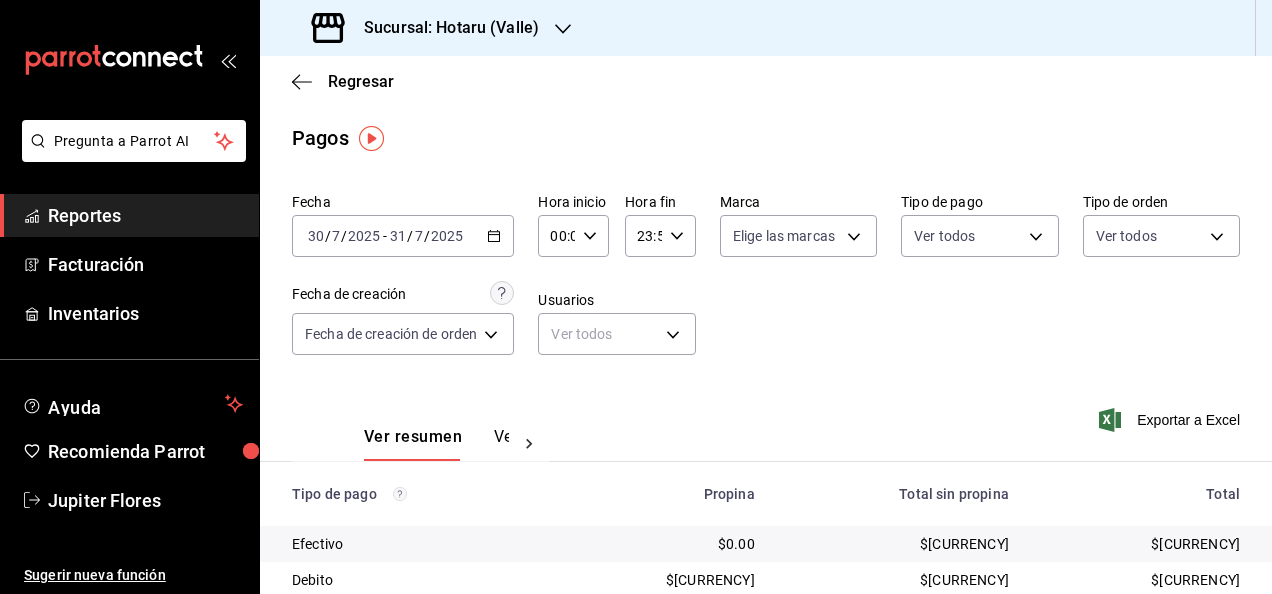 click 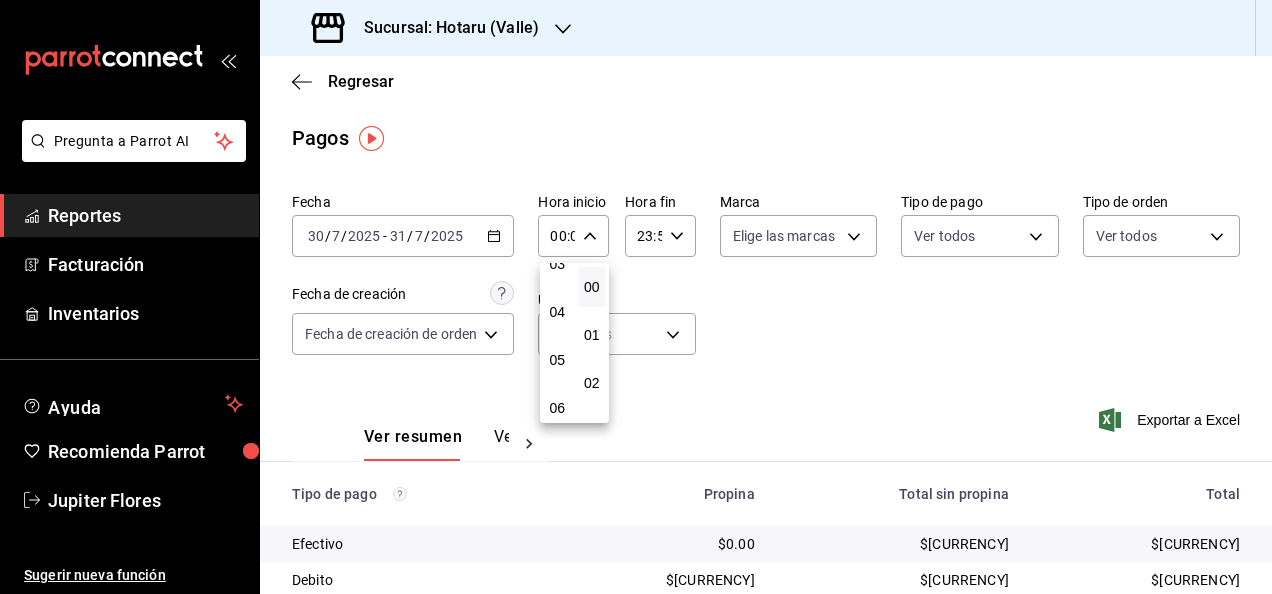 scroll, scrollTop: 168, scrollLeft: 0, axis: vertical 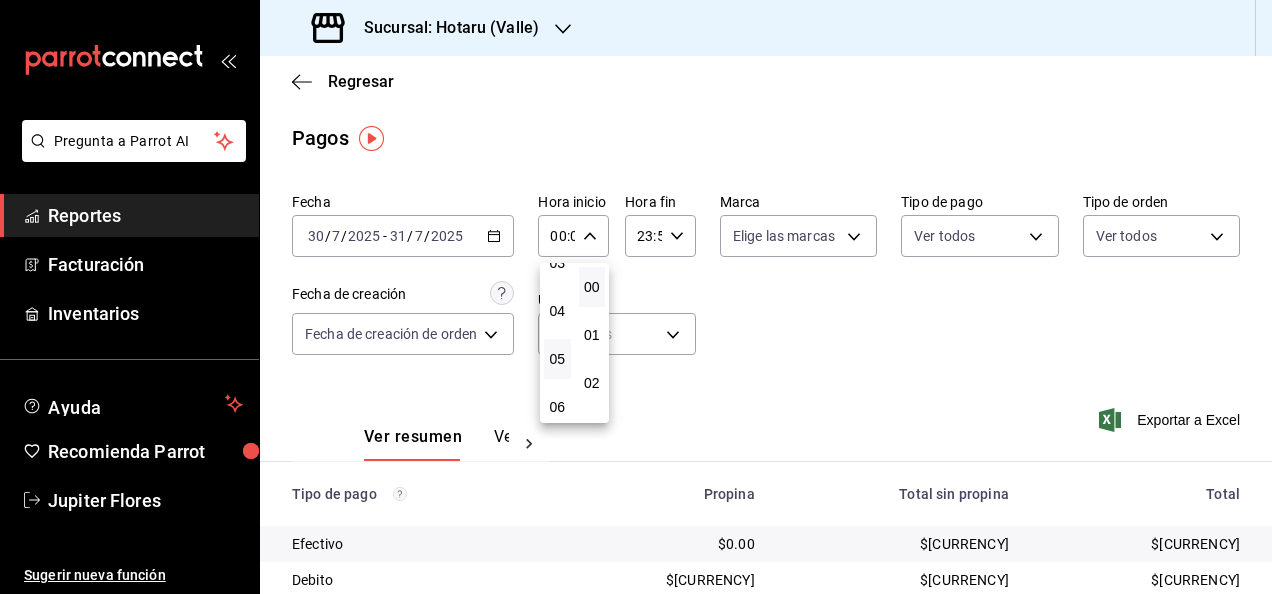 click on "05" at bounding box center [557, 359] 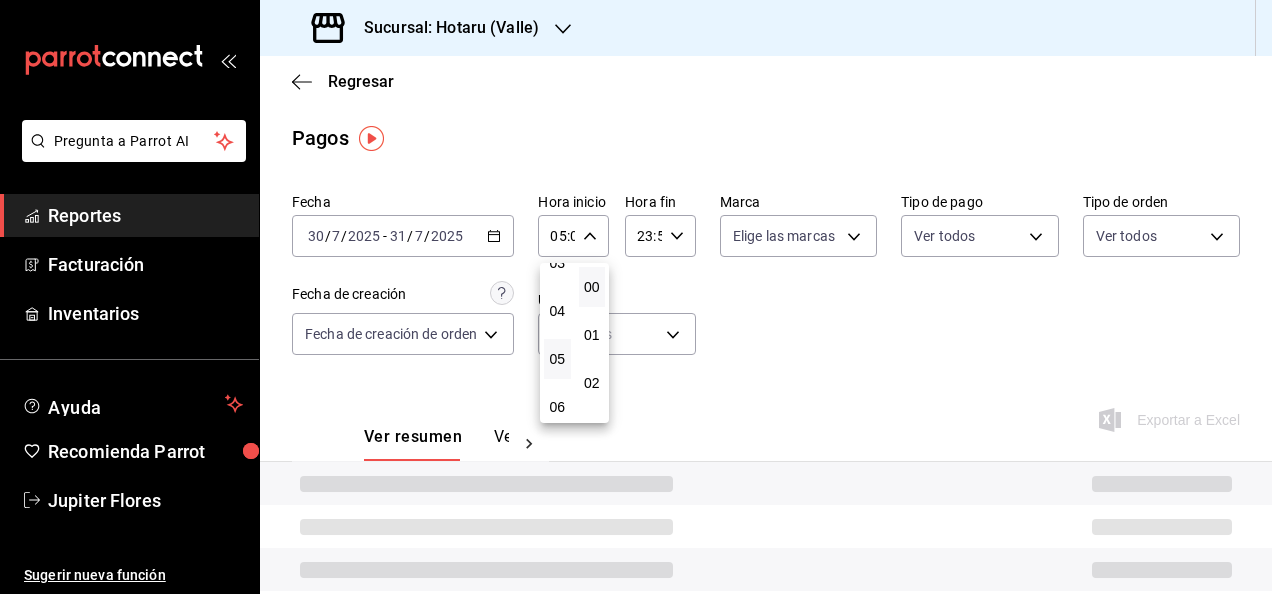 click at bounding box center (636, 297) 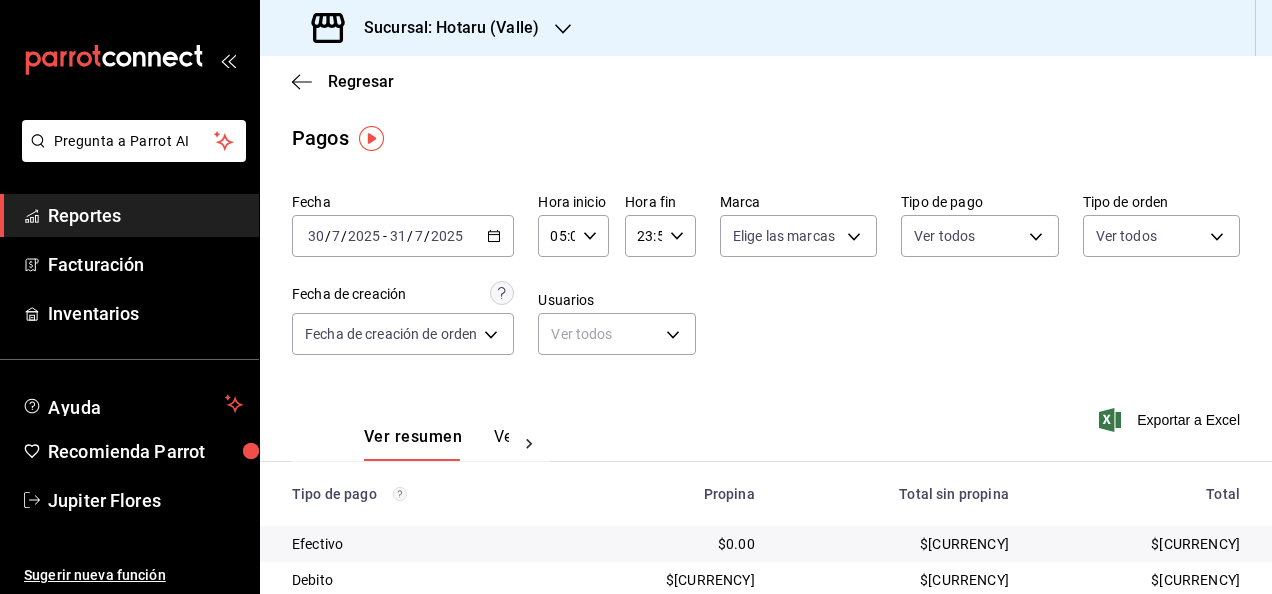 click on "23:59 Hora fin" at bounding box center (660, 236) 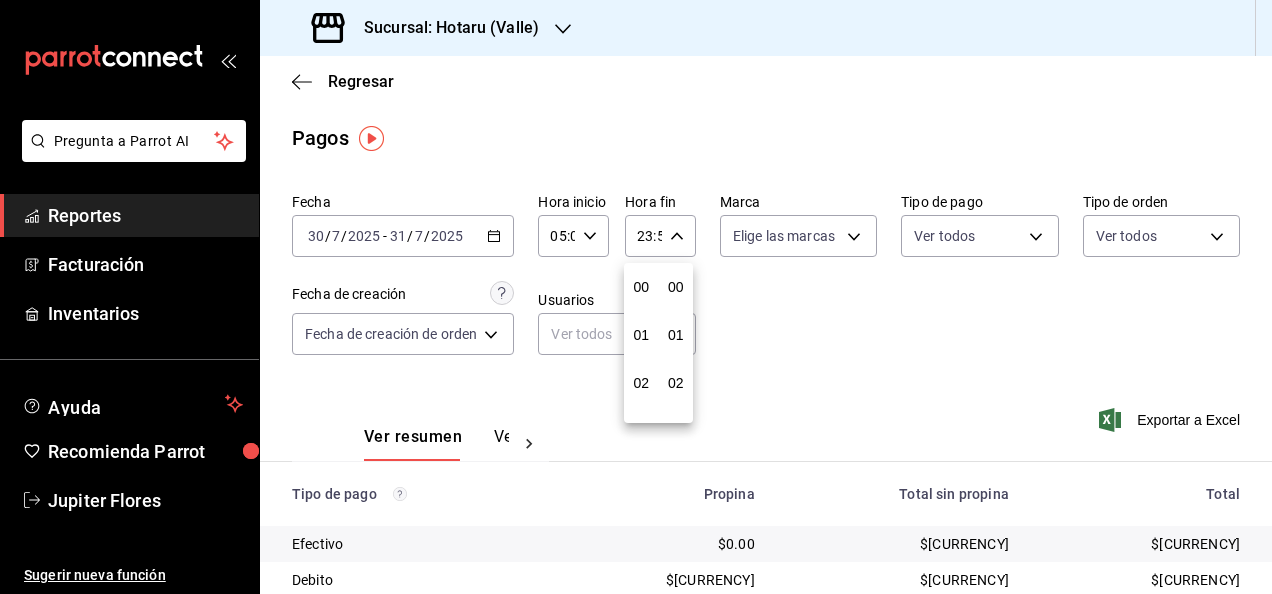 scroll, scrollTop: 992, scrollLeft: 0, axis: vertical 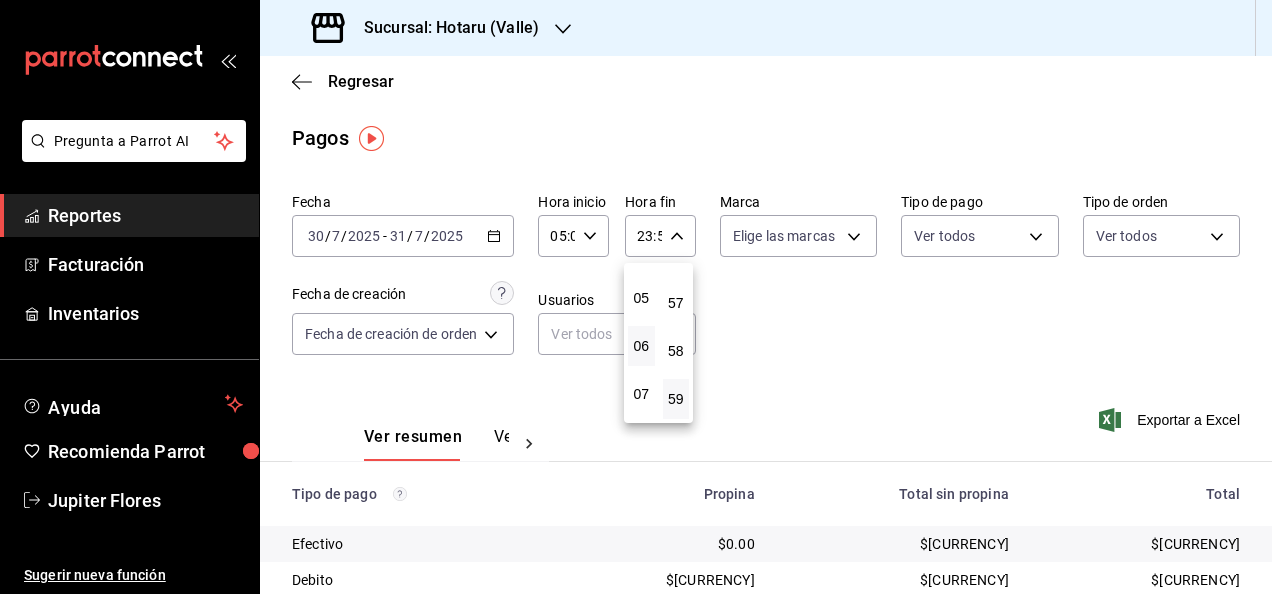 click on "05" at bounding box center (641, 298) 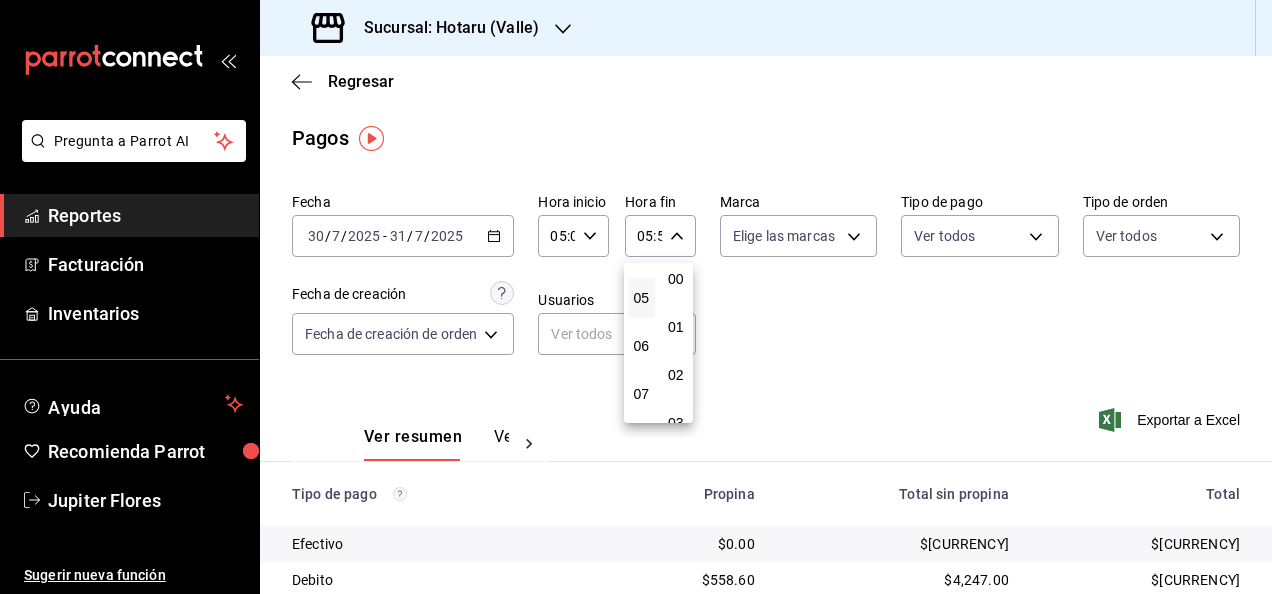 scroll, scrollTop: 0, scrollLeft: 0, axis: both 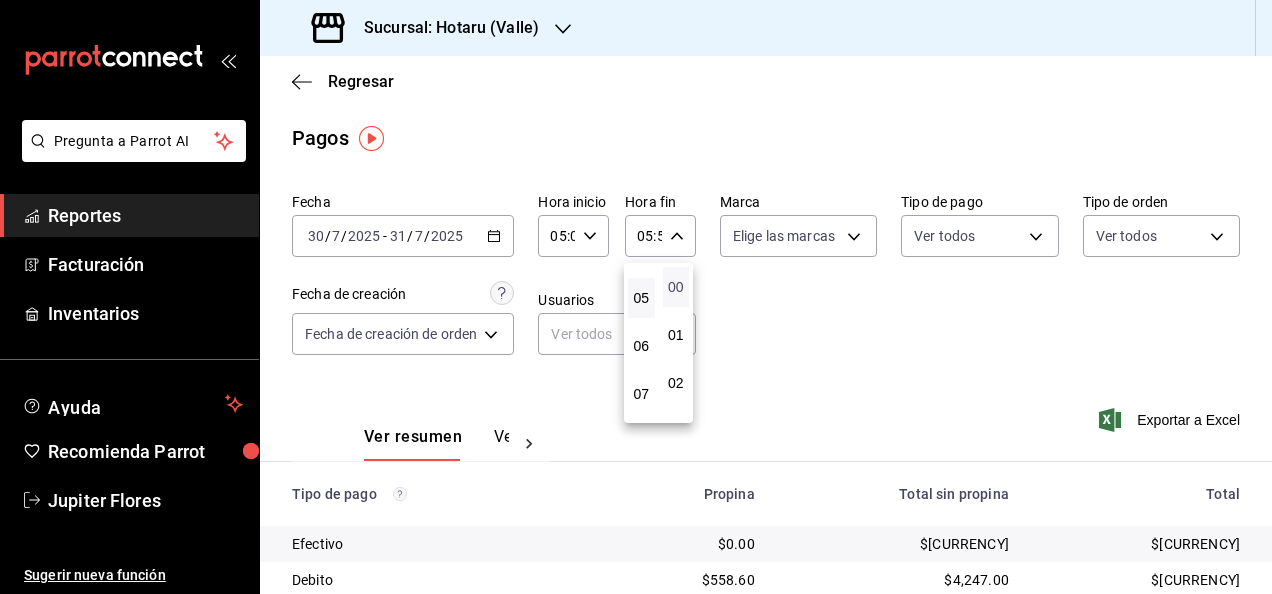 click on "00" at bounding box center (676, 287) 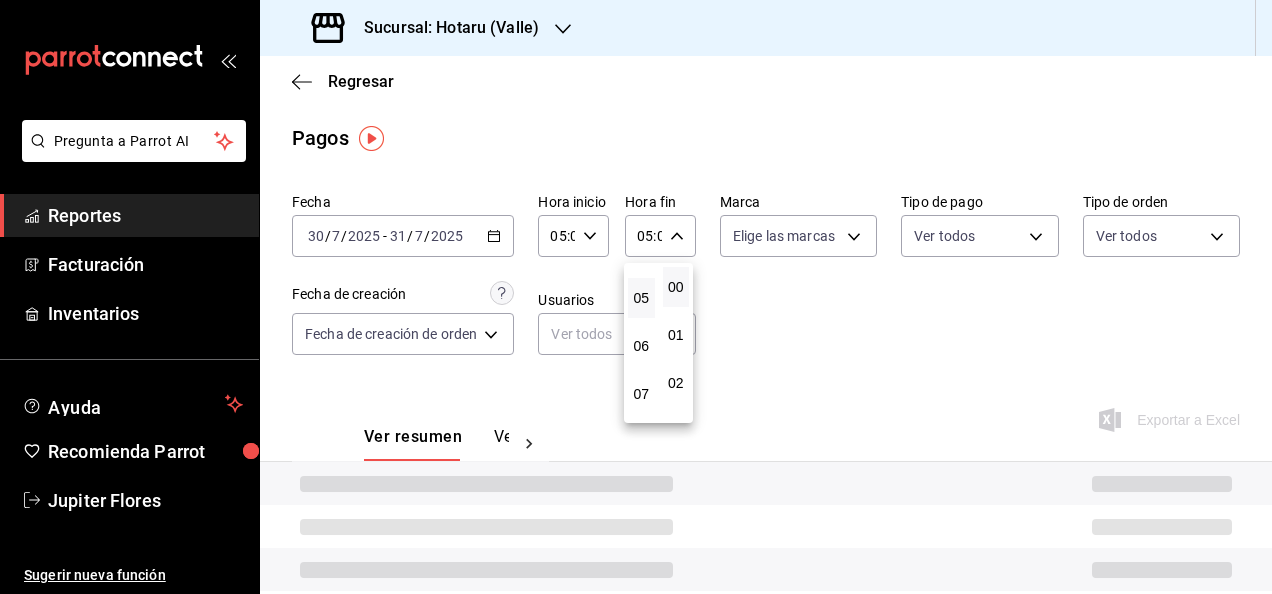 click at bounding box center (636, 297) 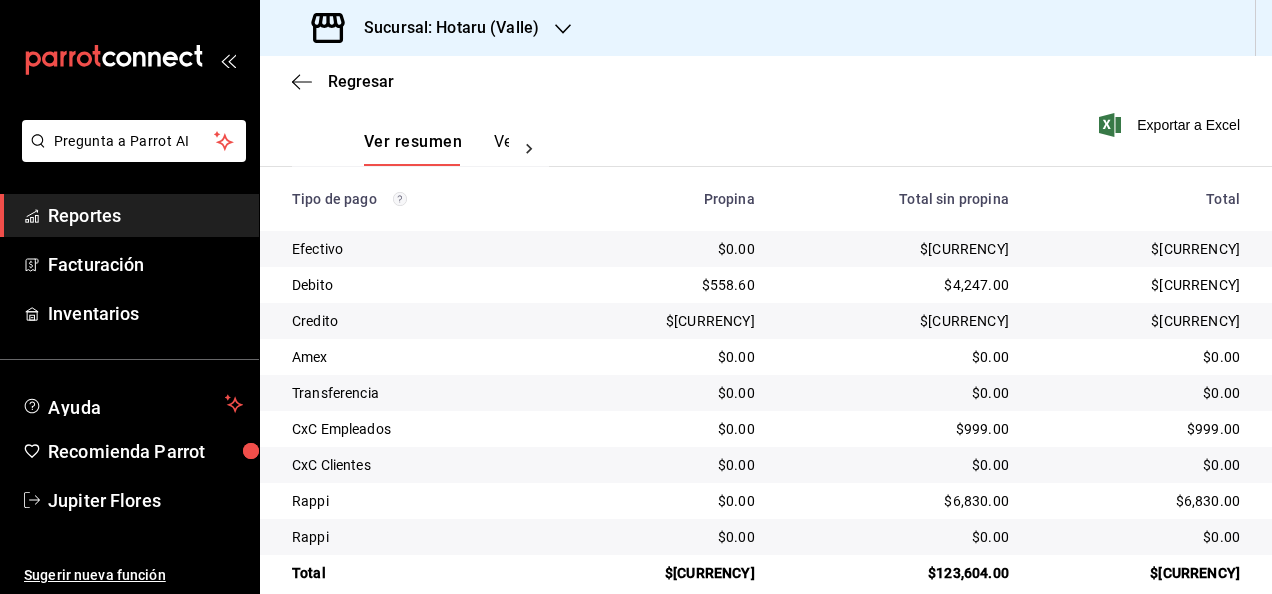 scroll, scrollTop: 324, scrollLeft: 0, axis: vertical 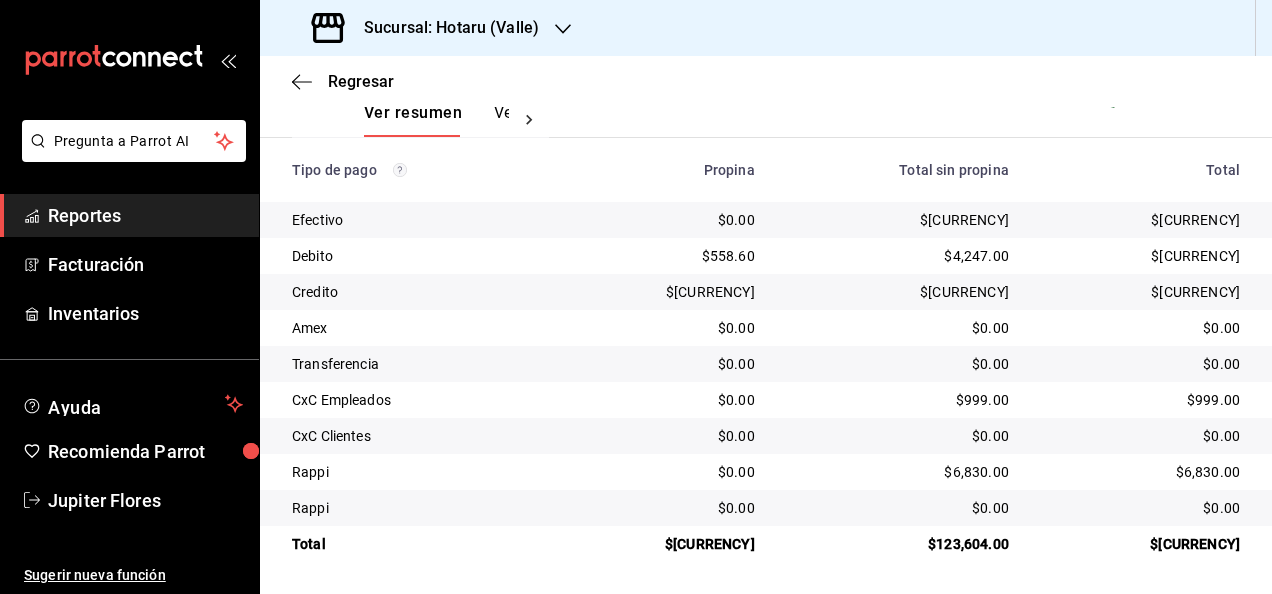 click on "$[CURRENCY]" at bounding box center [1140, 544] 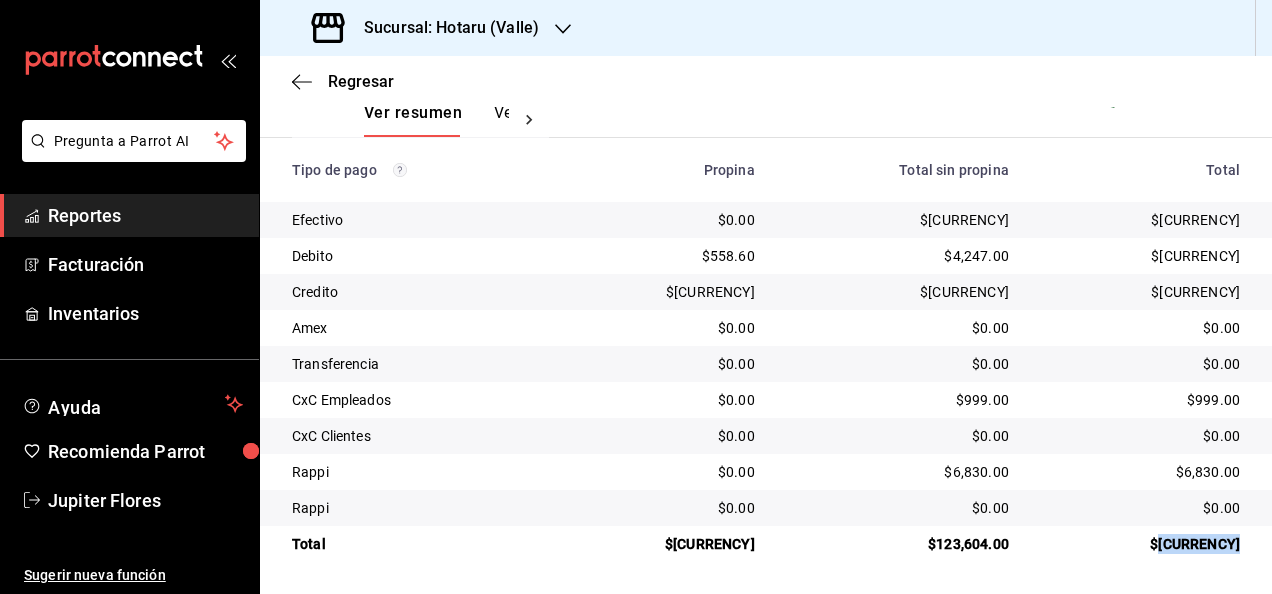 click on "$[CURRENCY]" at bounding box center (1140, 544) 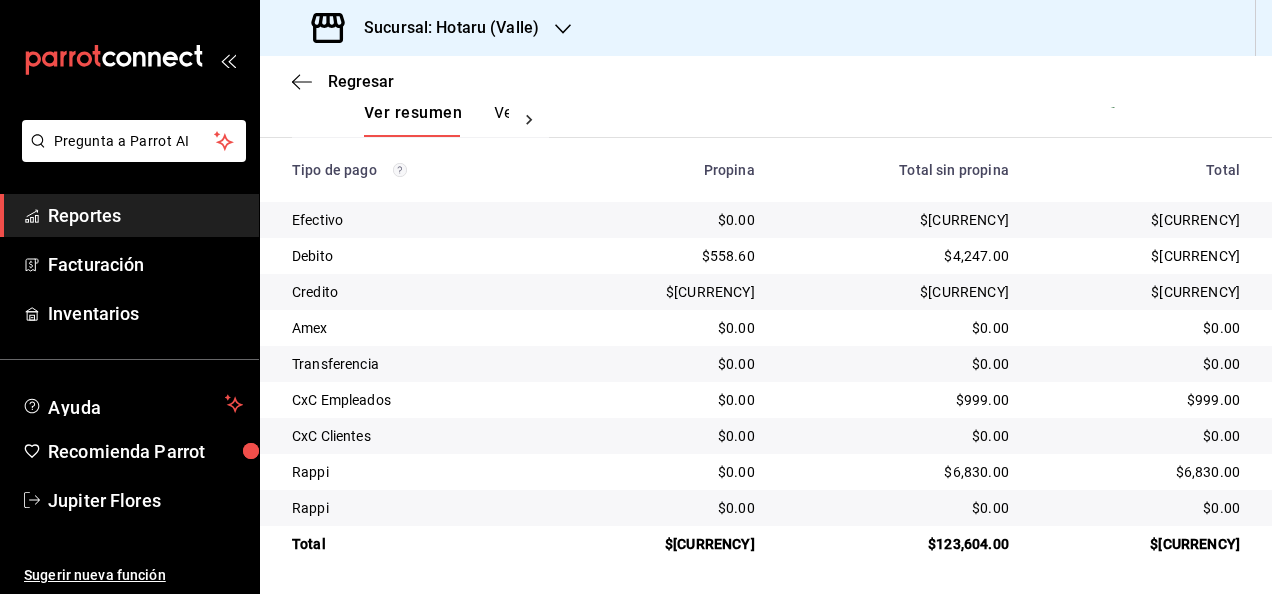 click on "$[CURRENCY]" at bounding box center (1140, 220) 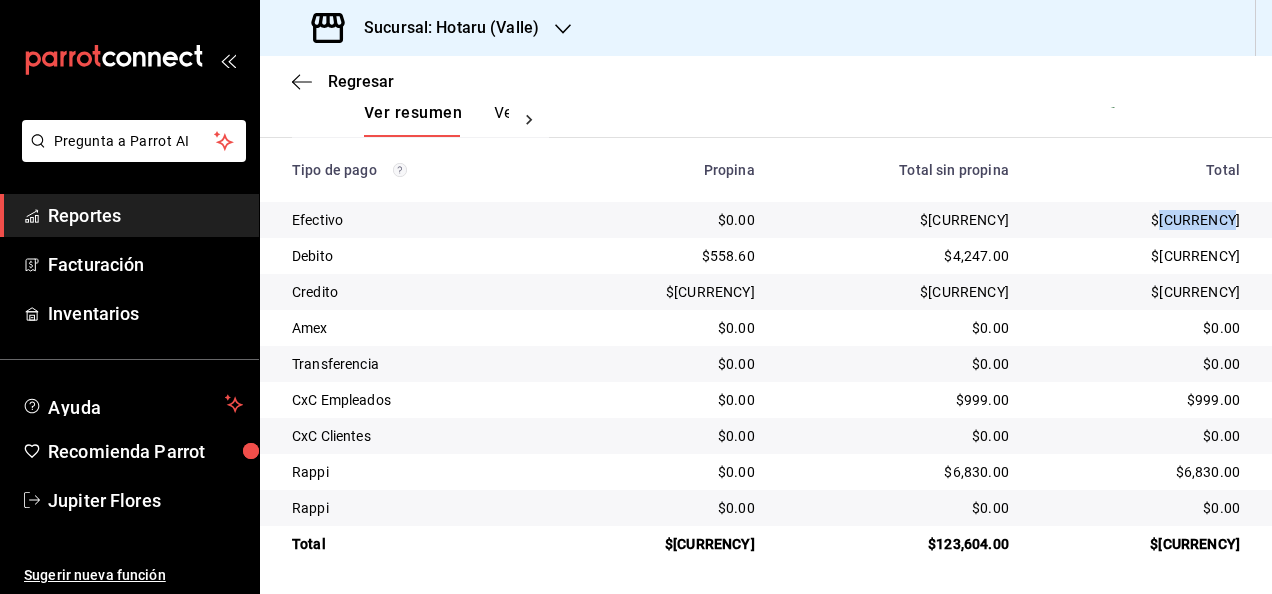 click on "$[CURRENCY]" at bounding box center [1140, 220] 